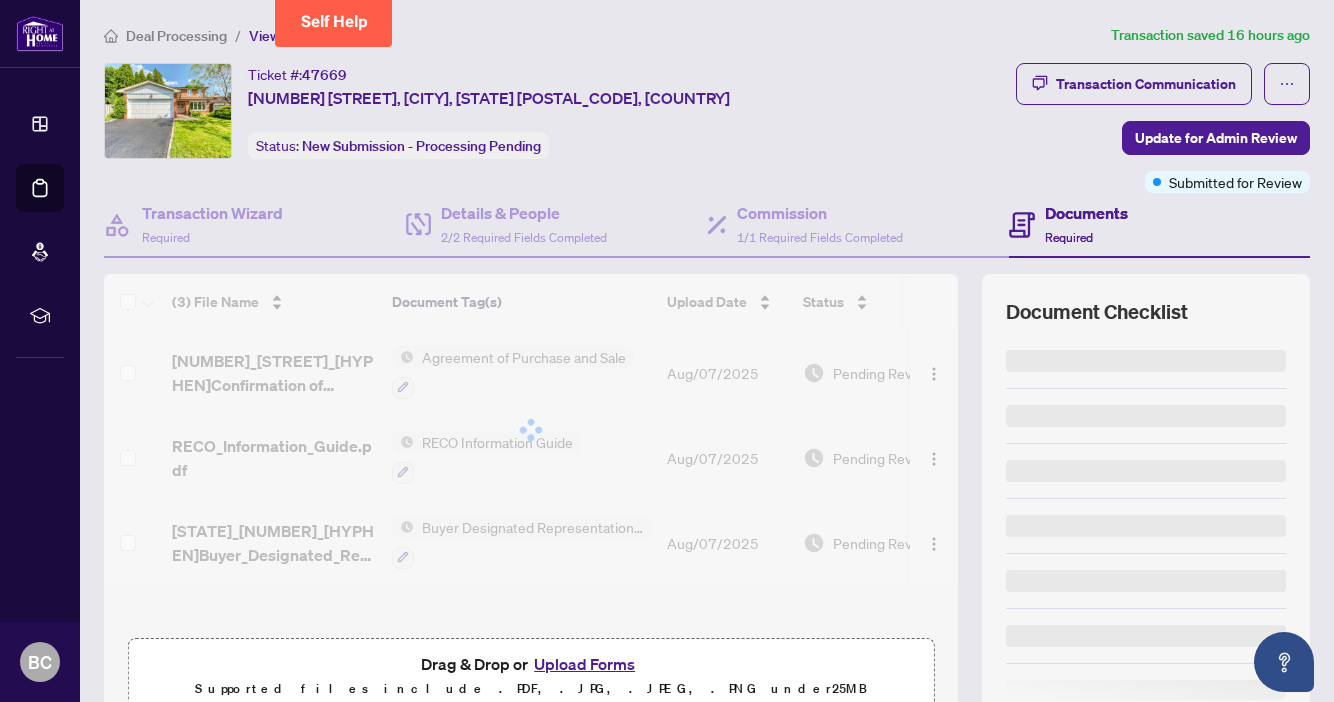 scroll, scrollTop: 0, scrollLeft: 0, axis: both 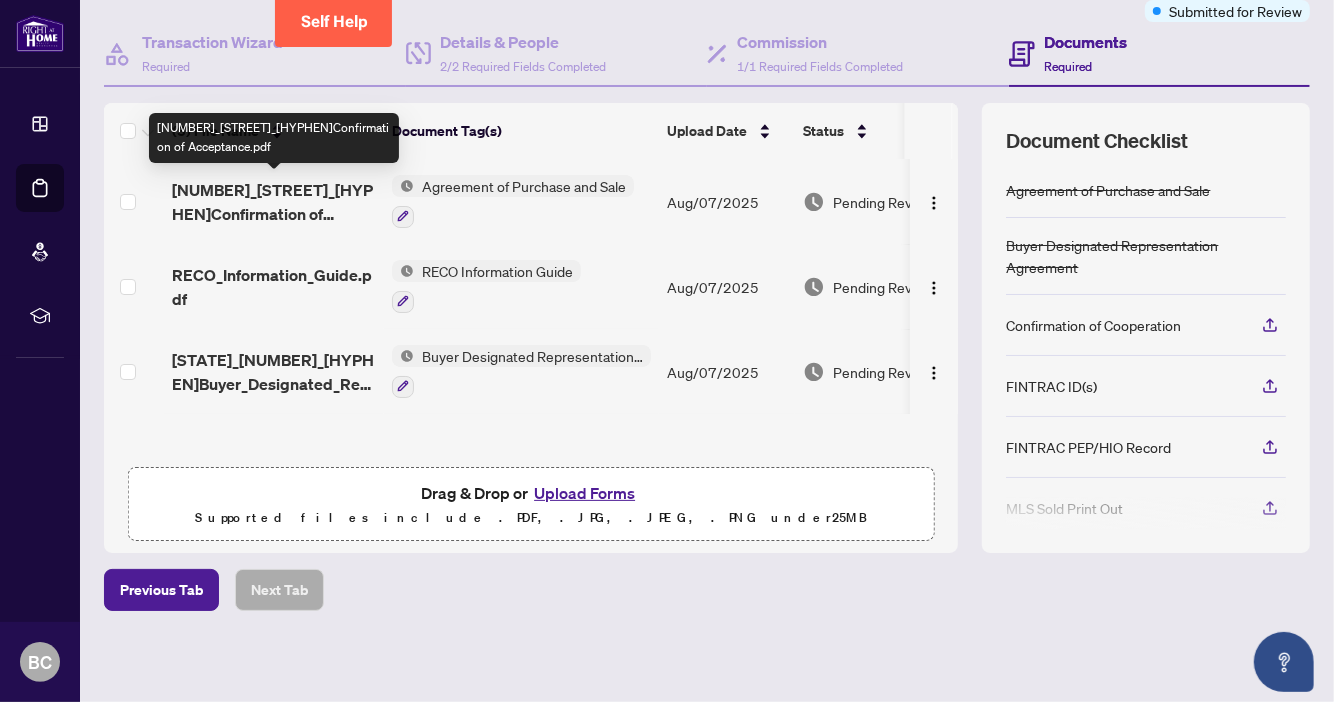 click on "[NUMBER]_[STREET]_[HYPHEN]Confirmation of Acceptance.pdf" at bounding box center [274, 202] 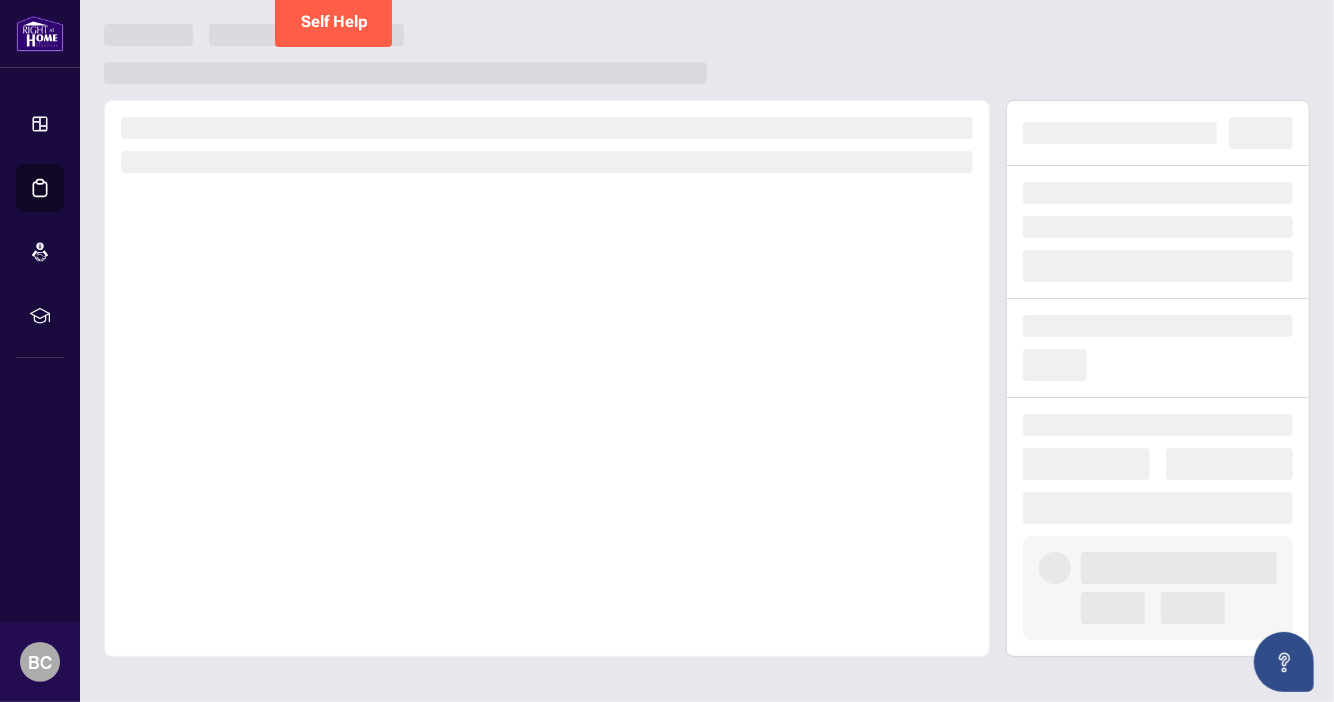 scroll, scrollTop: 0, scrollLeft: 0, axis: both 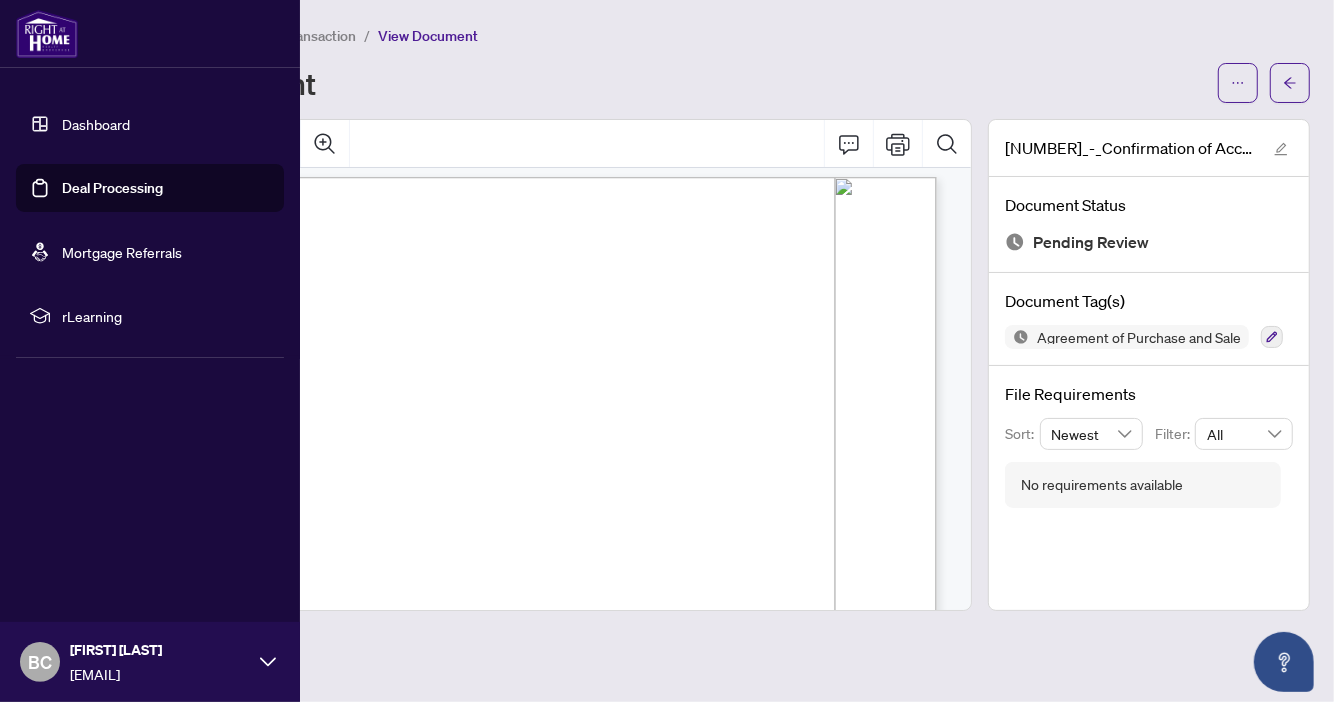 click on "Dashboard" at bounding box center [96, 124] 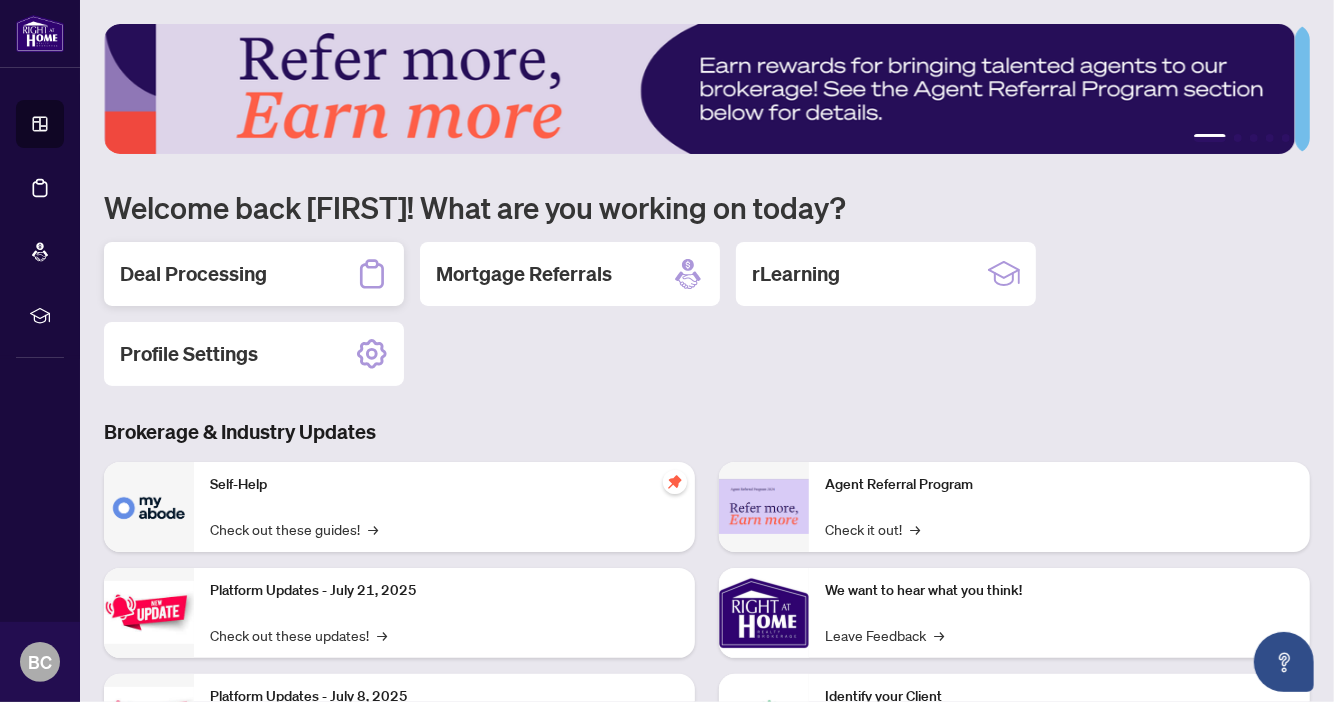 click on "Deal Processing" at bounding box center [193, 274] 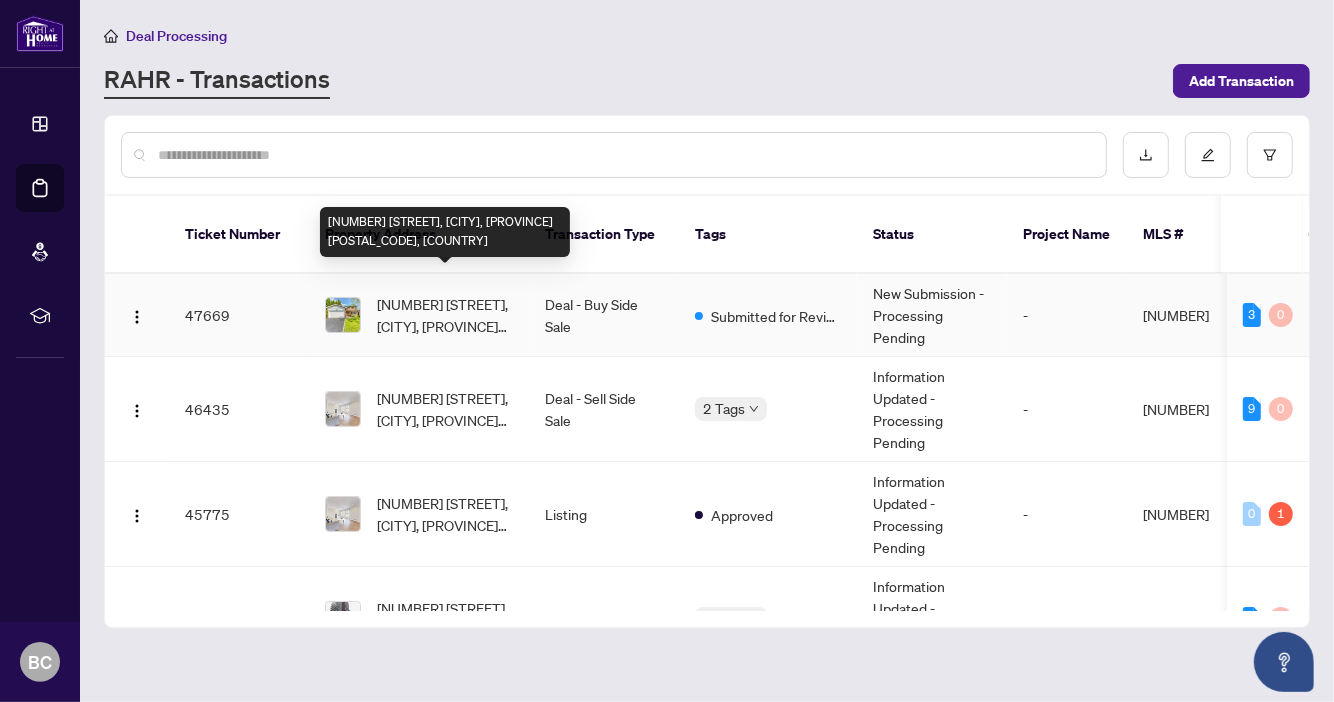 click on "[NUMBER] [STREET], [CITY], [PROVINCE] [POSTAL_CODE], [COUNTRY]" at bounding box center (445, 315) 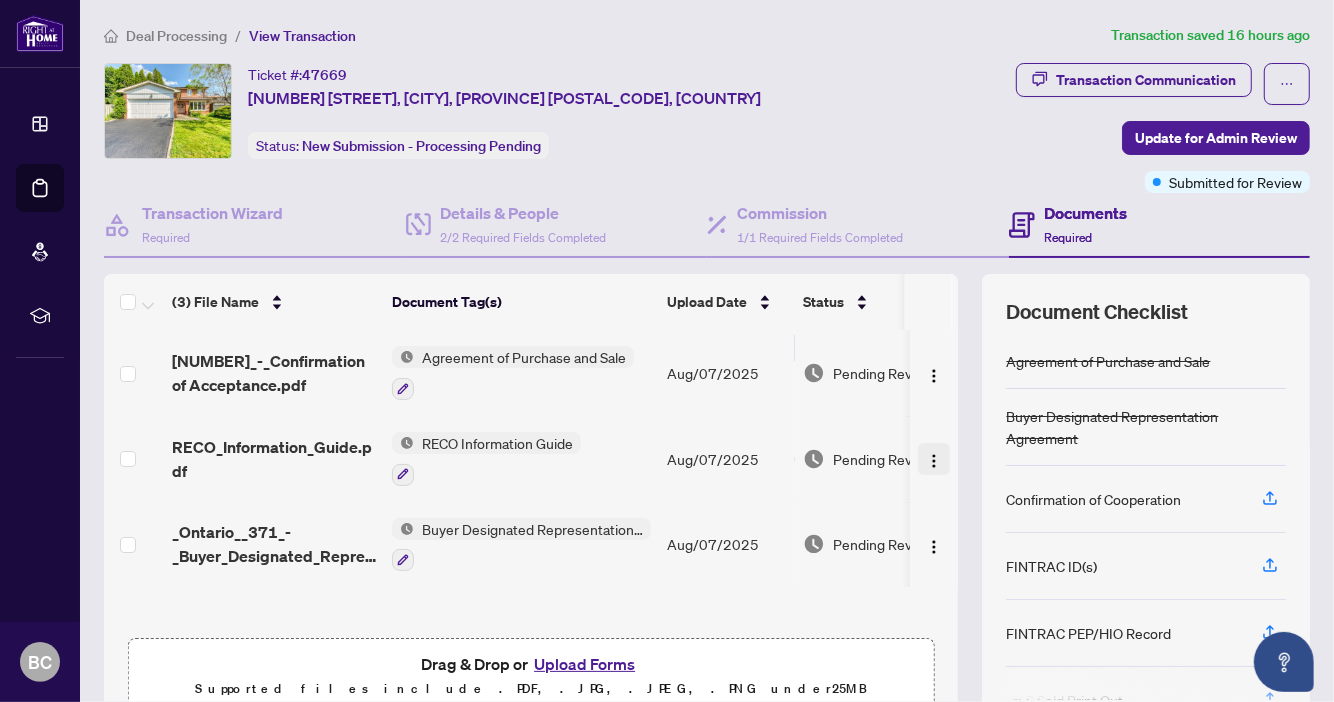 scroll, scrollTop: 0, scrollLeft: 0, axis: both 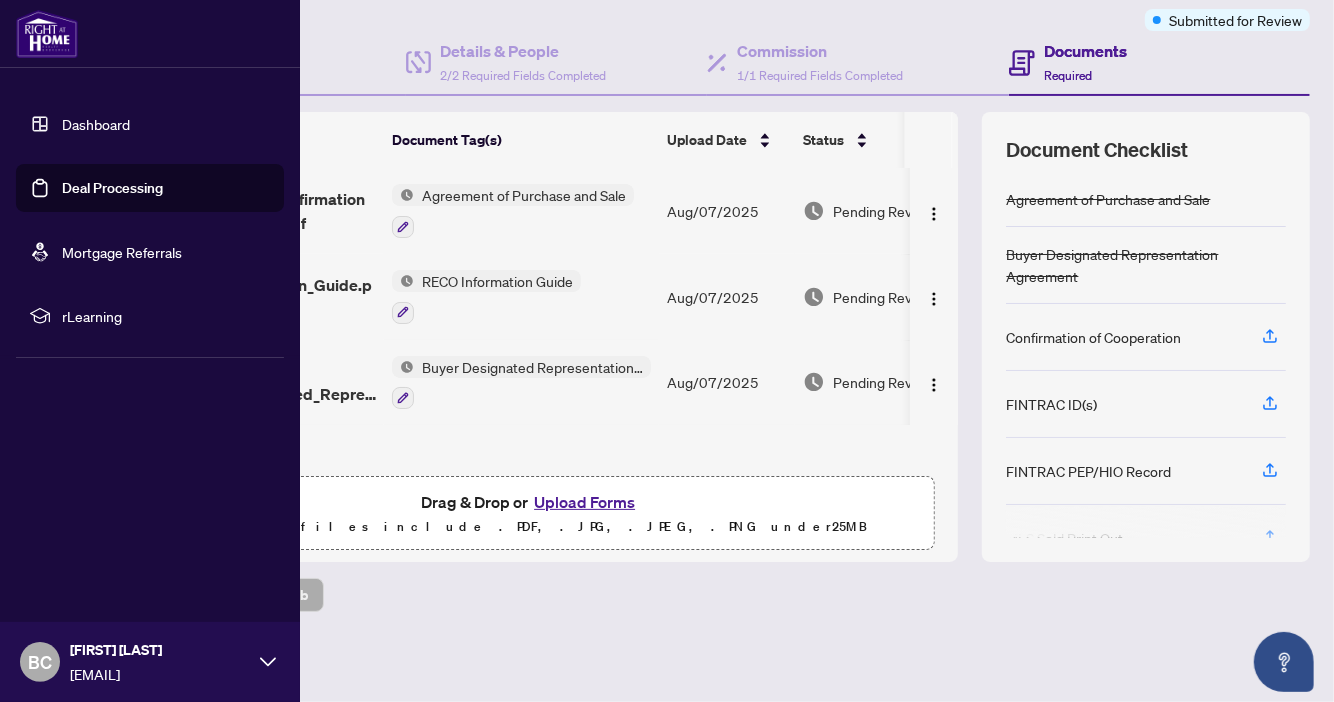 click on "Dashboard" at bounding box center (96, 124) 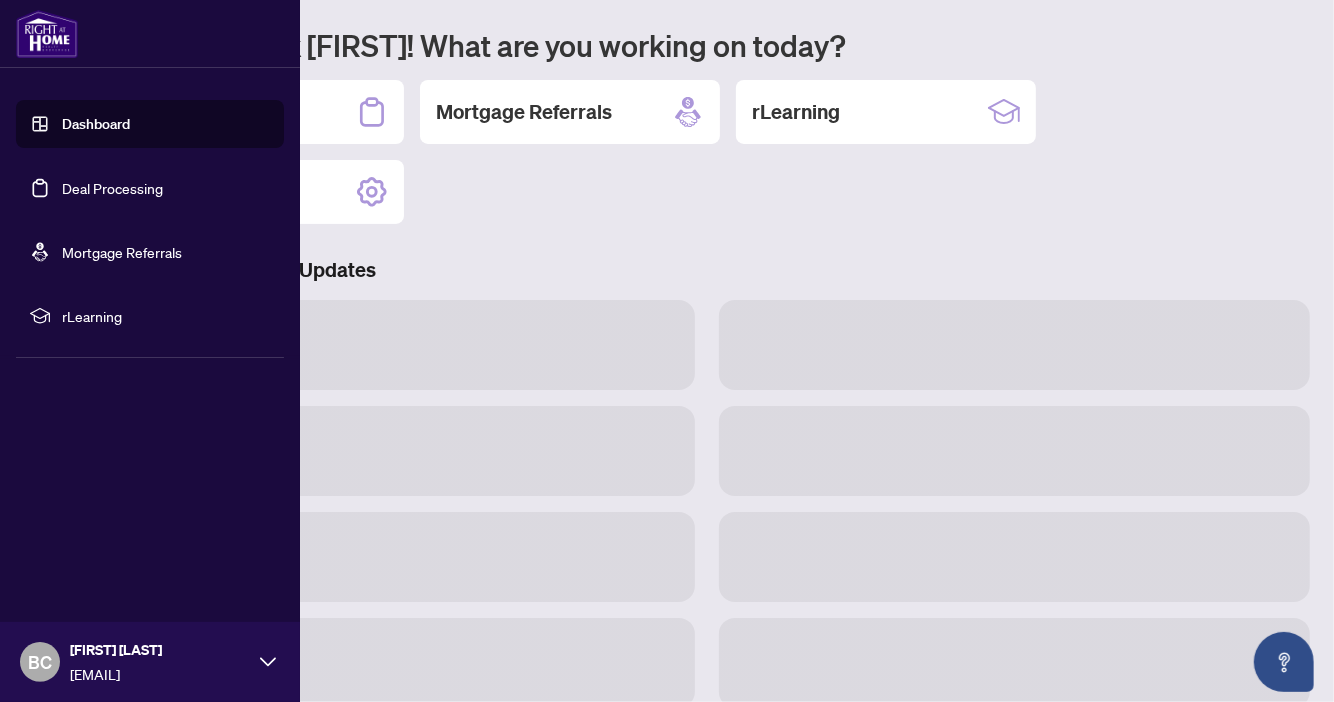scroll, scrollTop: 161, scrollLeft: 0, axis: vertical 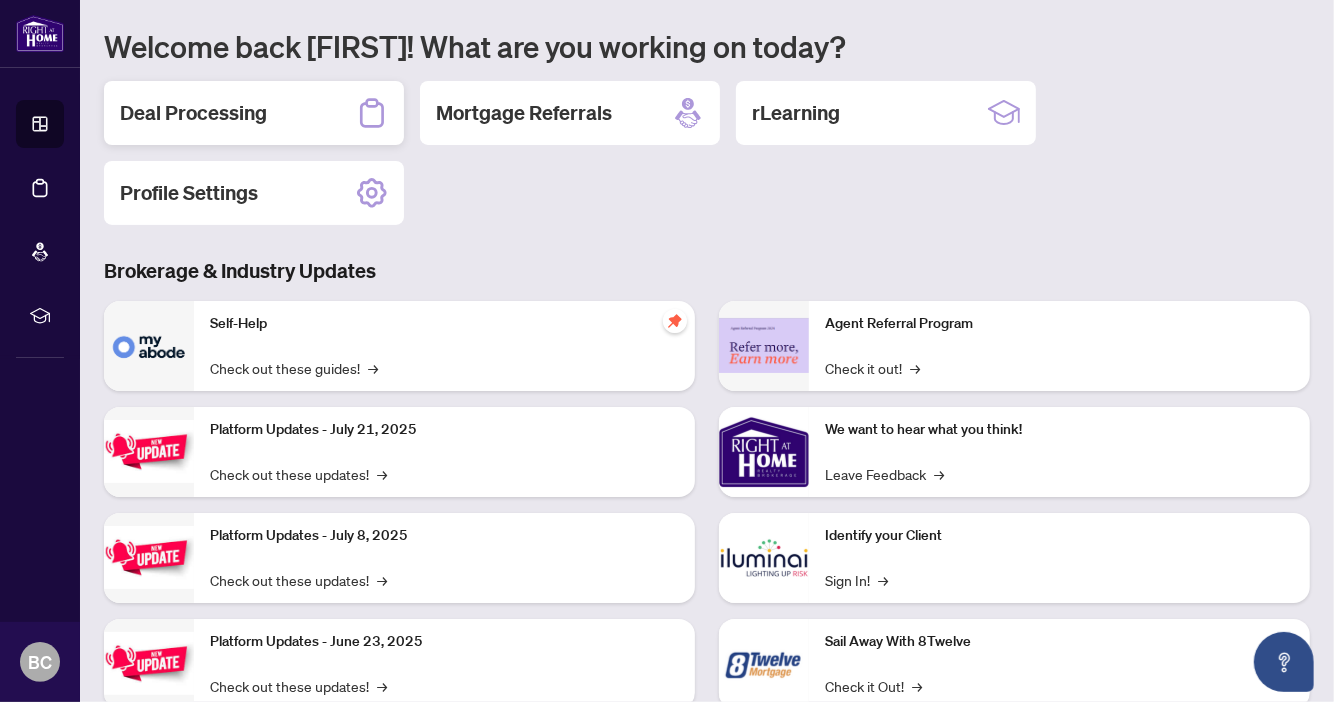click on "Deal Processing" at bounding box center [193, 113] 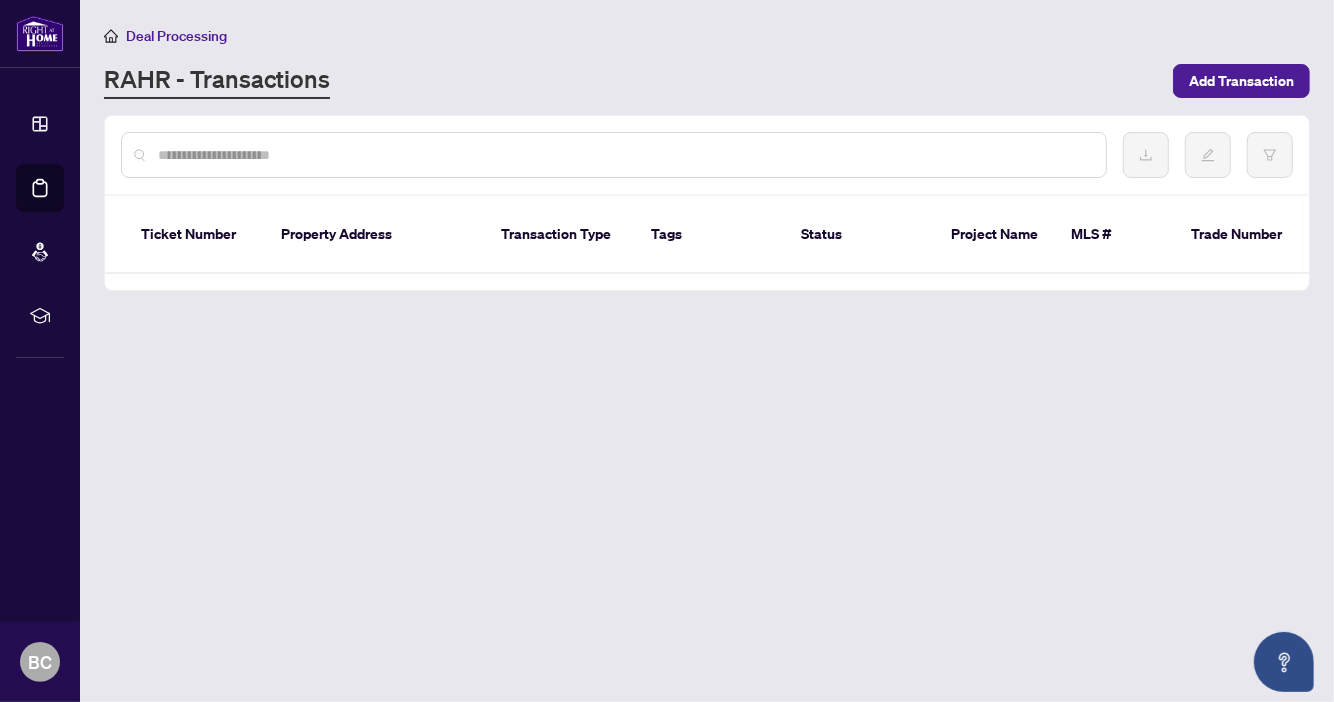 scroll, scrollTop: 0, scrollLeft: 0, axis: both 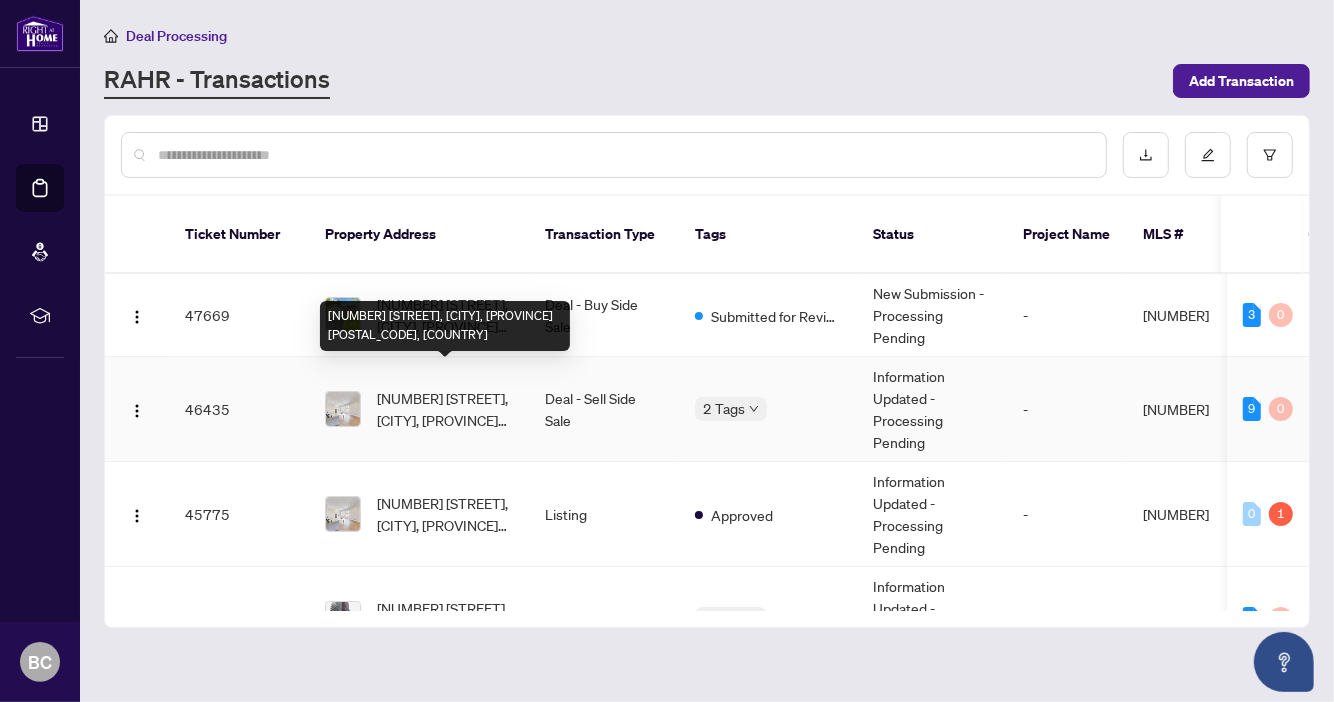 click on "[NUMBER] [STREET], [CITY], [PROVINCE] [POSTAL_CODE], [COUNTRY]" at bounding box center (445, 409) 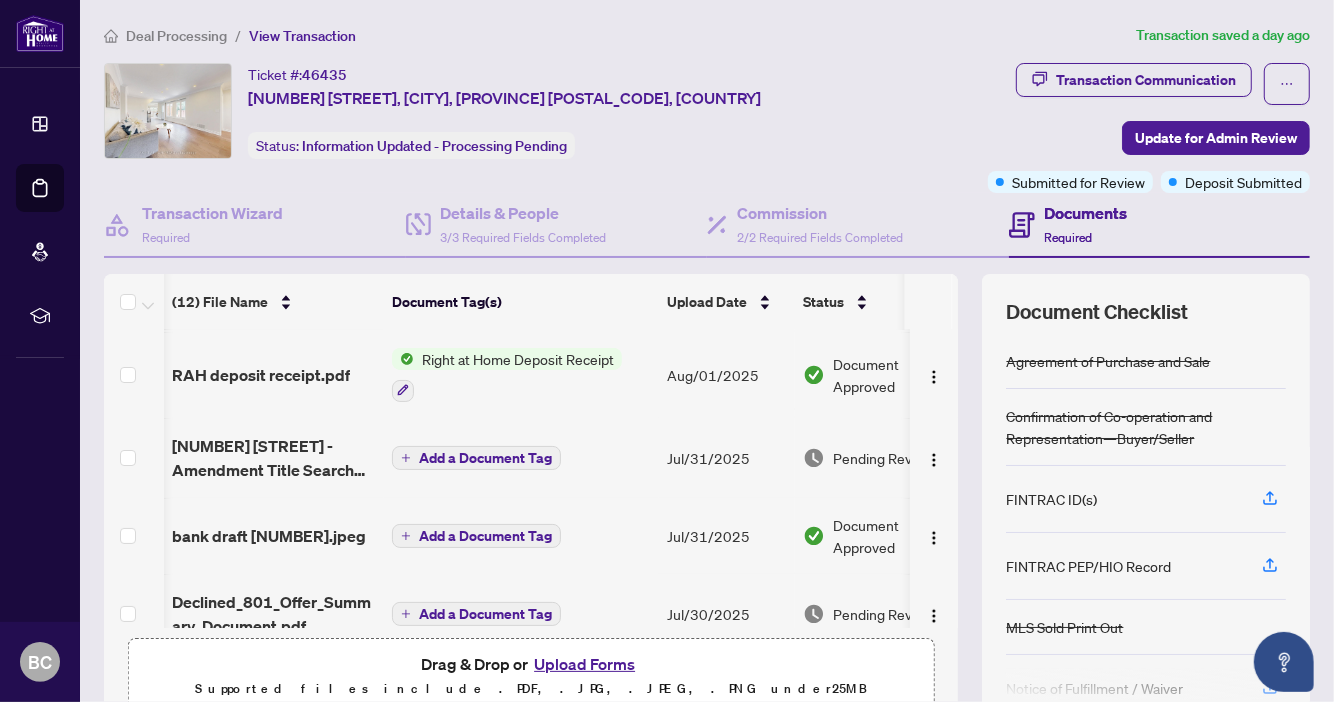 scroll, scrollTop: 262, scrollLeft: 6, axis: both 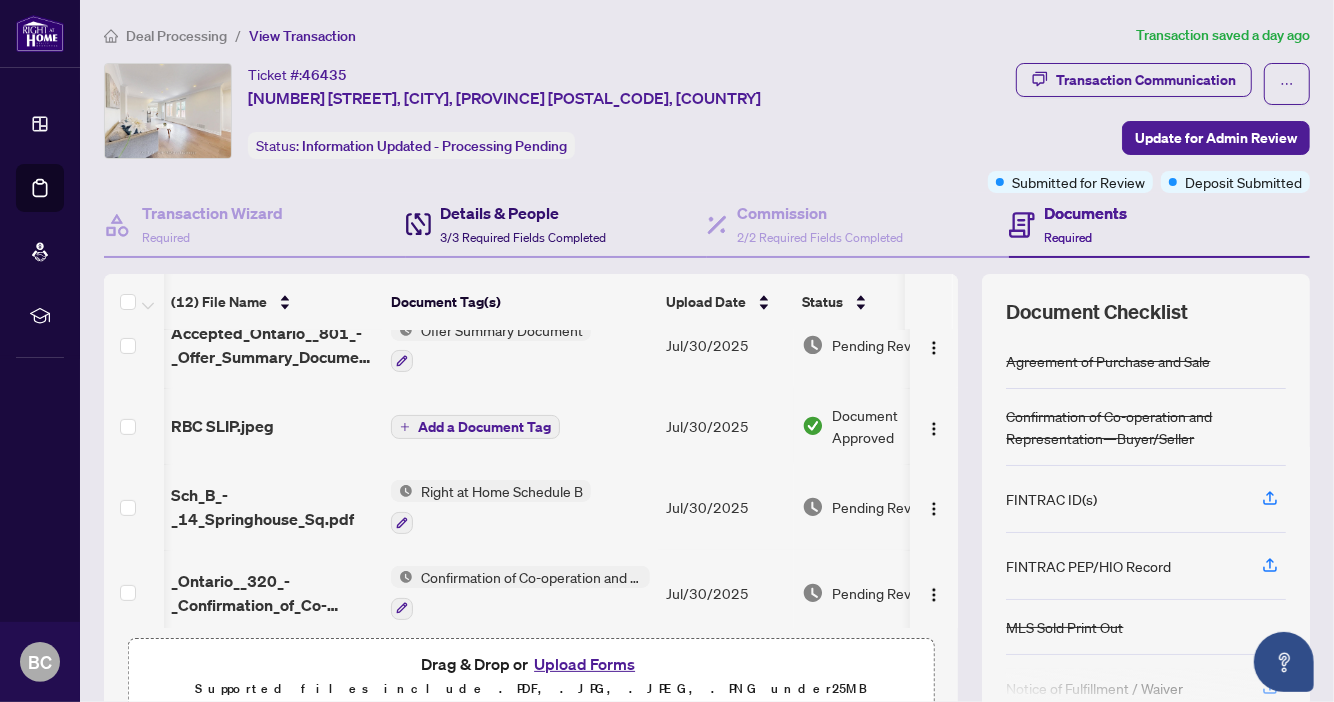 click on "Details & People" at bounding box center [524, 213] 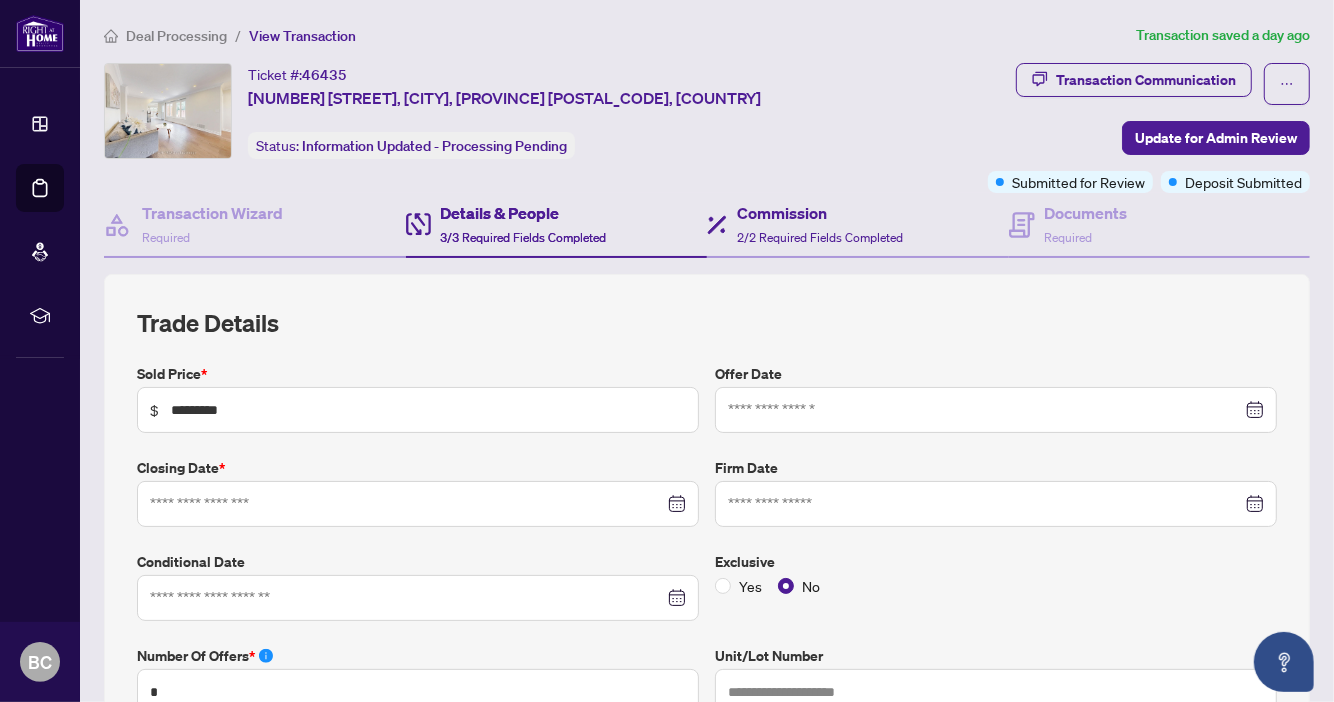type on "**********" 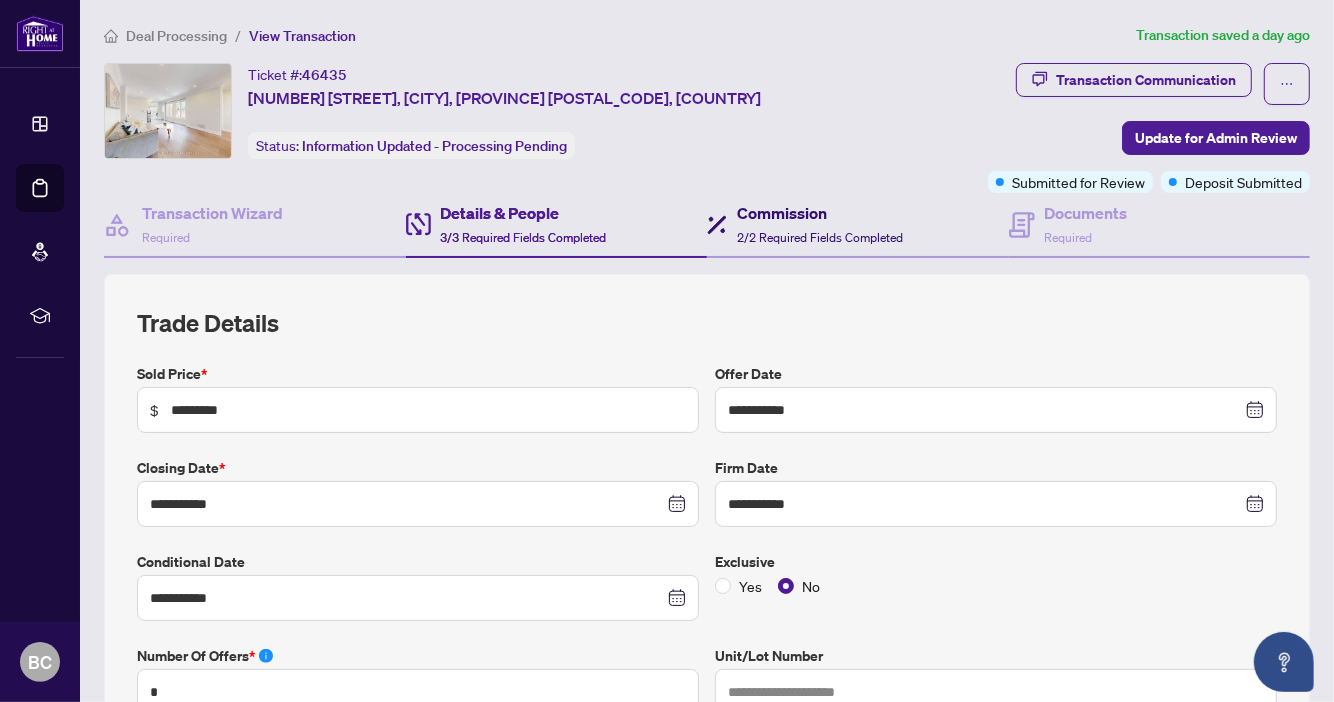 click on "Commission" at bounding box center (820, 213) 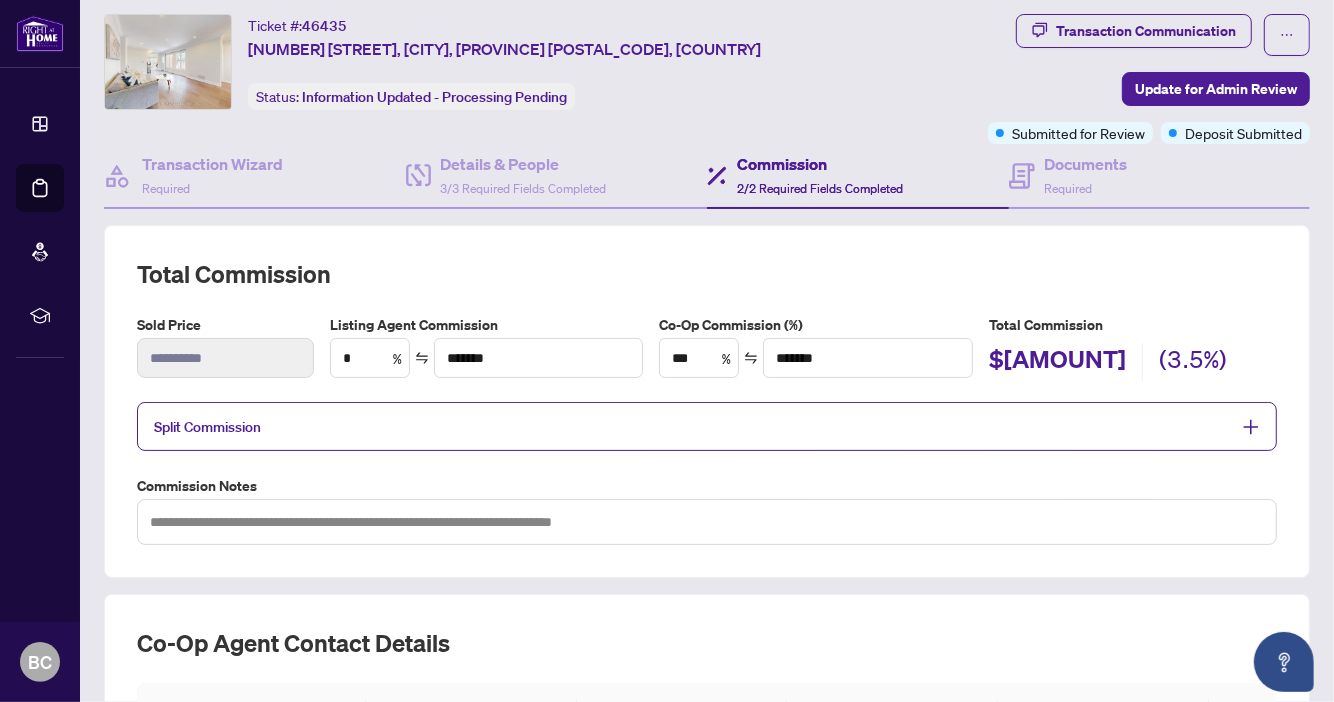 scroll, scrollTop: 38, scrollLeft: 0, axis: vertical 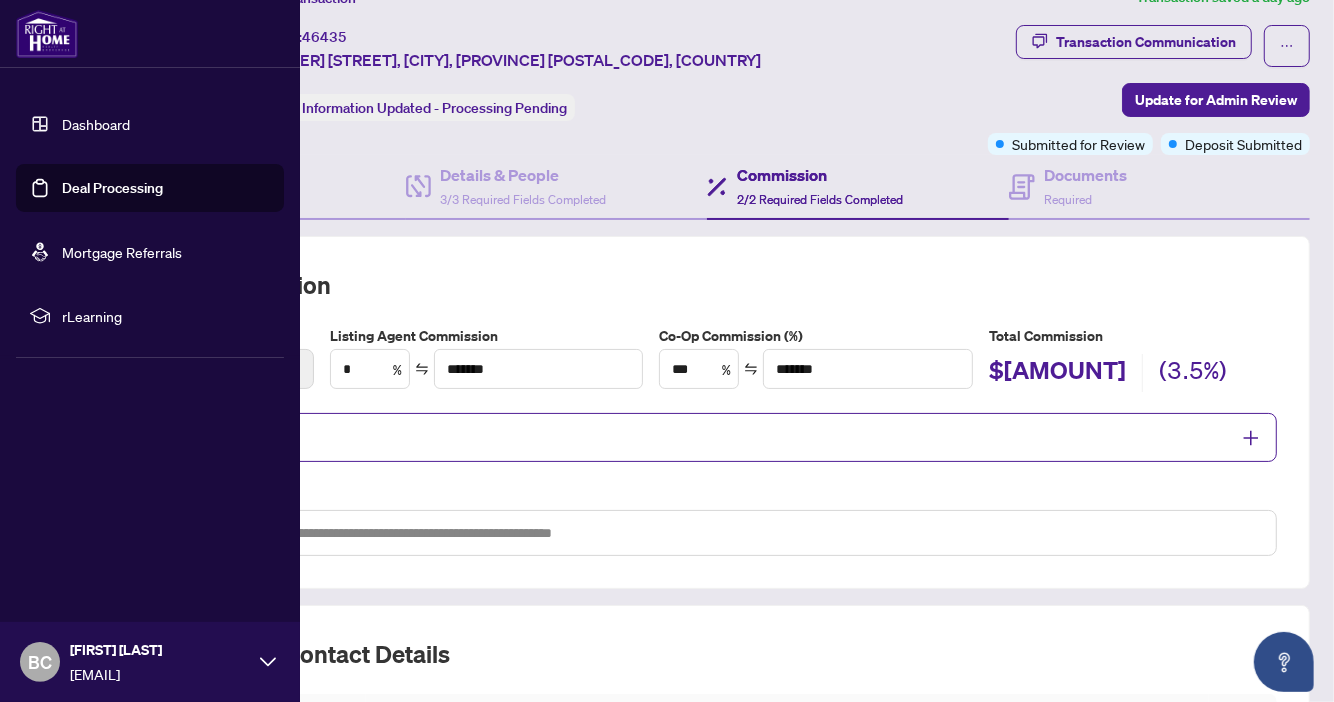 click on "Dashboard" at bounding box center [96, 124] 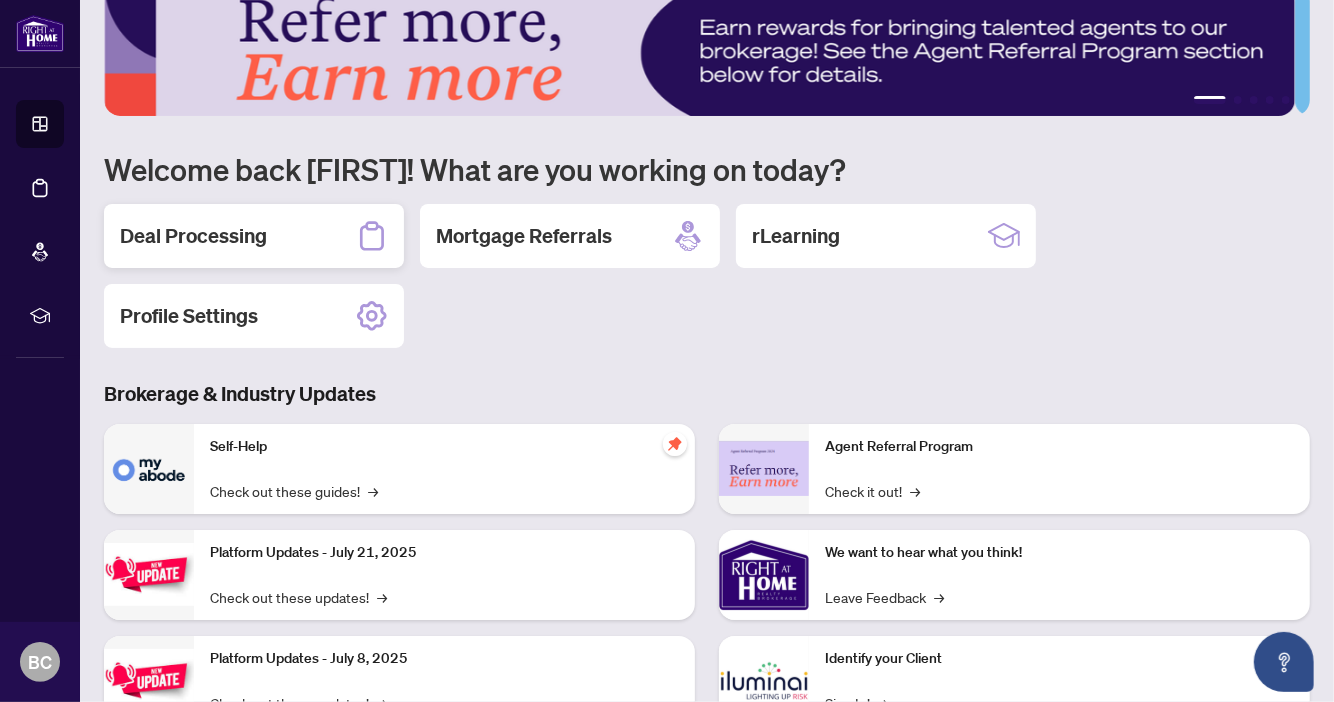 click on "Deal Processing" at bounding box center (193, 236) 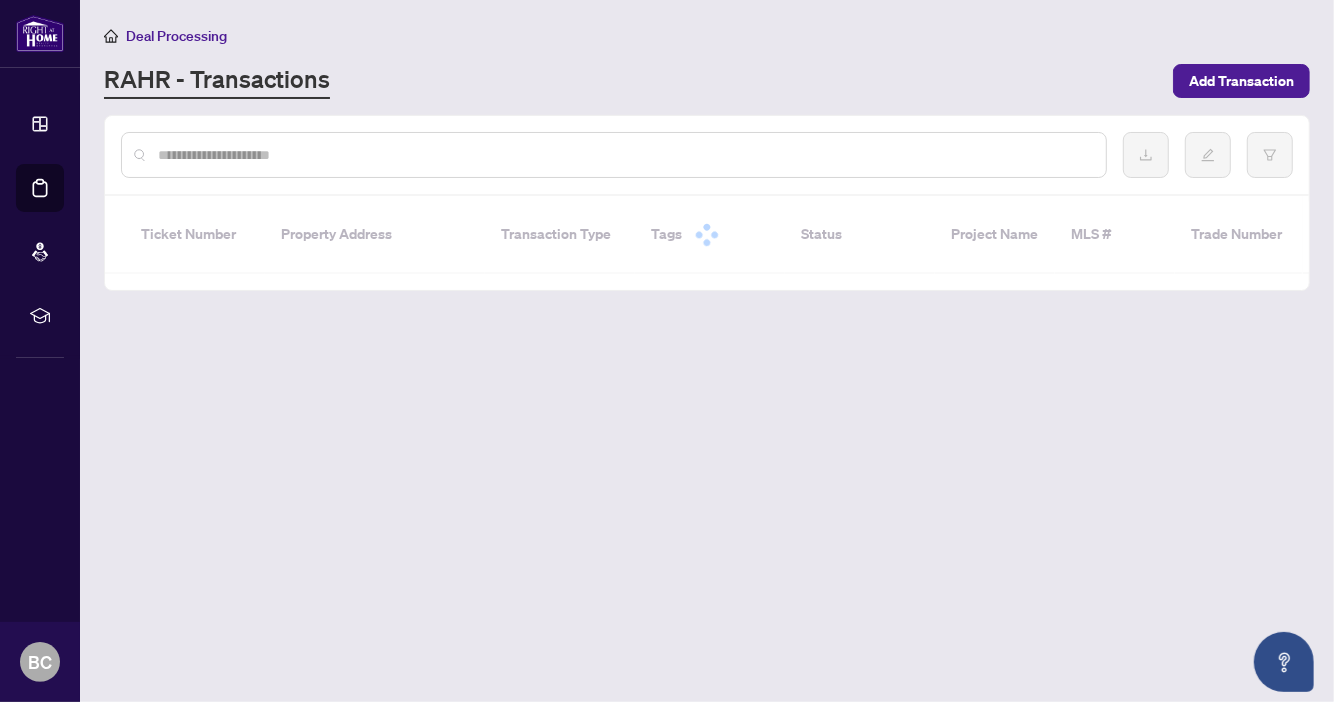 scroll, scrollTop: 0, scrollLeft: 0, axis: both 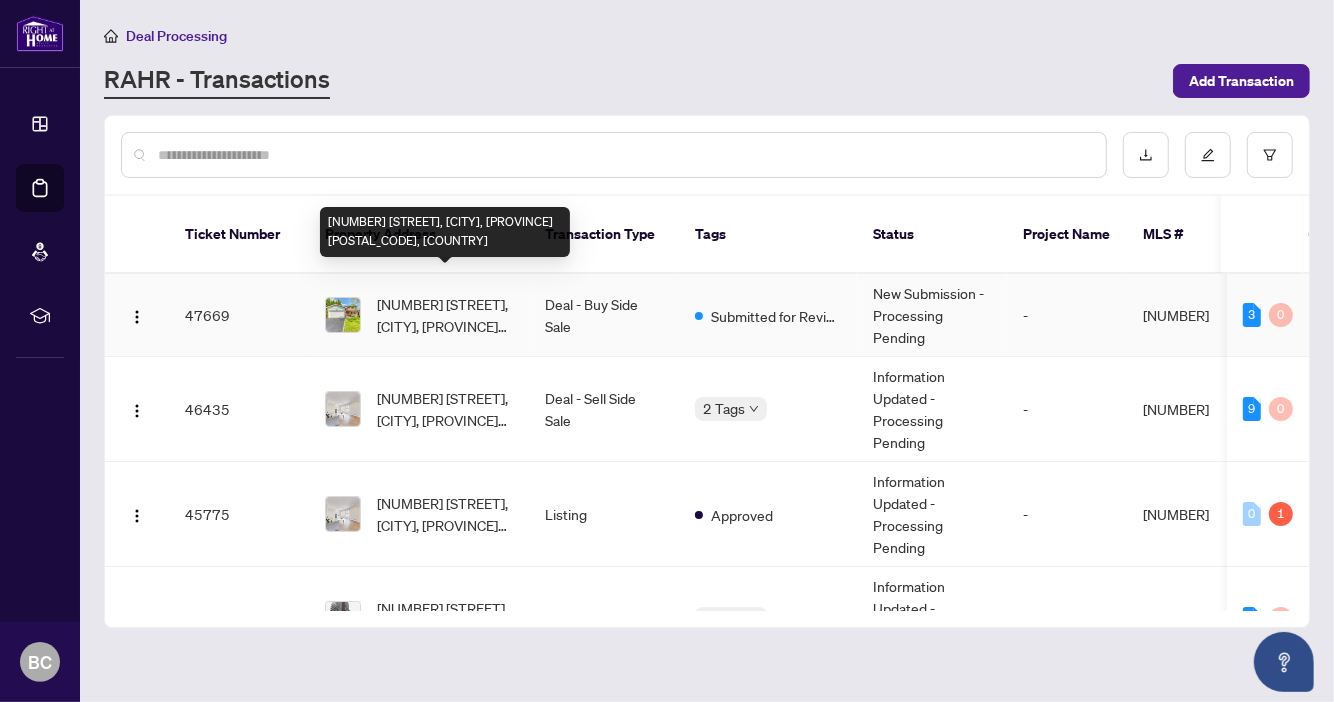 click on "[NUMBER] [STREET], [CITY], [PROVINCE] [POSTAL_CODE], [COUNTRY]" at bounding box center (445, 315) 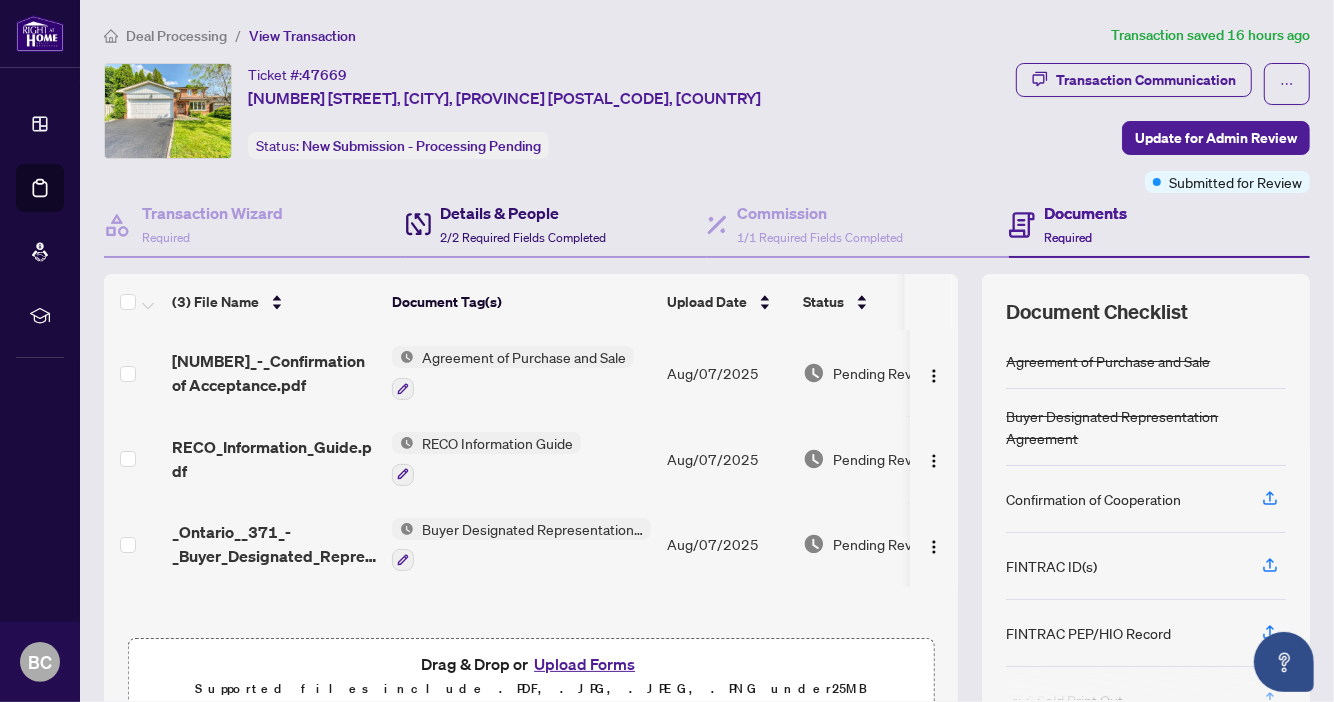 click on "Details & People" at bounding box center [524, 213] 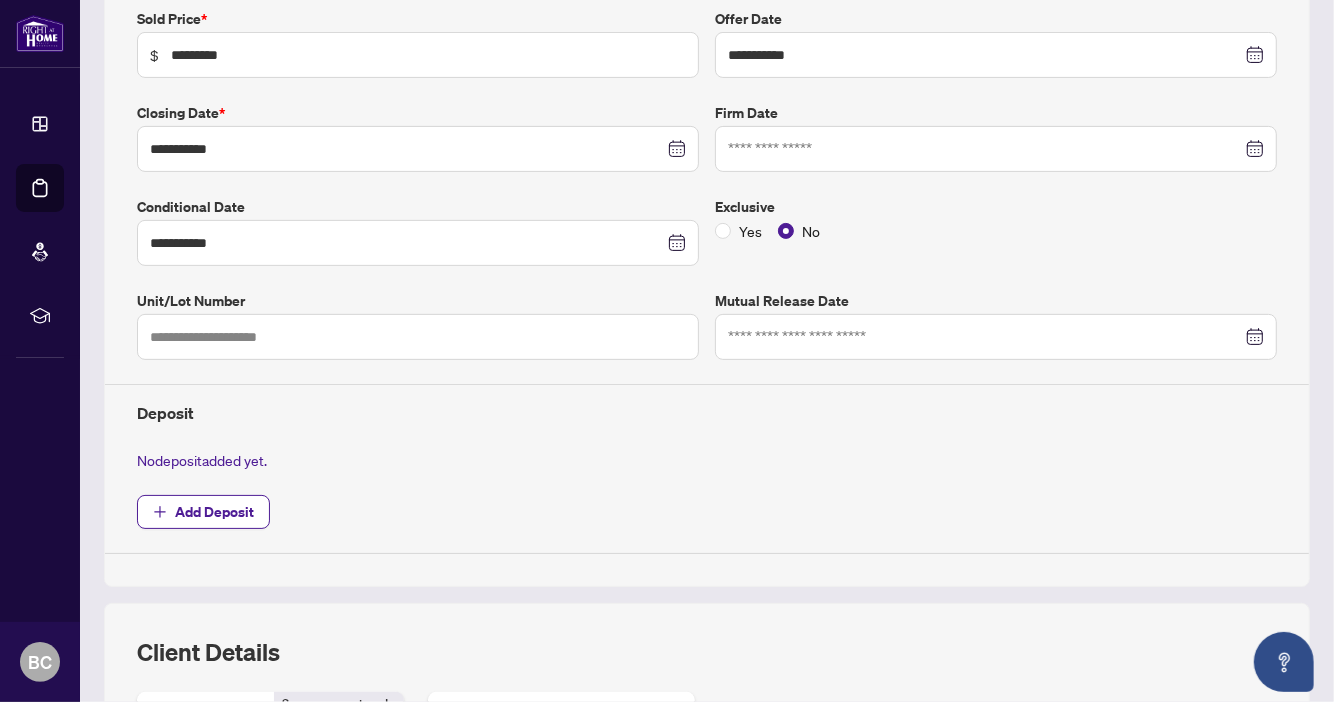 scroll, scrollTop: 0, scrollLeft: 0, axis: both 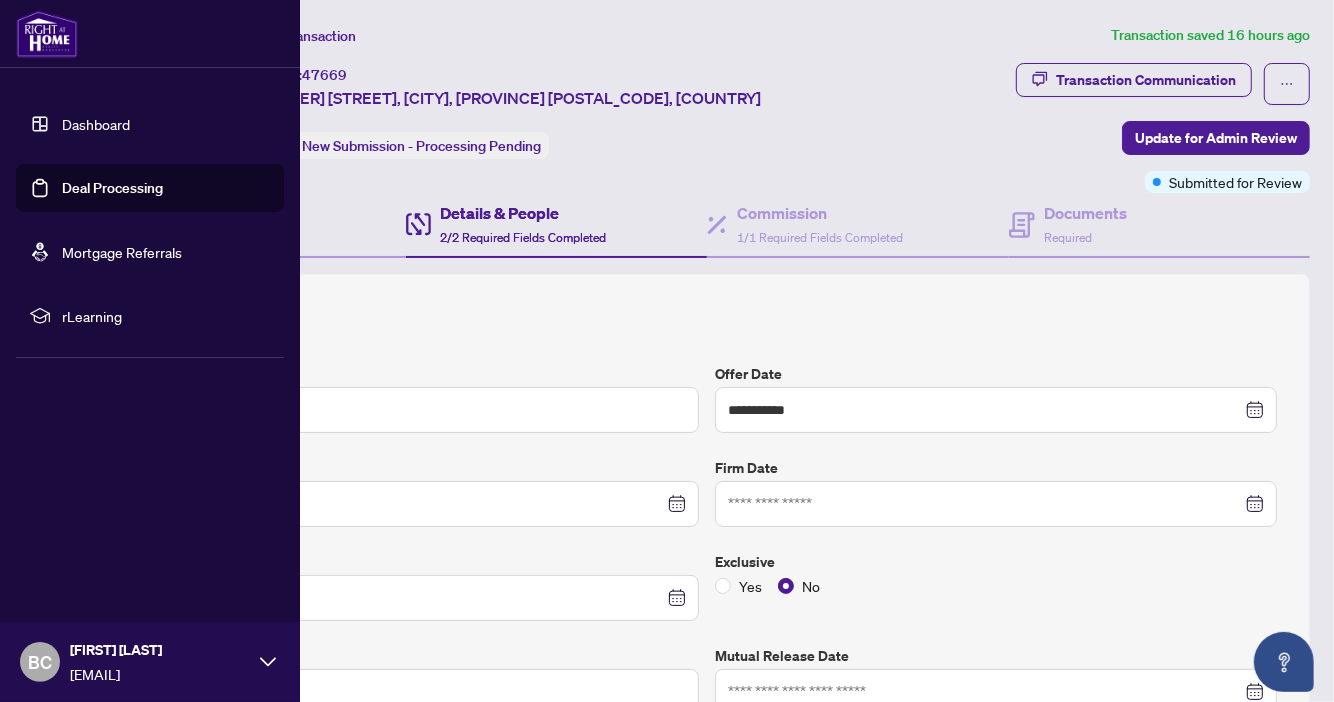 click on "Dashboard" at bounding box center [96, 124] 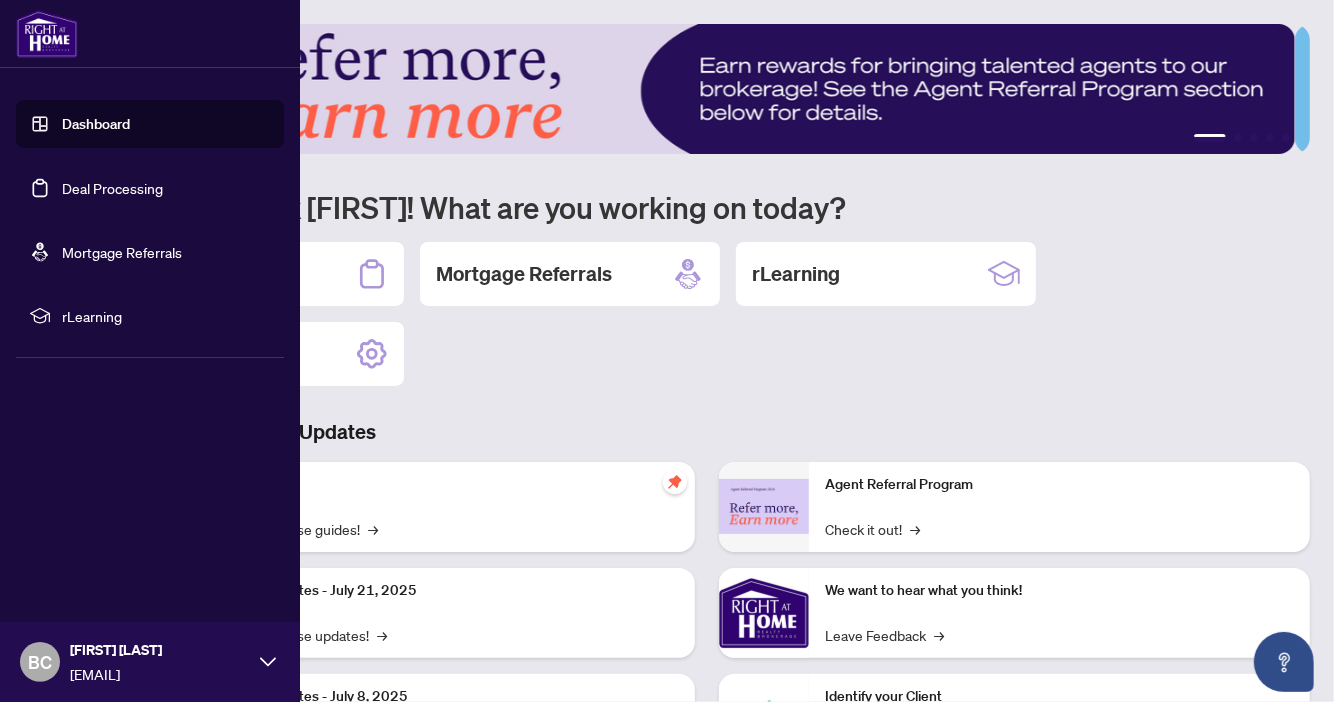 click on "Dashboard" at bounding box center (96, 124) 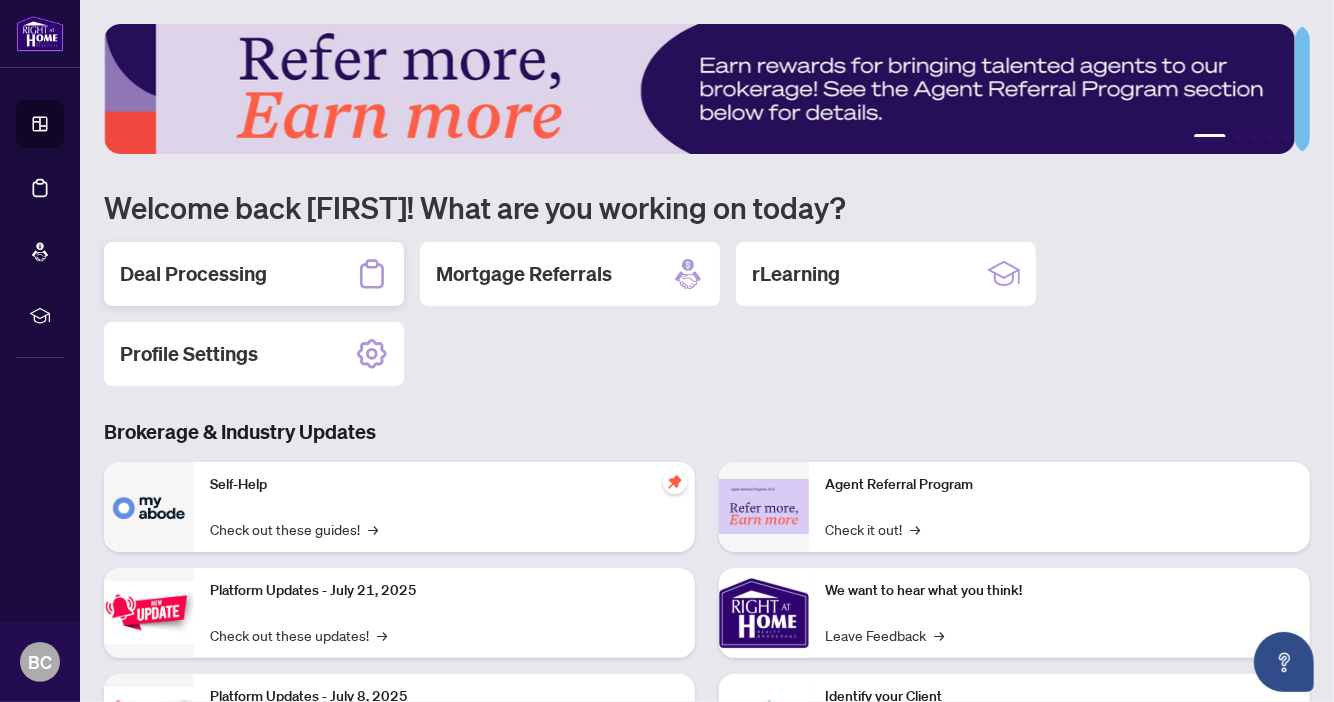click on "Deal Processing" at bounding box center (193, 274) 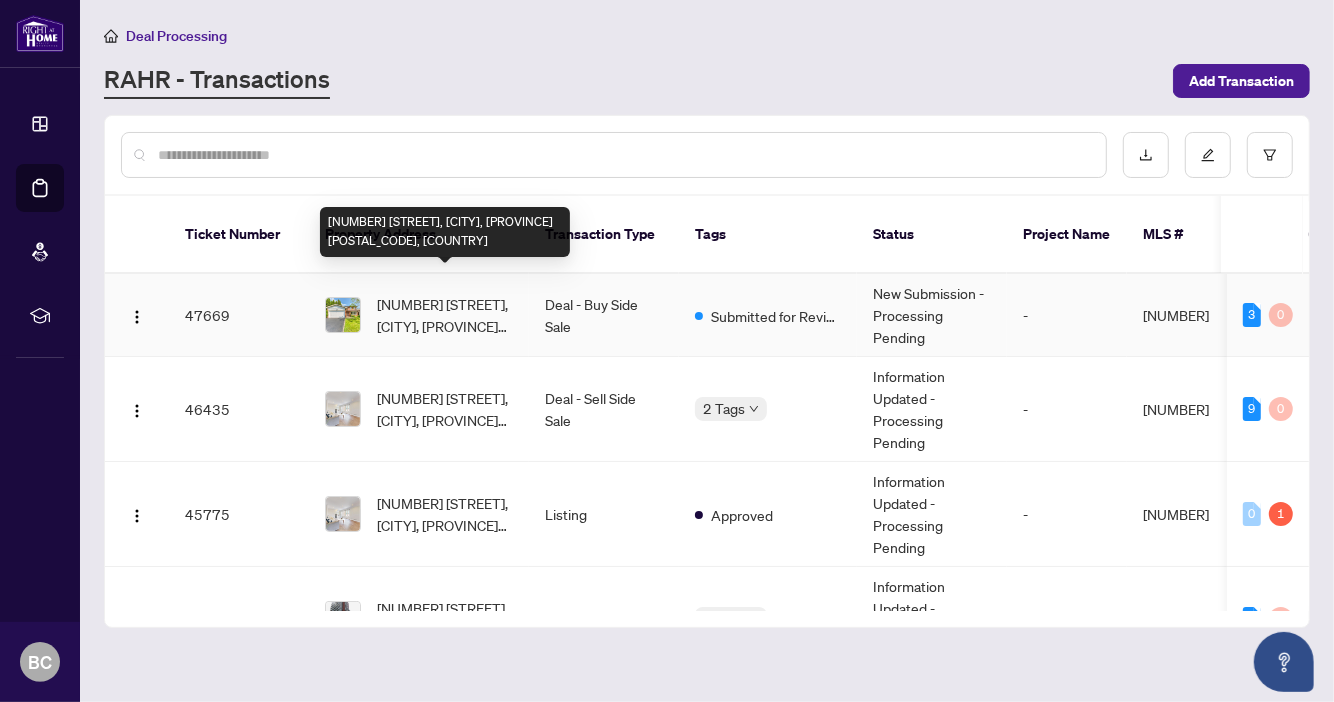 click on "[NUMBER] [STREET], [CITY], [PROVINCE] [POSTAL_CODE], [COUNTRY]" at bounding box center (445, 315) 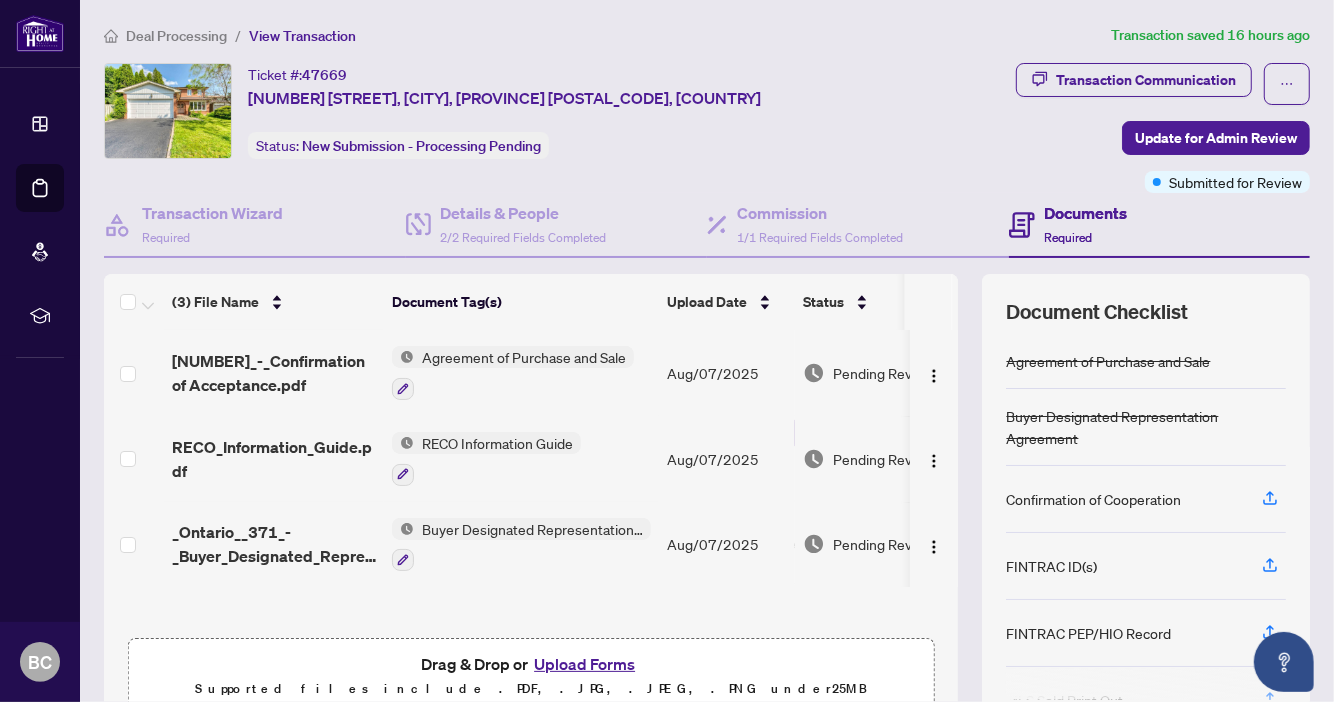 scroll, scrollTop: 0, scrollLeft: 0, axis: both 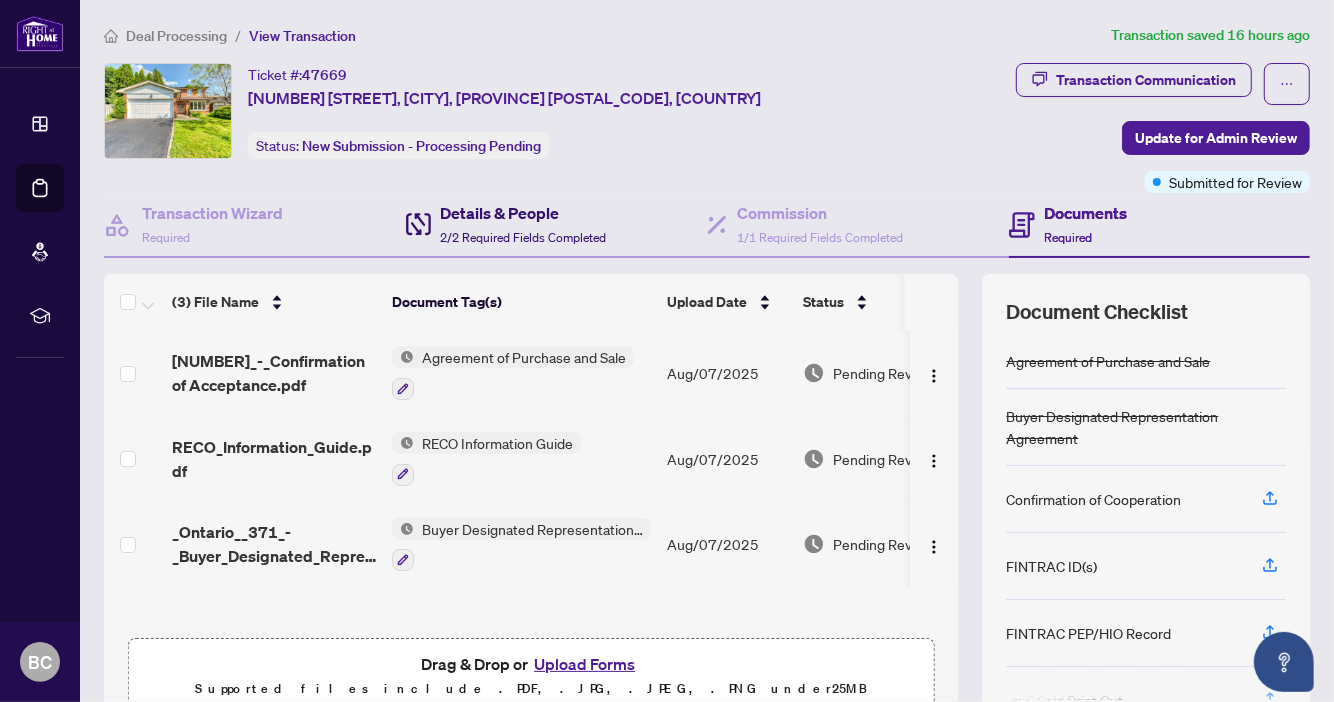 click on "Details & People" at bounding box center (524, 213) 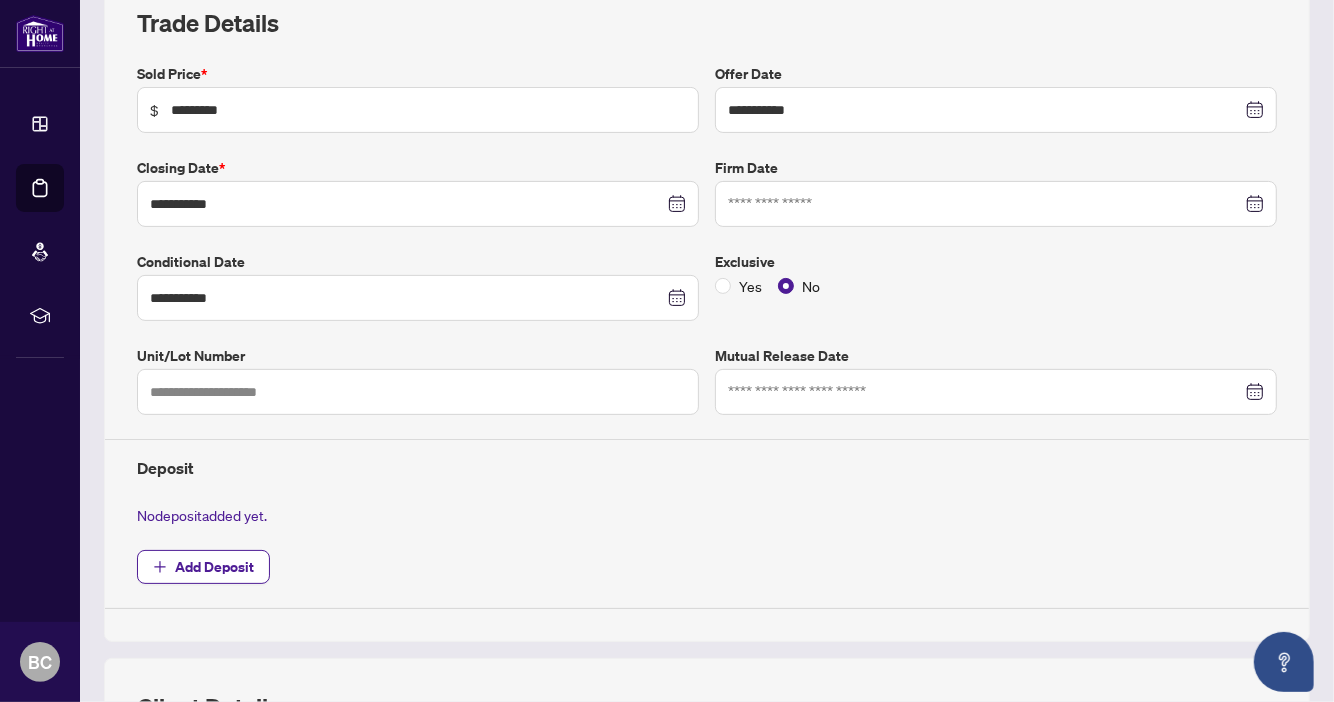 scroll, scrollTop: 0, scrollLeft: 0, axis: both 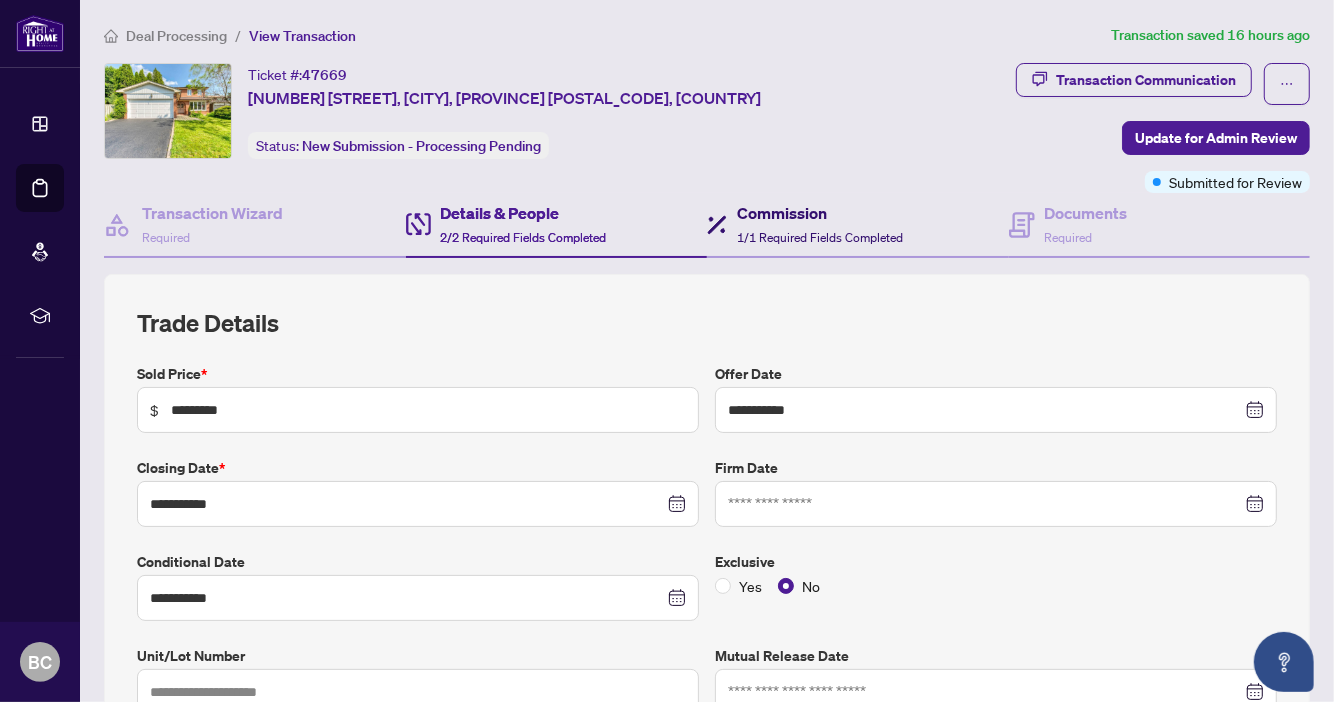 click on "Commission" at bounding box center [820, 213] 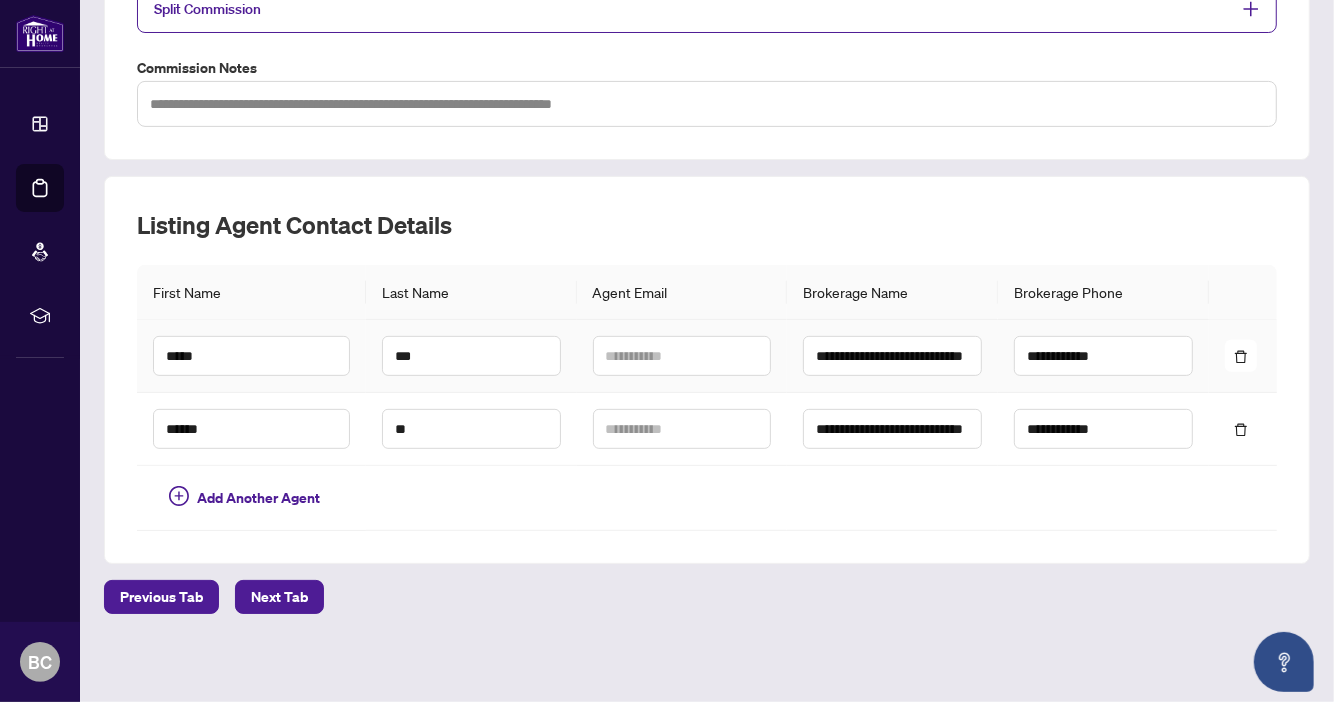 scroll, scrollTop: 0, scrollLeft: 0, axis: both 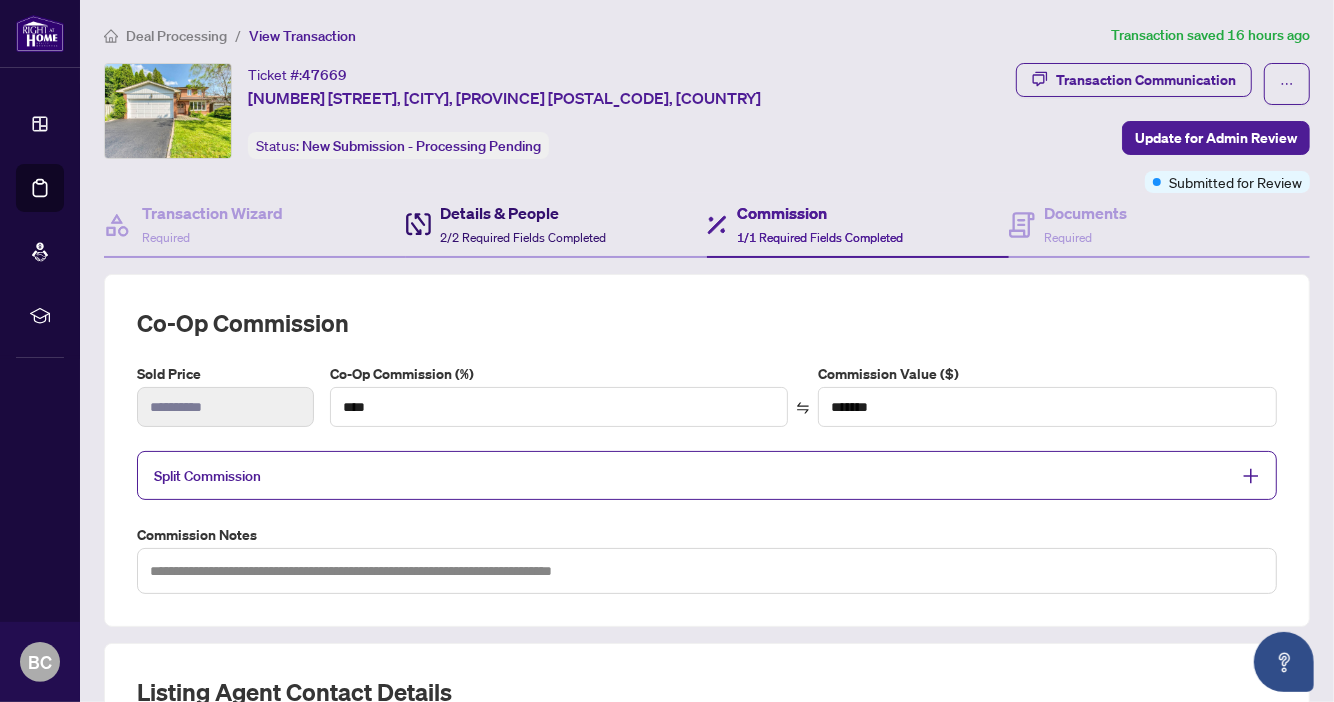 click on "Details & People" at bounding box center [524, 213] 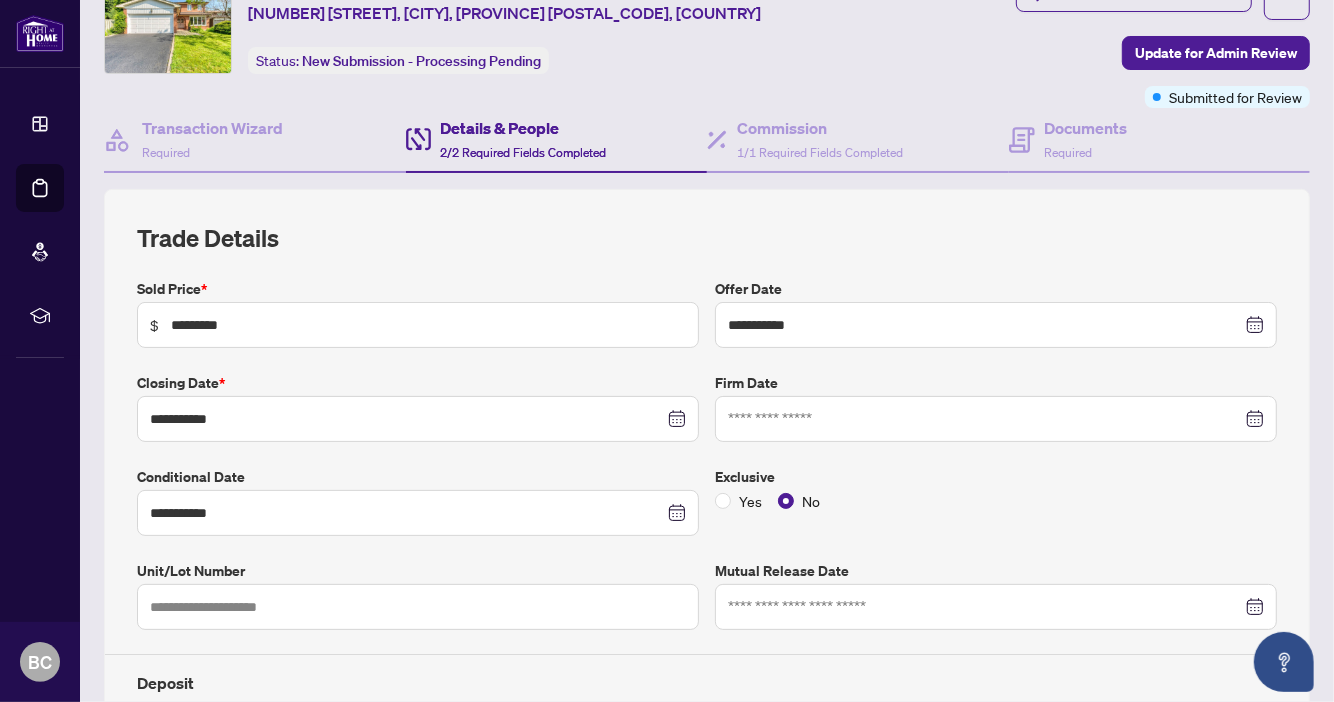 scroll, scrollTop: 0, scrollLeft: 0, axis: both 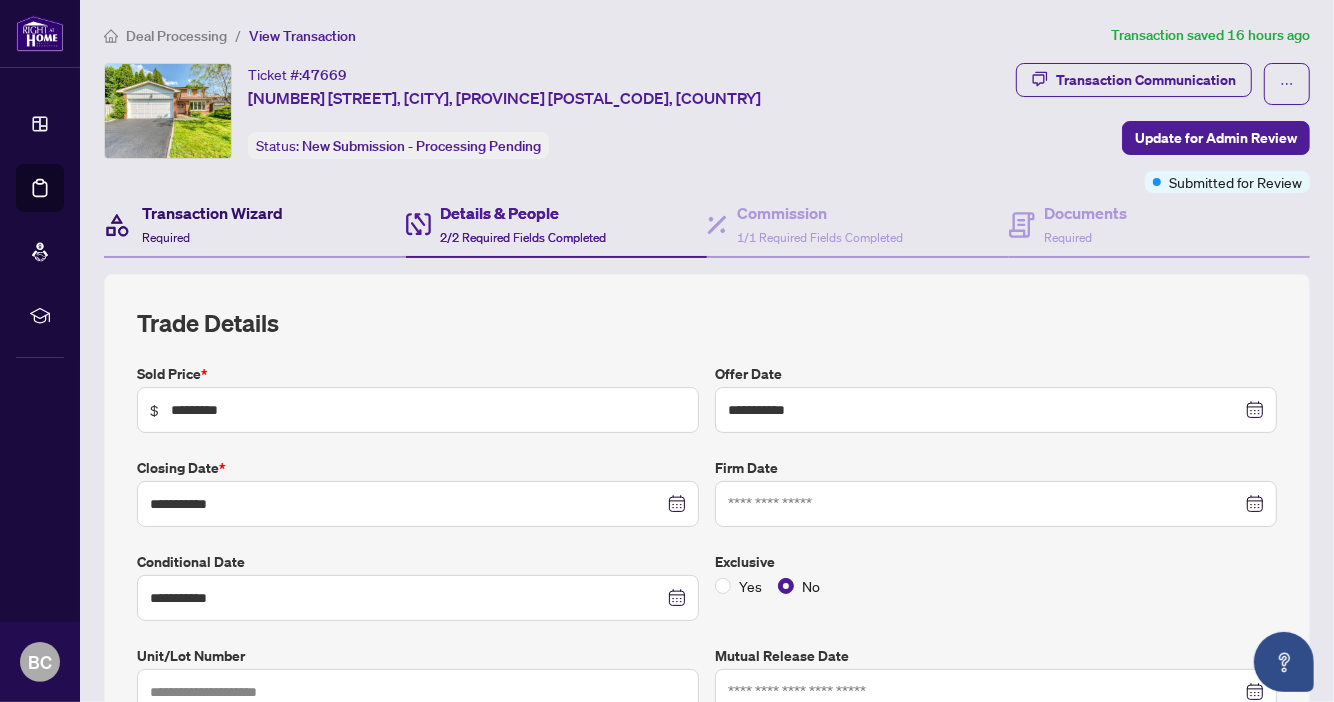 click on "Transaction Wizard" at bounding box center (212, 213) 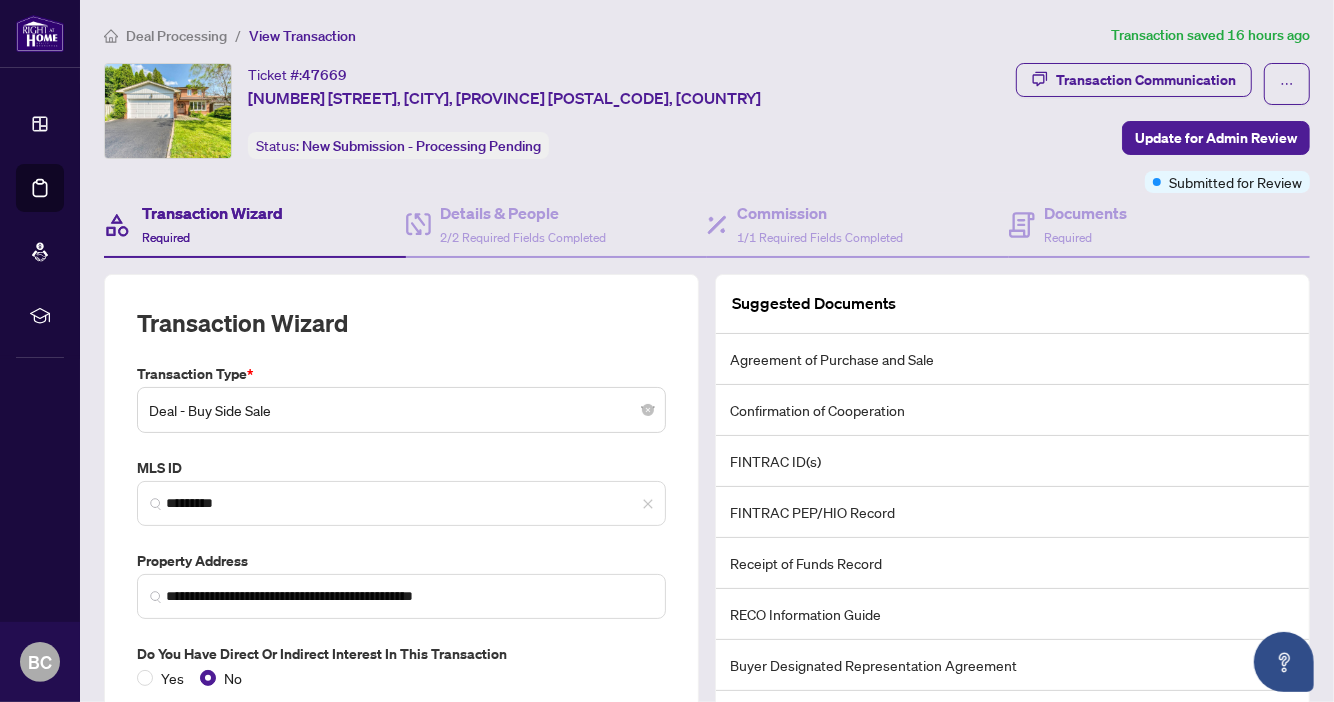 scroll, scrollTop: 230, scrollLeft: 0, axis: vertical 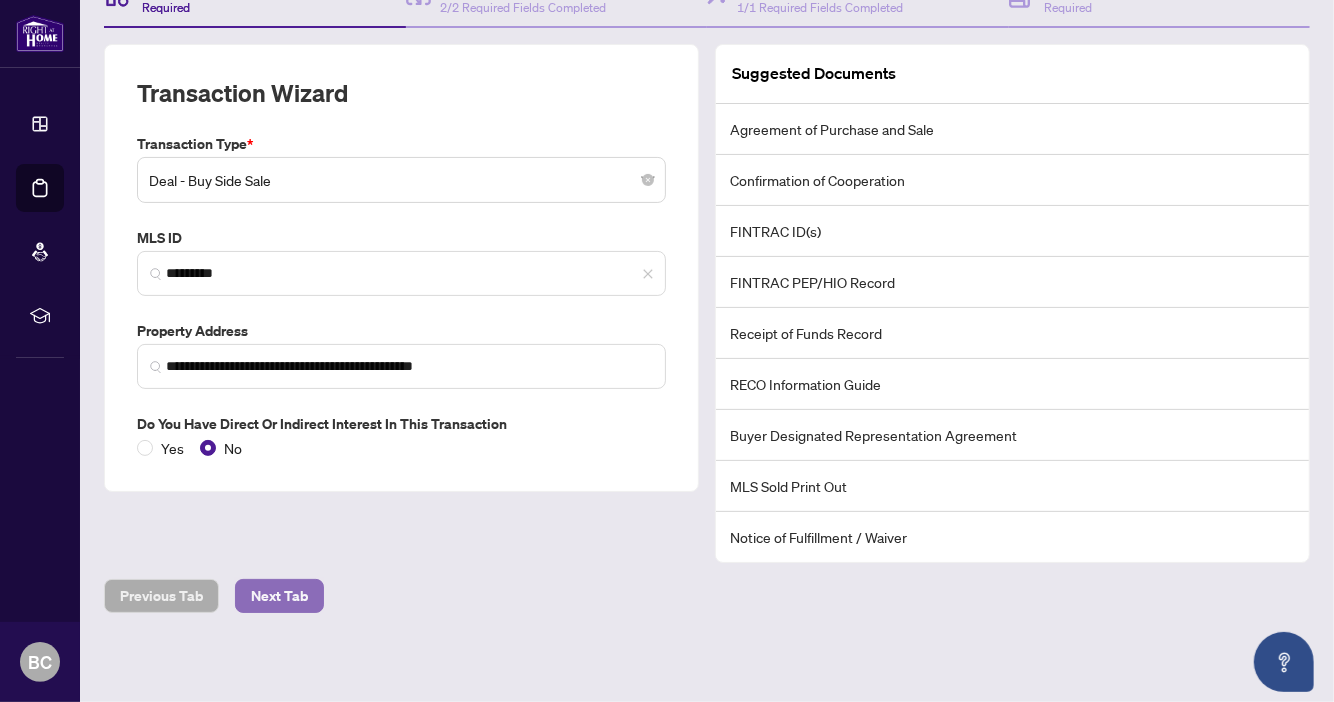 click on "Next Tab" at bounding box center (279, 596) 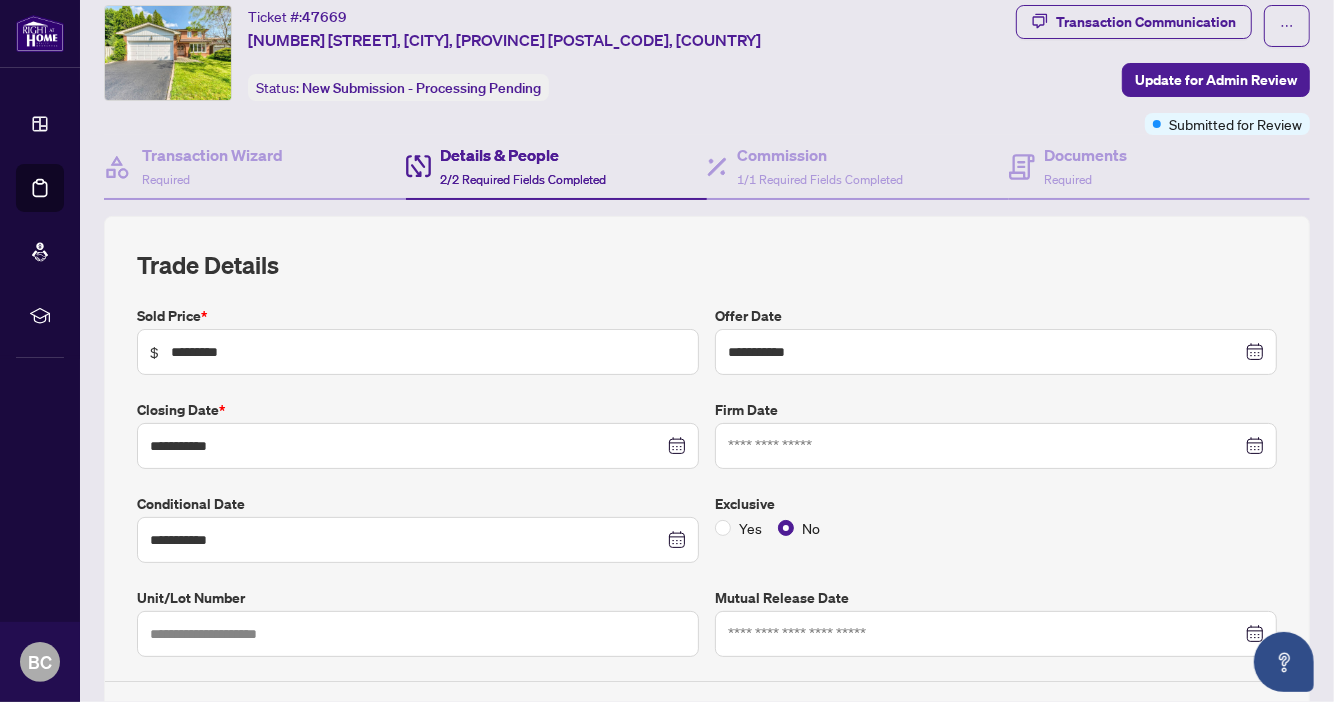 scroll, scrollTop: 34, scrollLeft: 0, axis: vertical 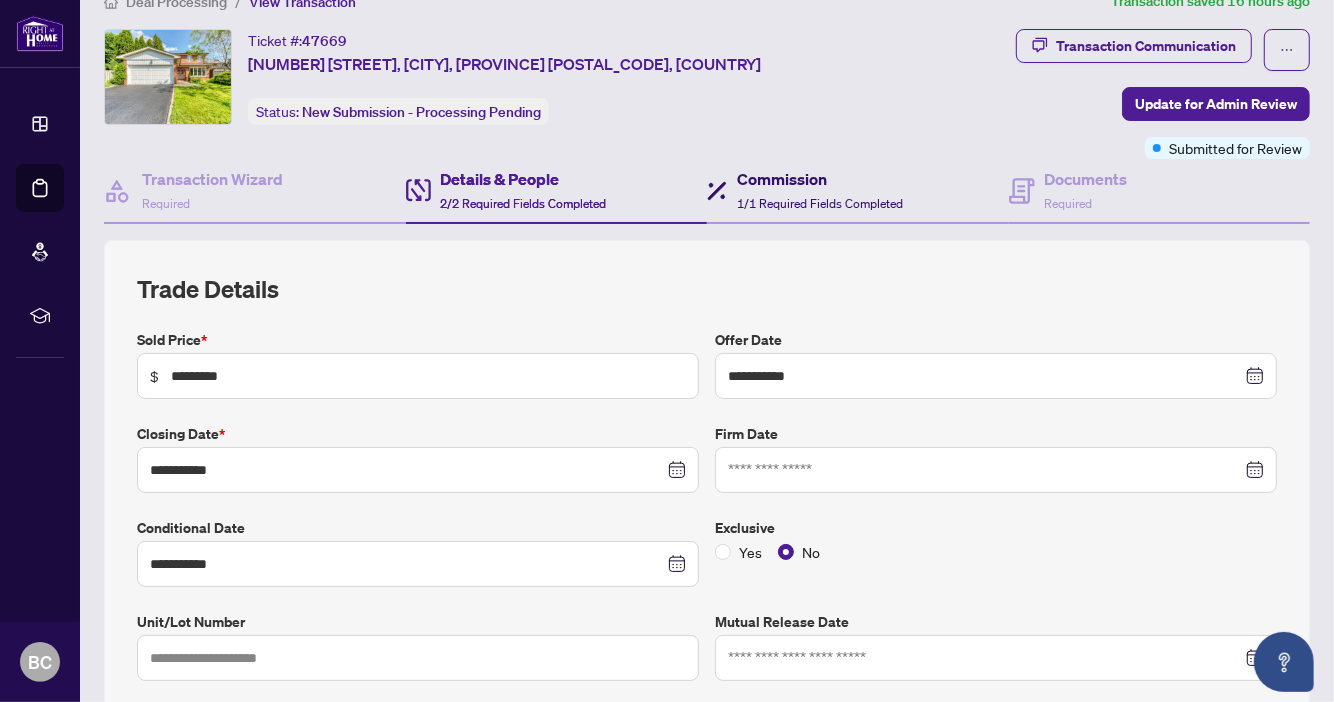 click on "Commission" at bounding box center (820, 179) 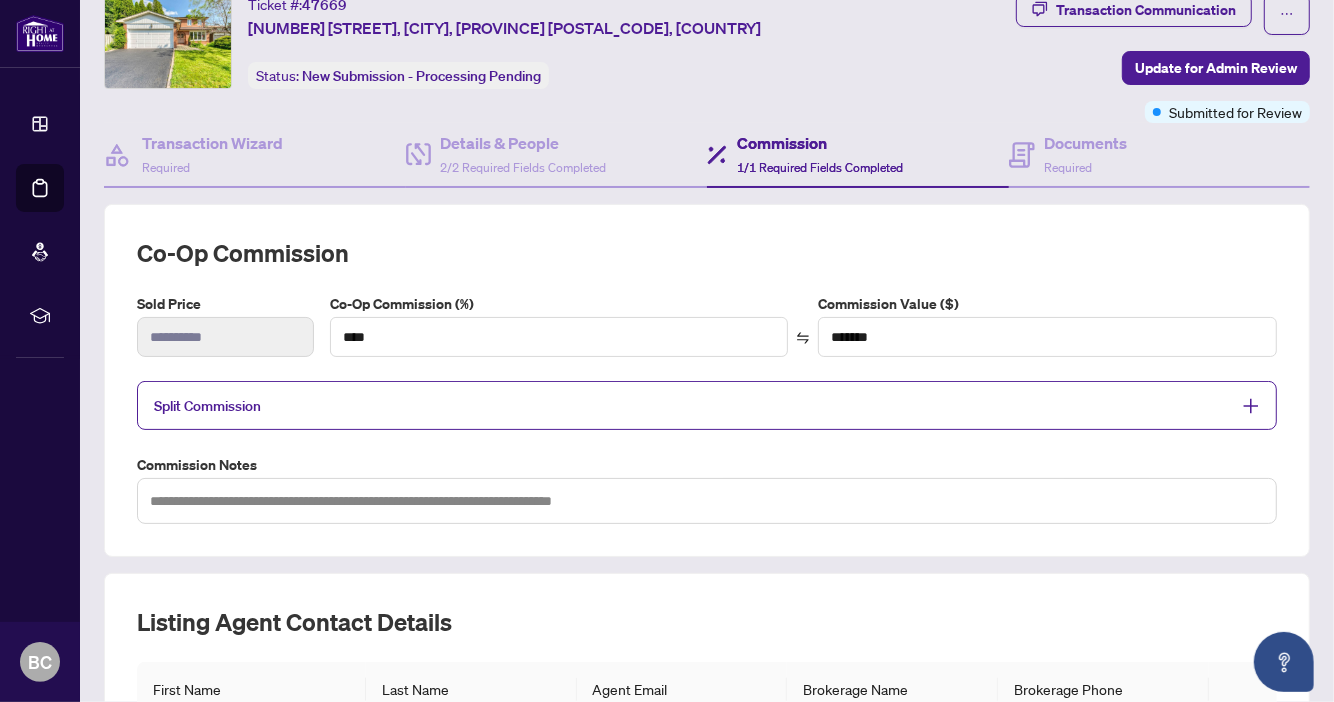 scroll, scrollTop: 0, scrollLeft: 0, axis: both 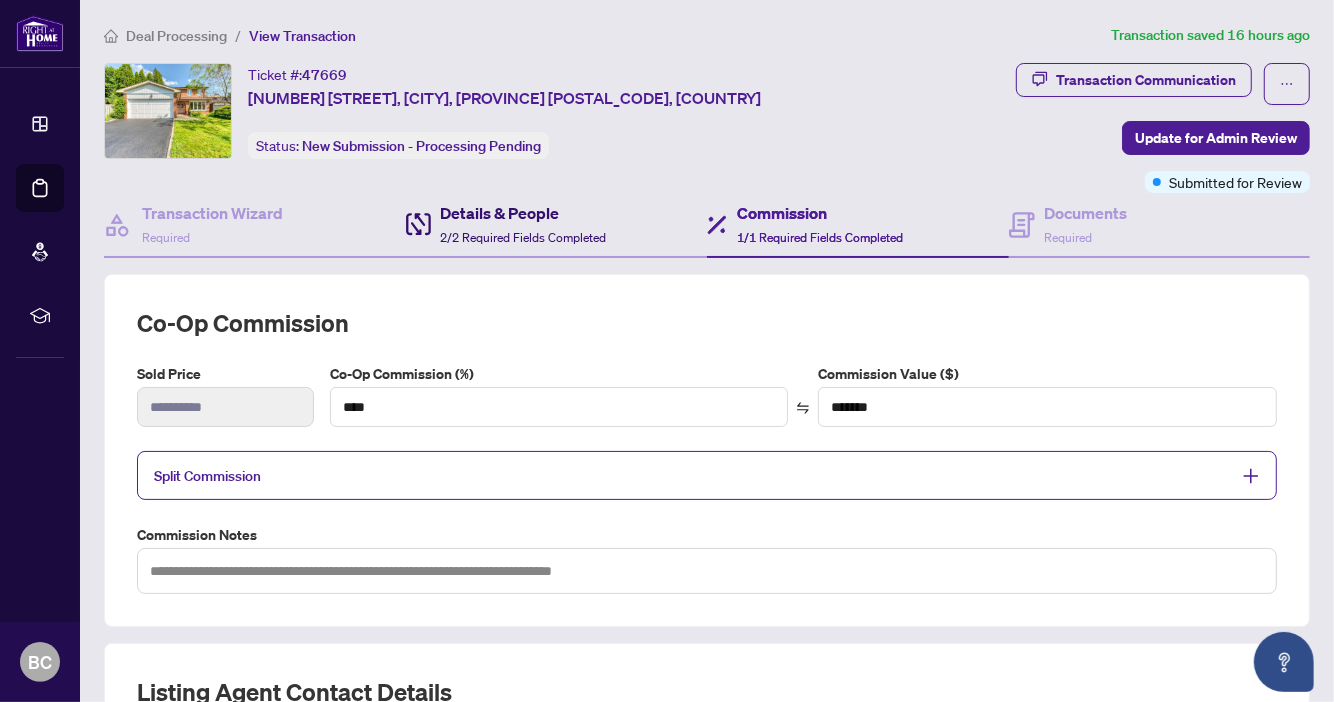 click on "Details & People" at bounding box center (524, 213) 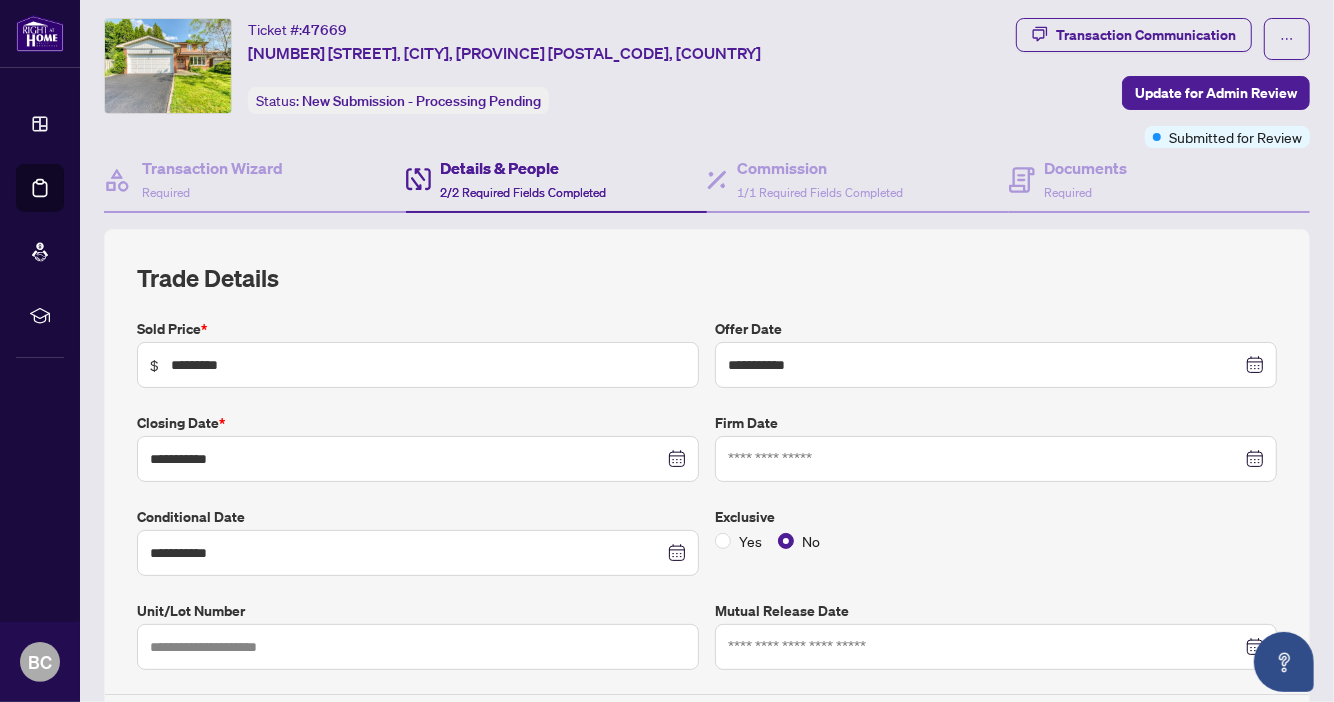 scroll, scrollTop: 44, scrollLeft: 0, axis: vertical 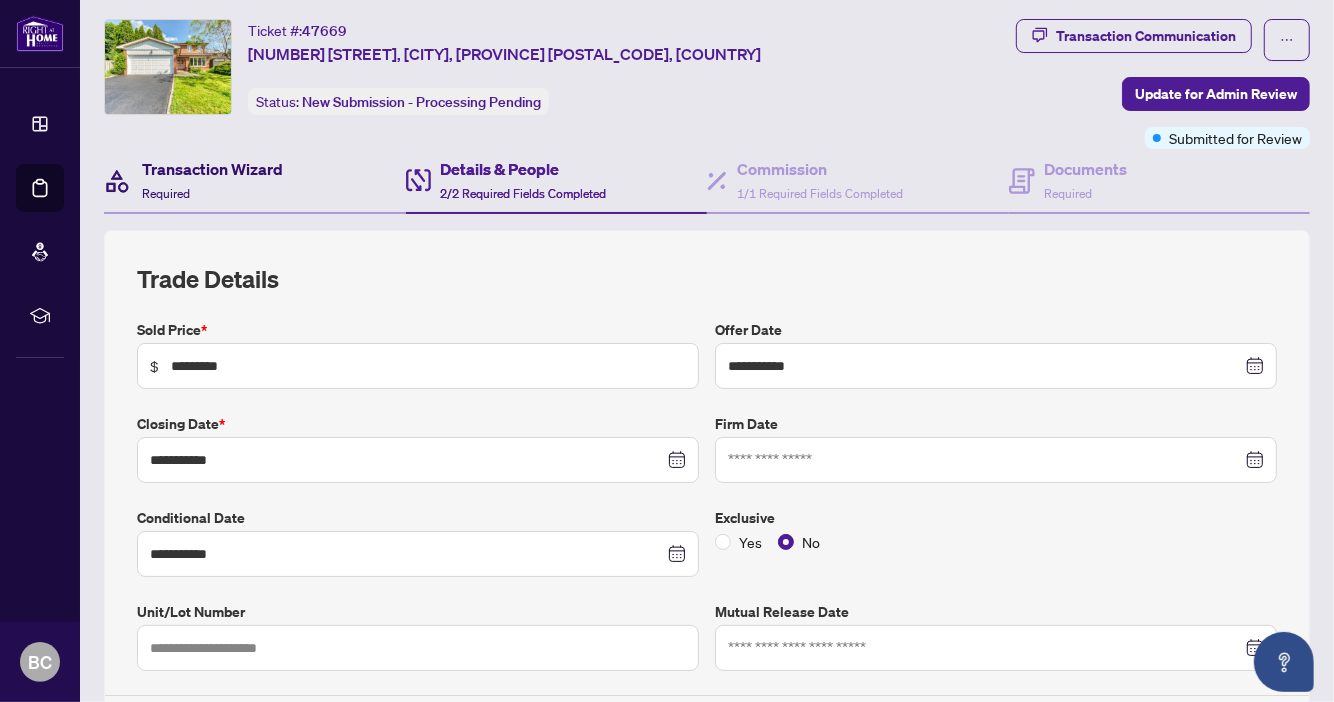 click on "Transaction Wizard" at bounding box center (212, 169) 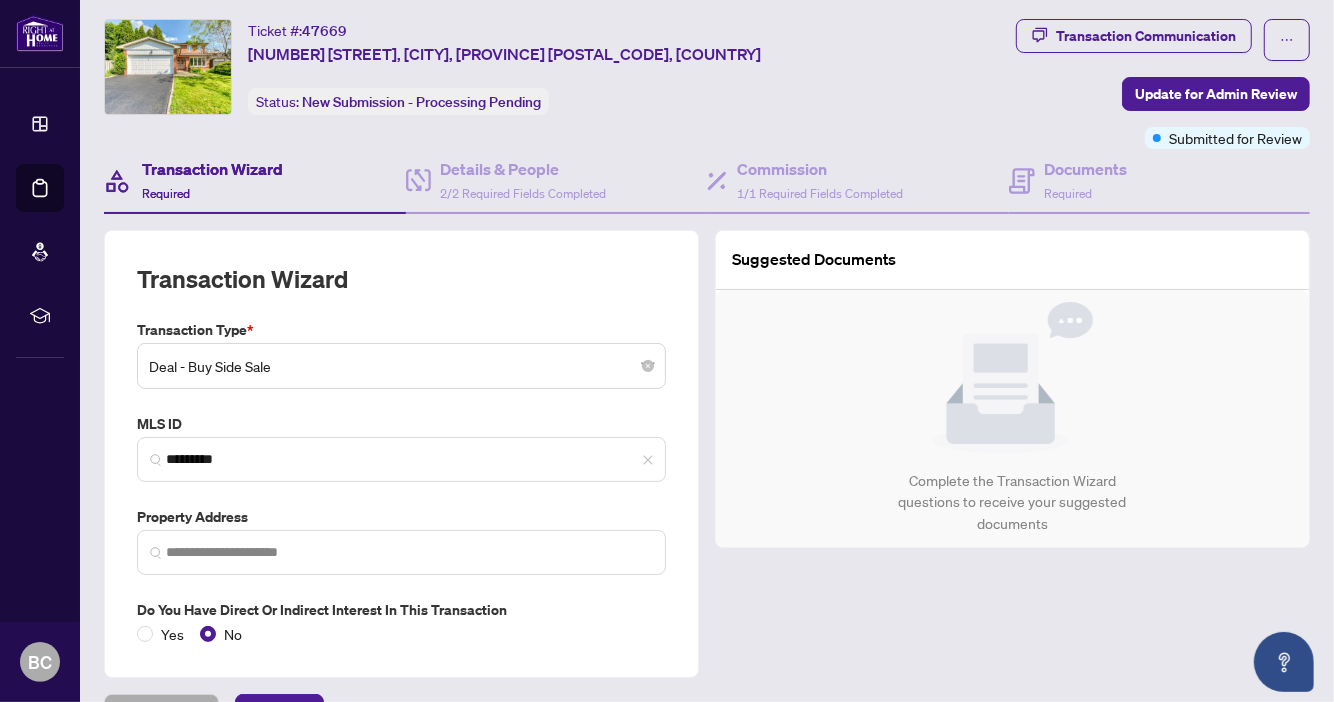 type on "**********" 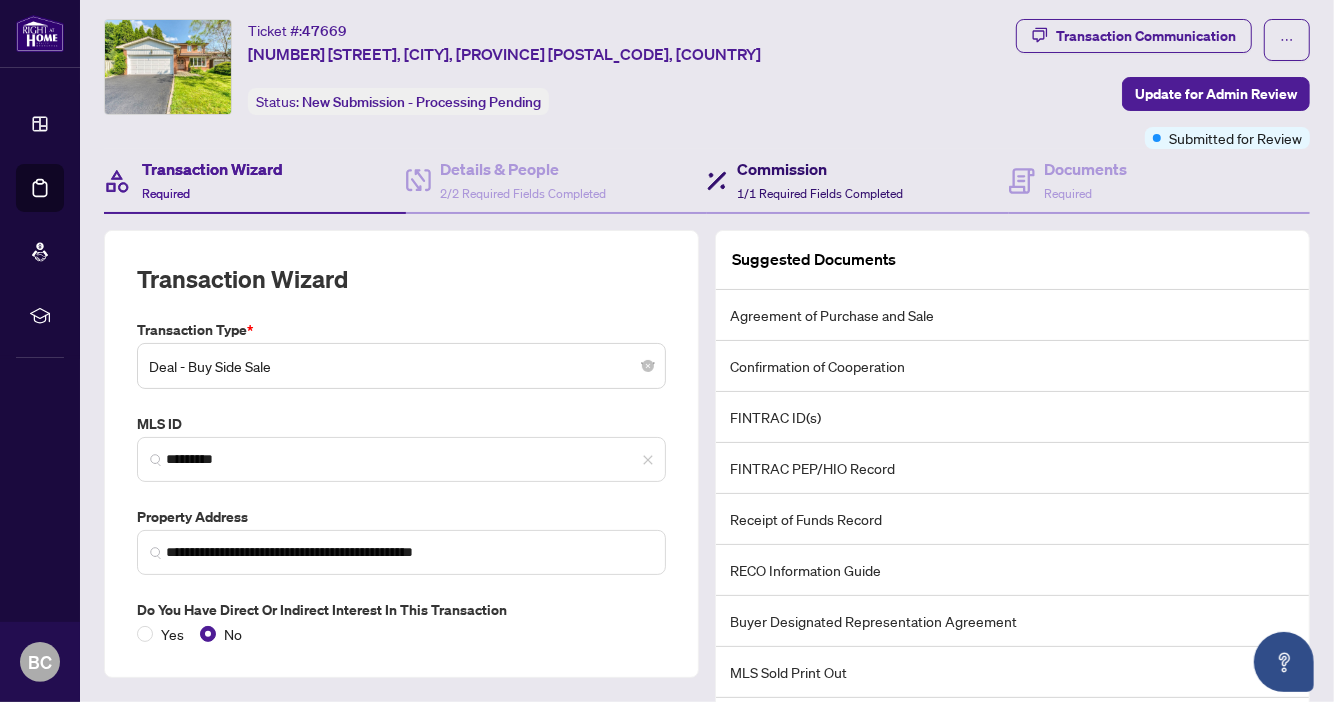 click on "Commission" at bounding box center [820, 169] 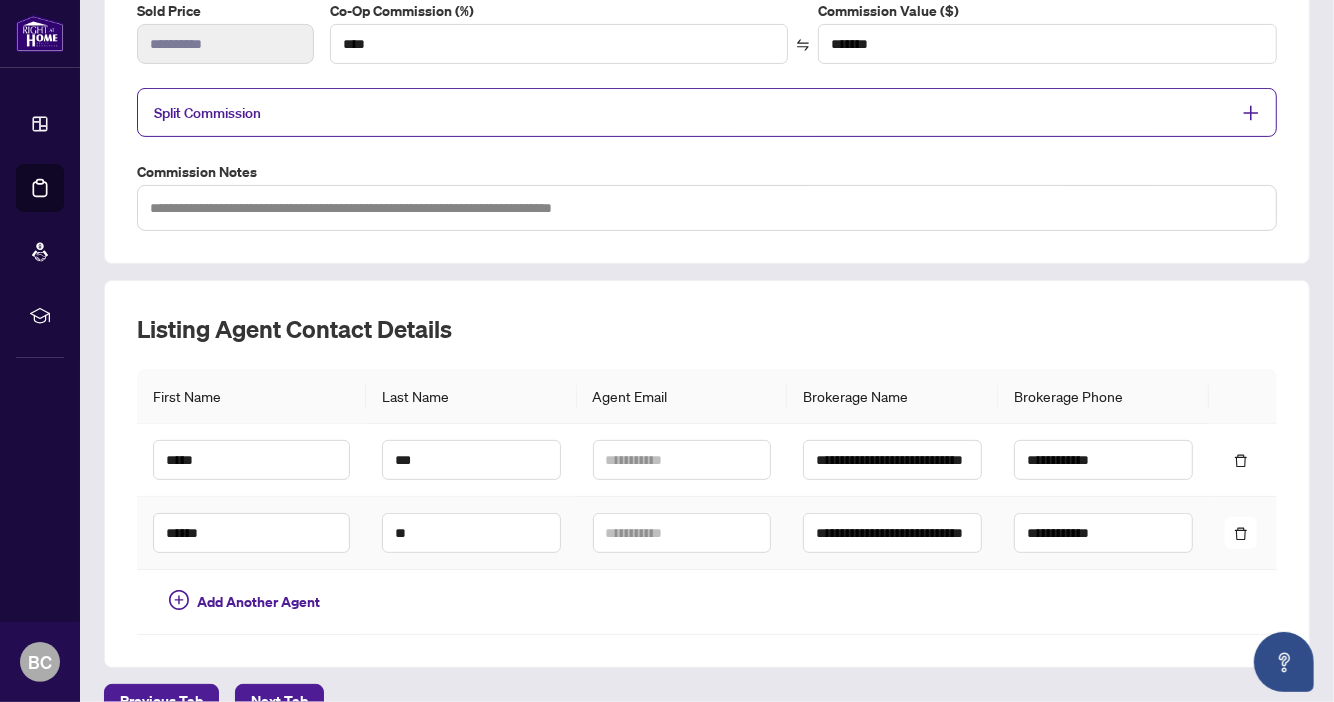 scroll, scrollTop: 467, scrollLeft: 0, axis: vertical 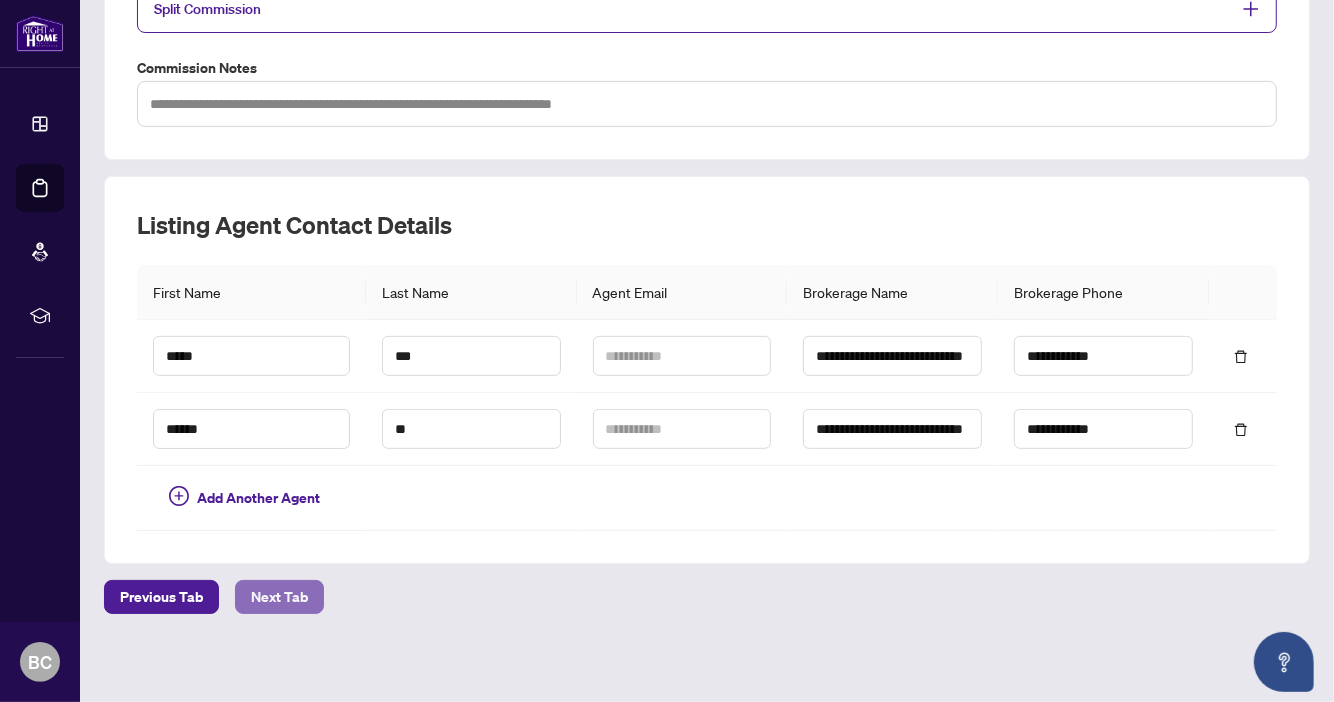 click on "Next Tab" at bounding box center [279, 597] 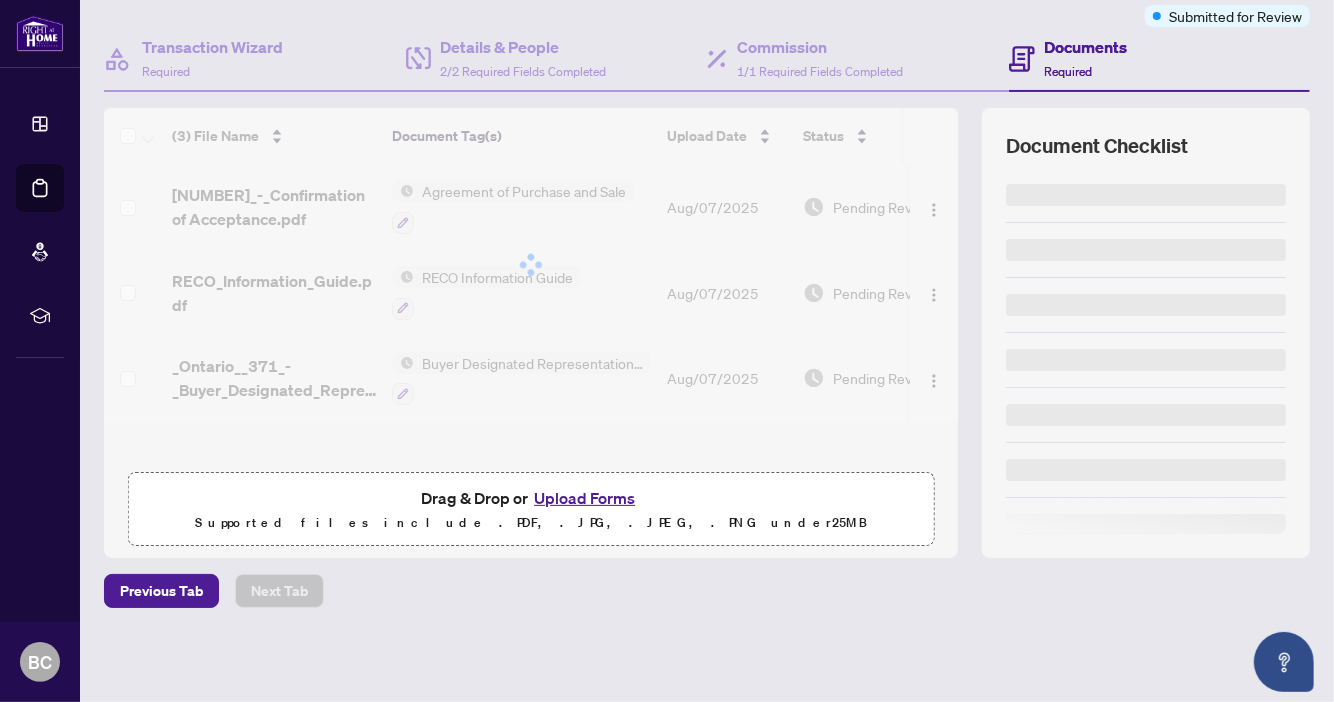 scroll, scrollTop: 0, scrollLeft: 0, axis: both 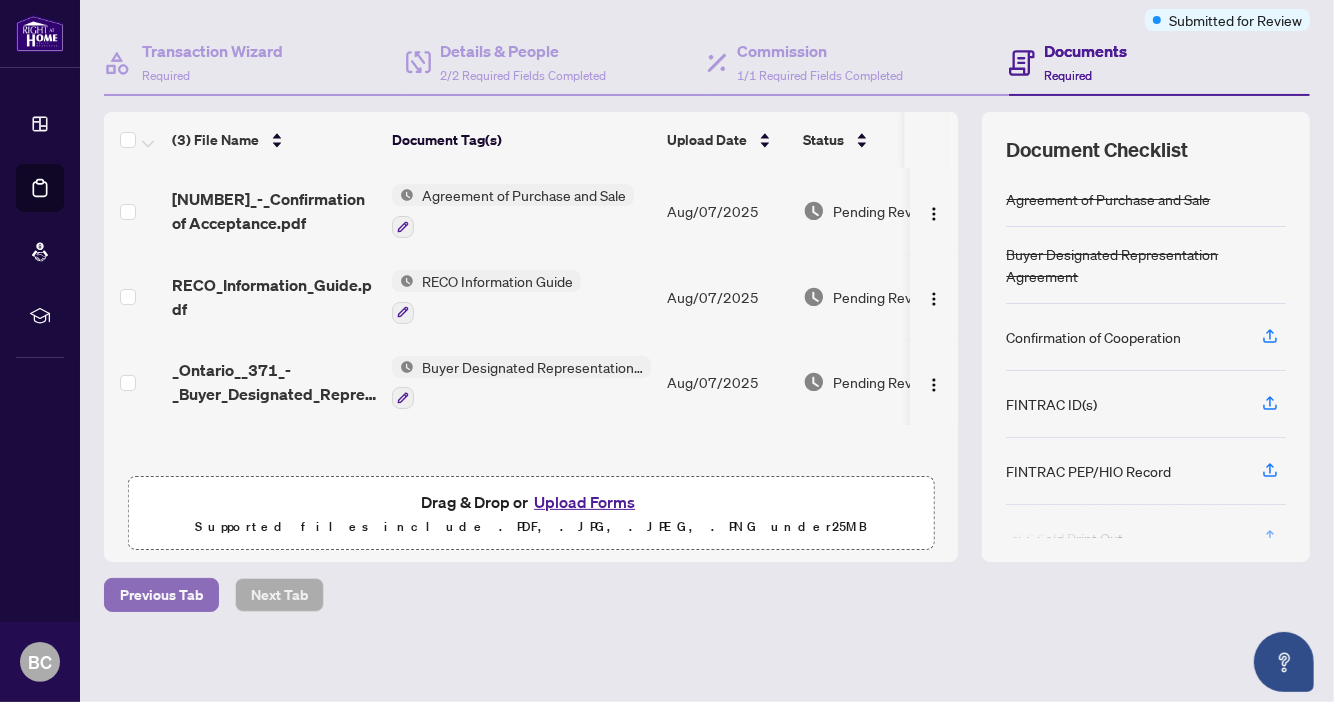 click on "Previous Tab" at bounding box center [161, 595] 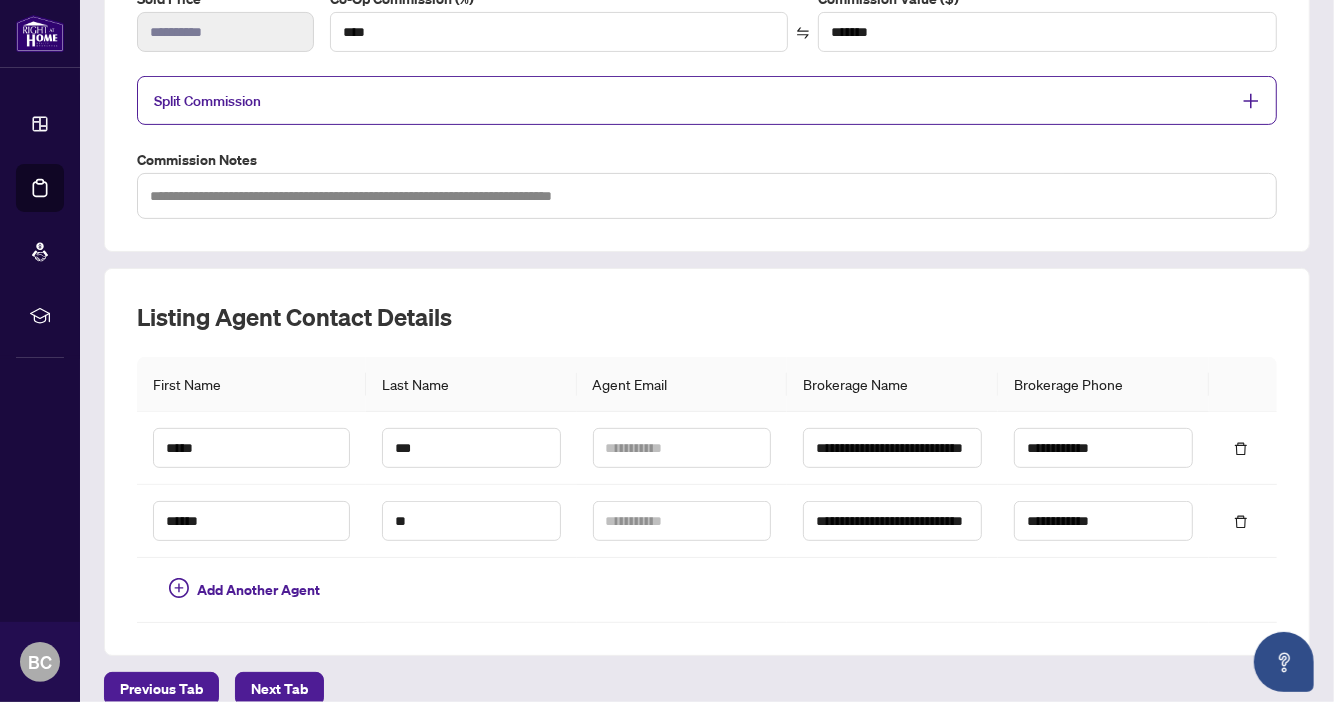 scroll, scrollTop: 375, scrollLeft: 0, axis: vertical 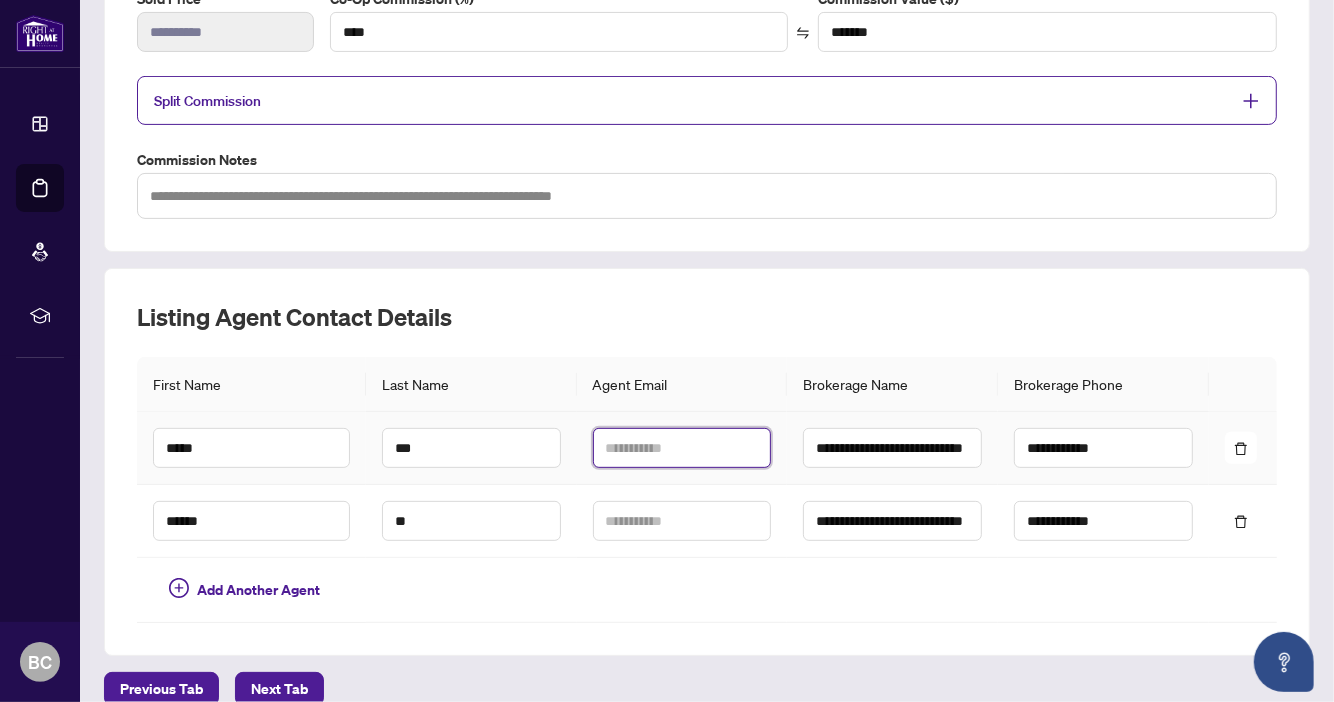click at bounding box center (682, 448) 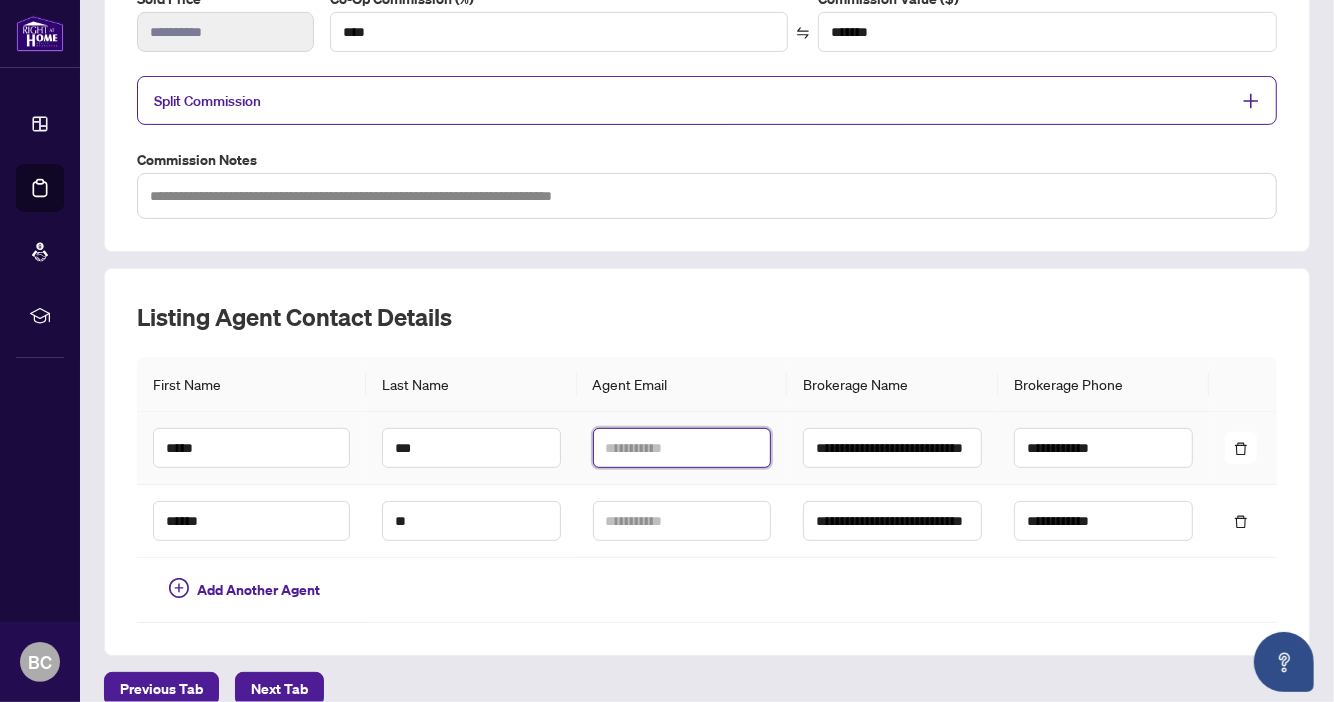 click at bounding box center (682, 448) 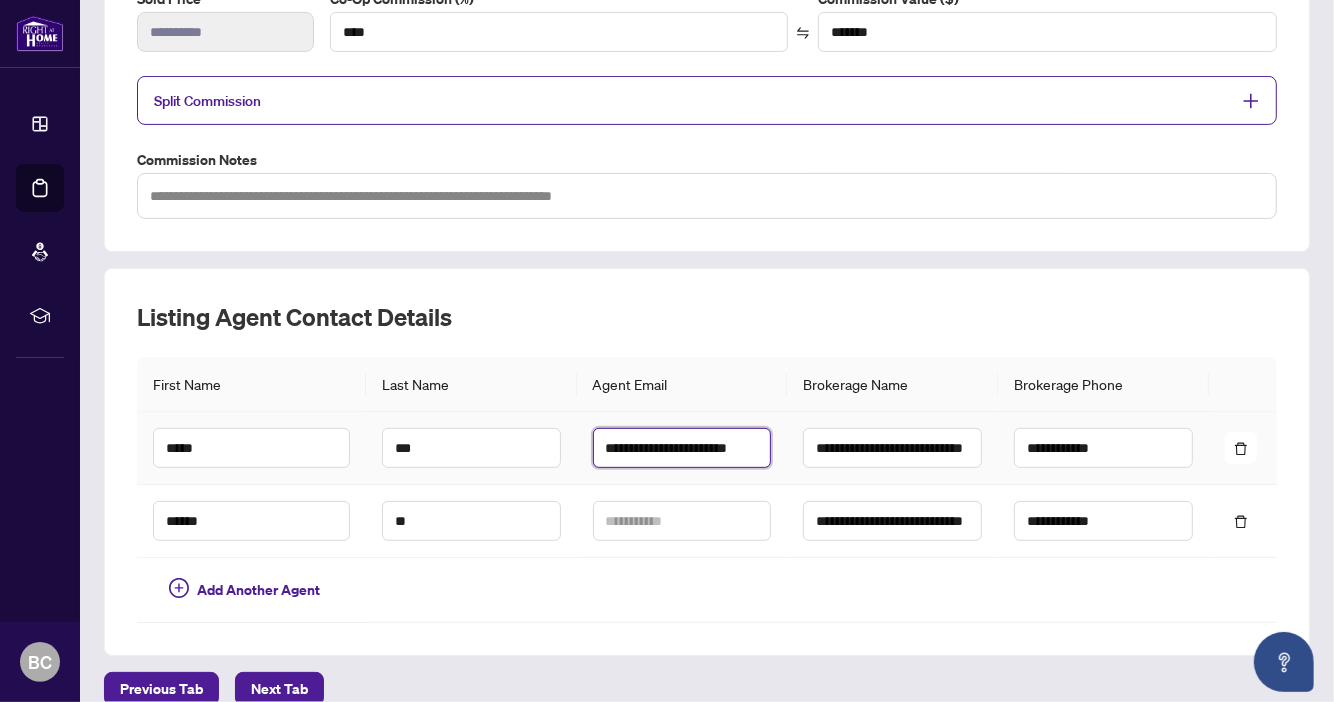 scroll, scrollTop: 0, scrollLeft: 6, axis: horizontal 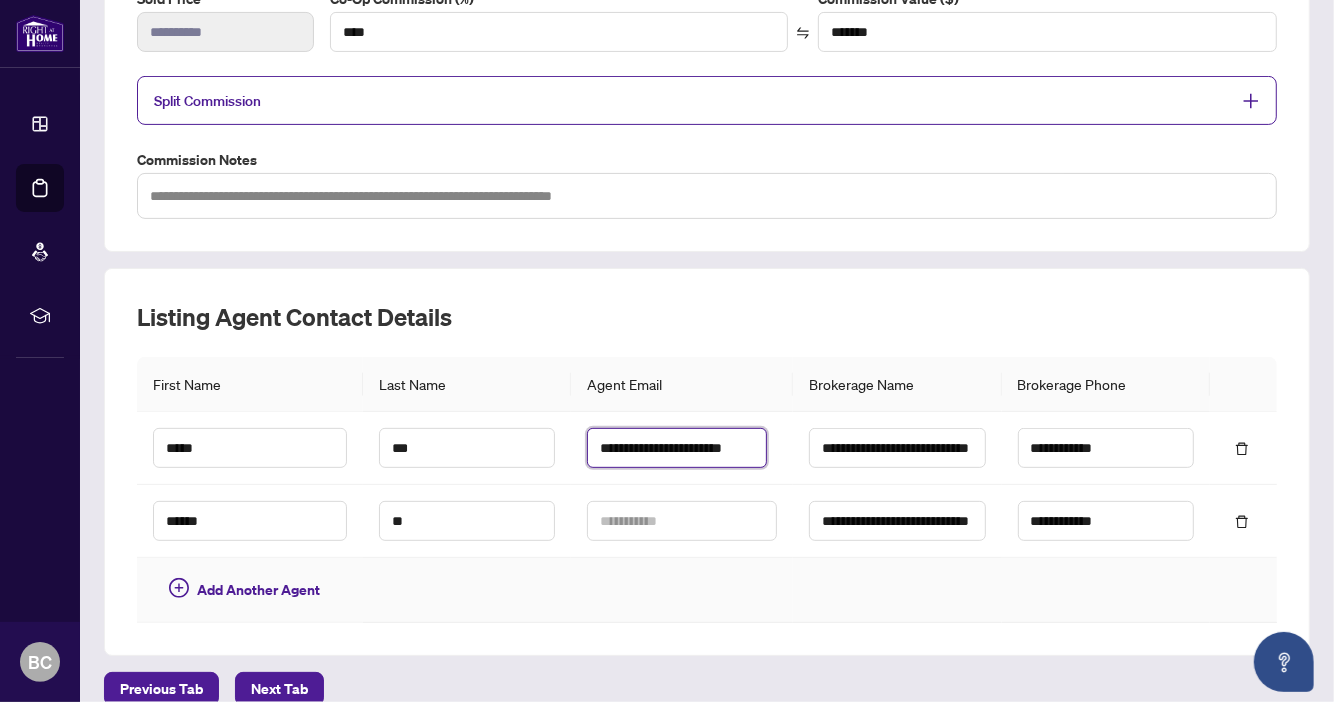 type on "**********" 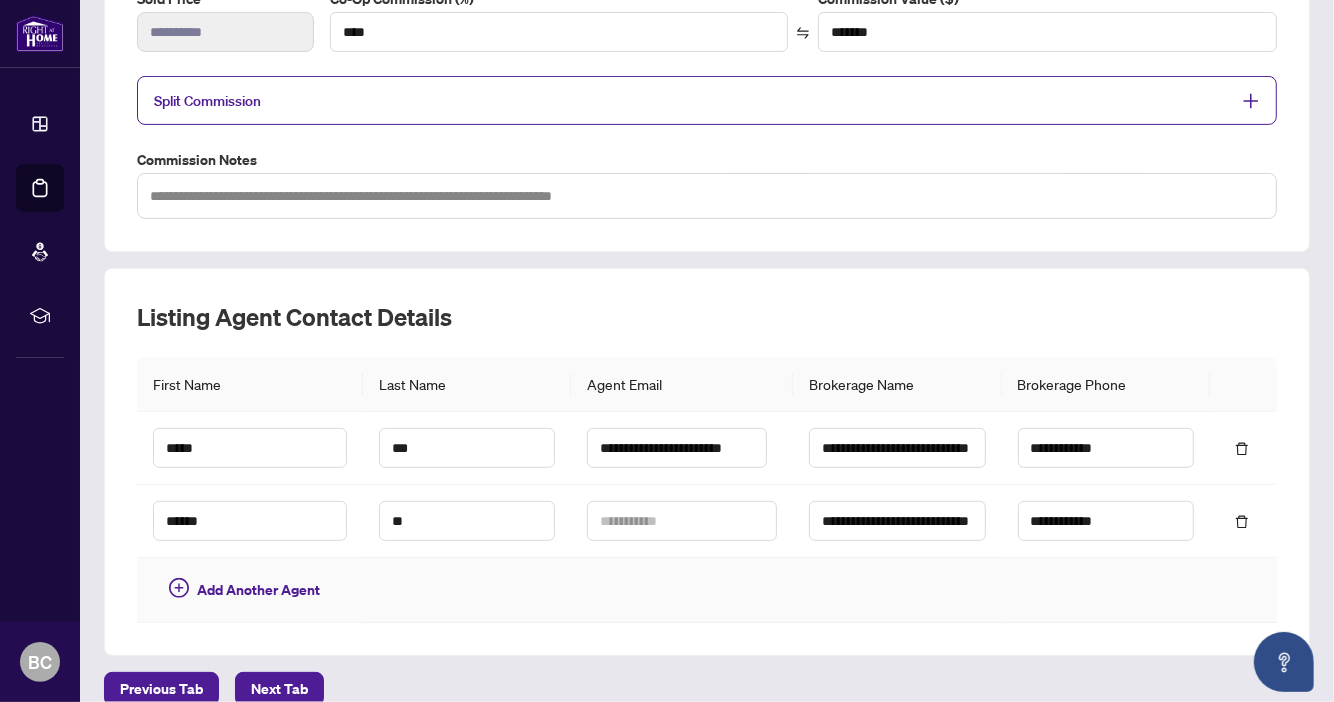 scroll, scrollTop: 0, scrollLeft: 0, axis: both 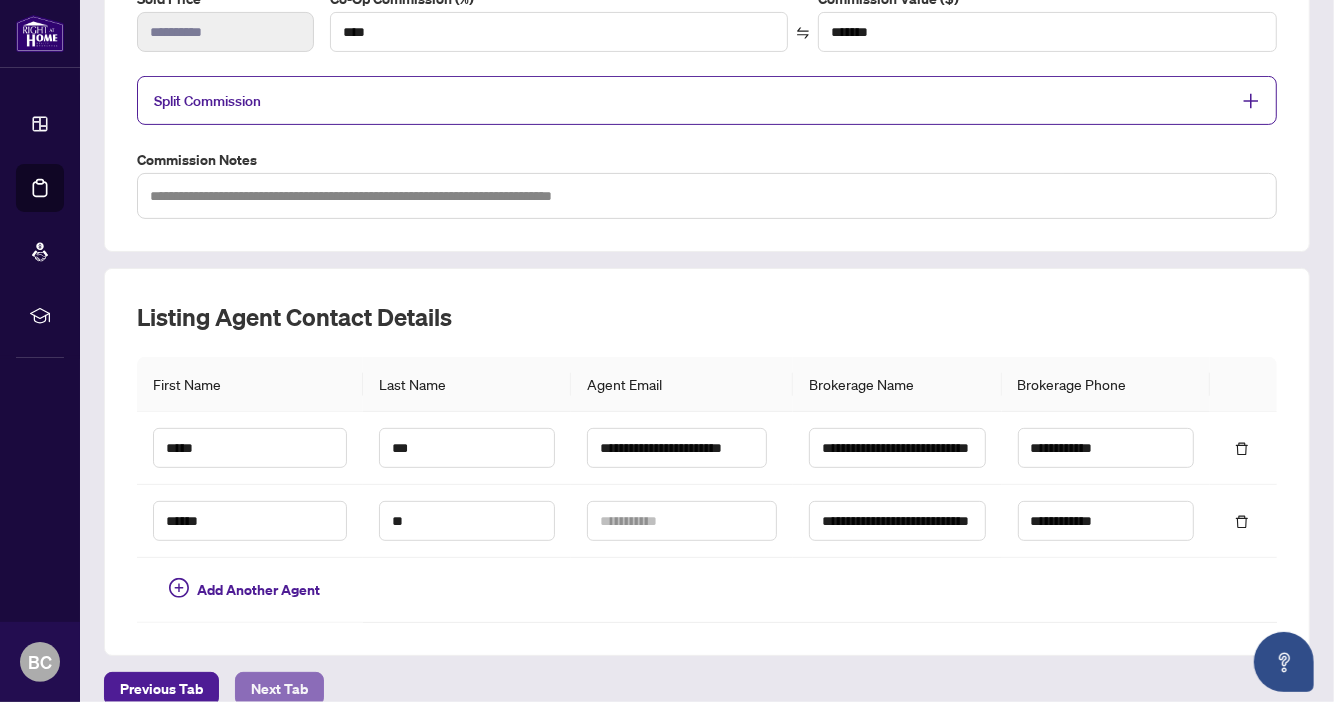 click on "Next Tab" at bounding box center [279, 689] 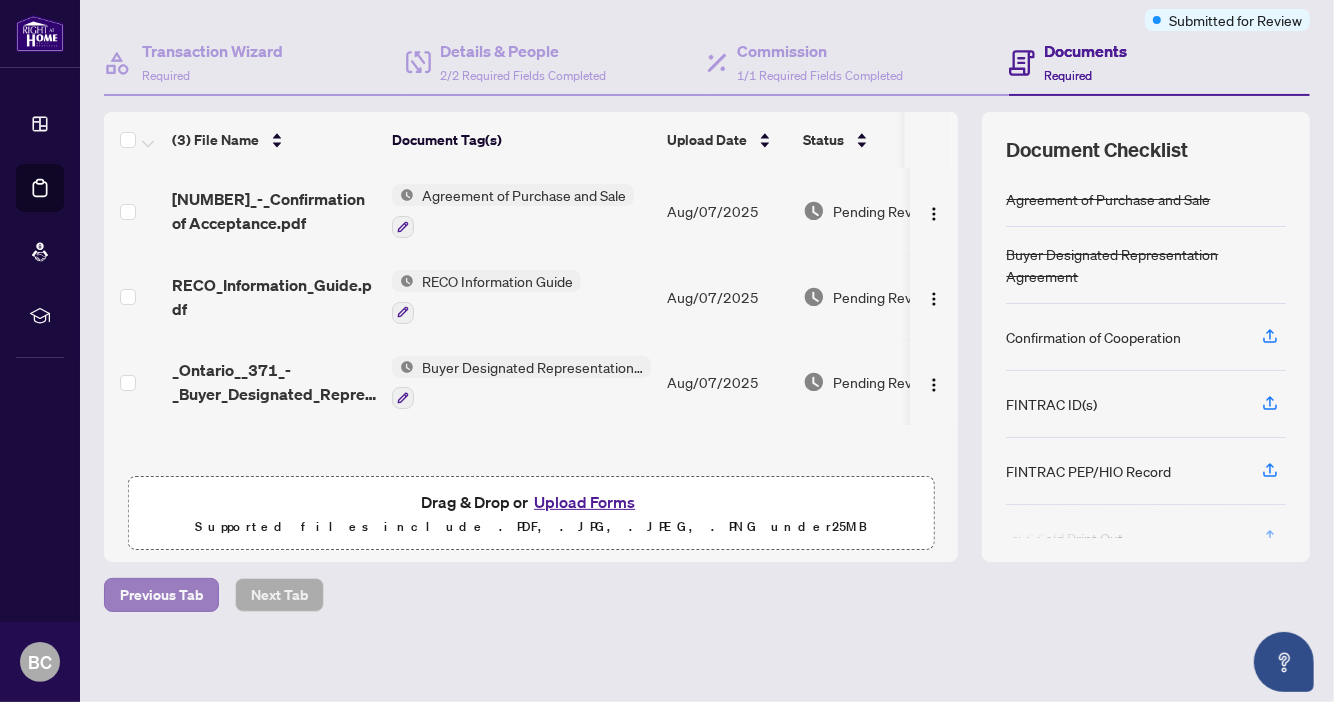 scroll, scrollTop: 0, scrollLeft: 0, axis: both 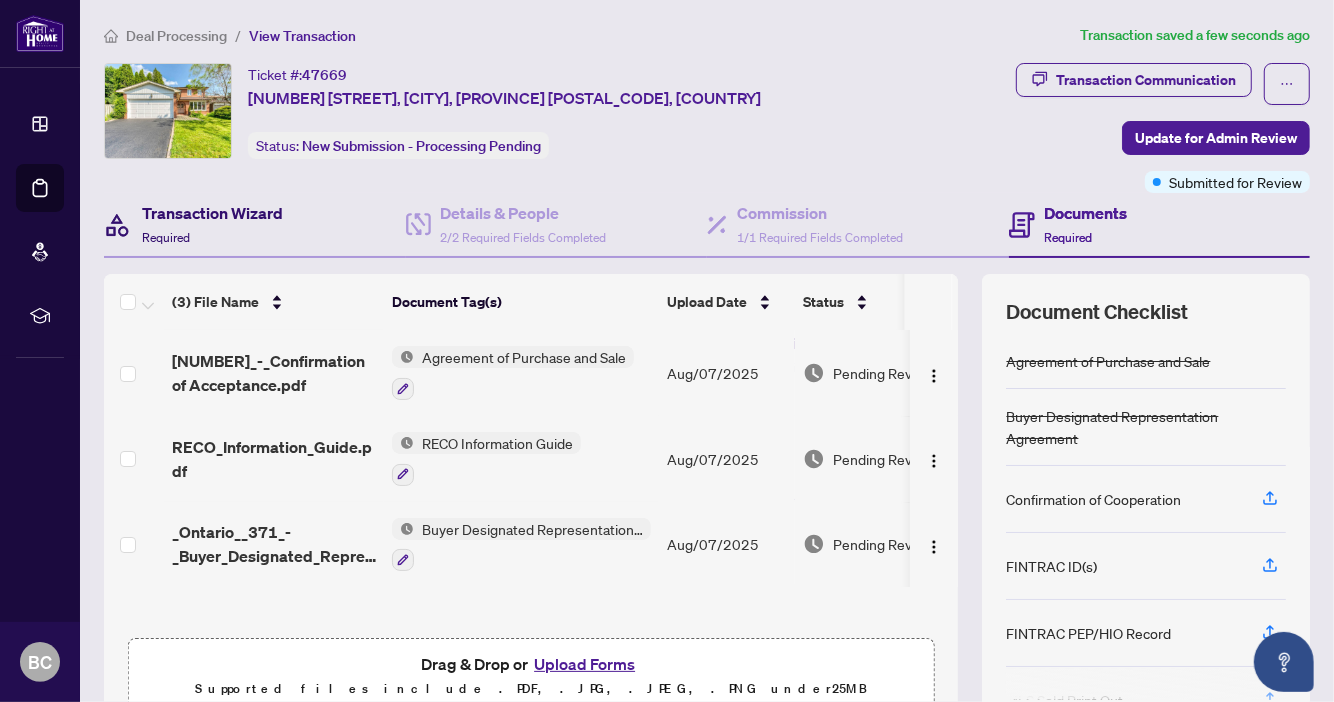 click on "Transaction Wizard" at bounding box center (212, 213) 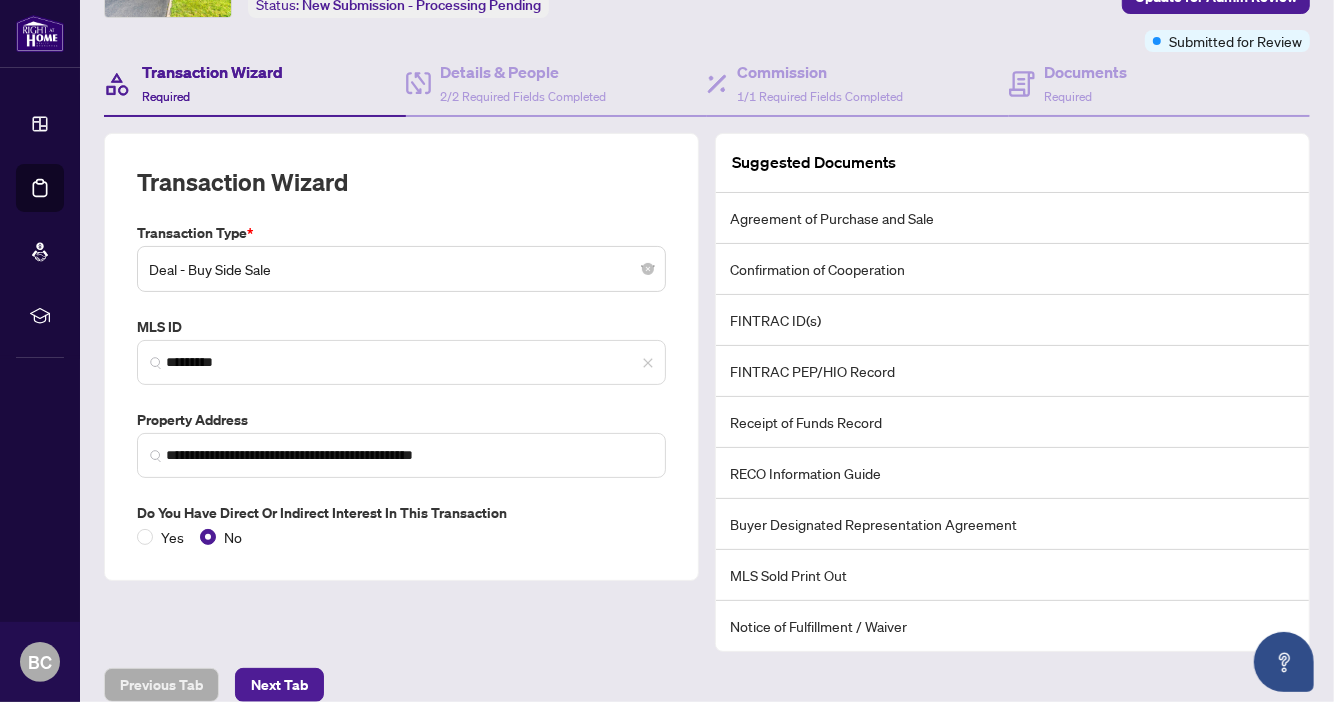 scroll, scrollTop: 186, scrollLeft: 0, axis: vertical 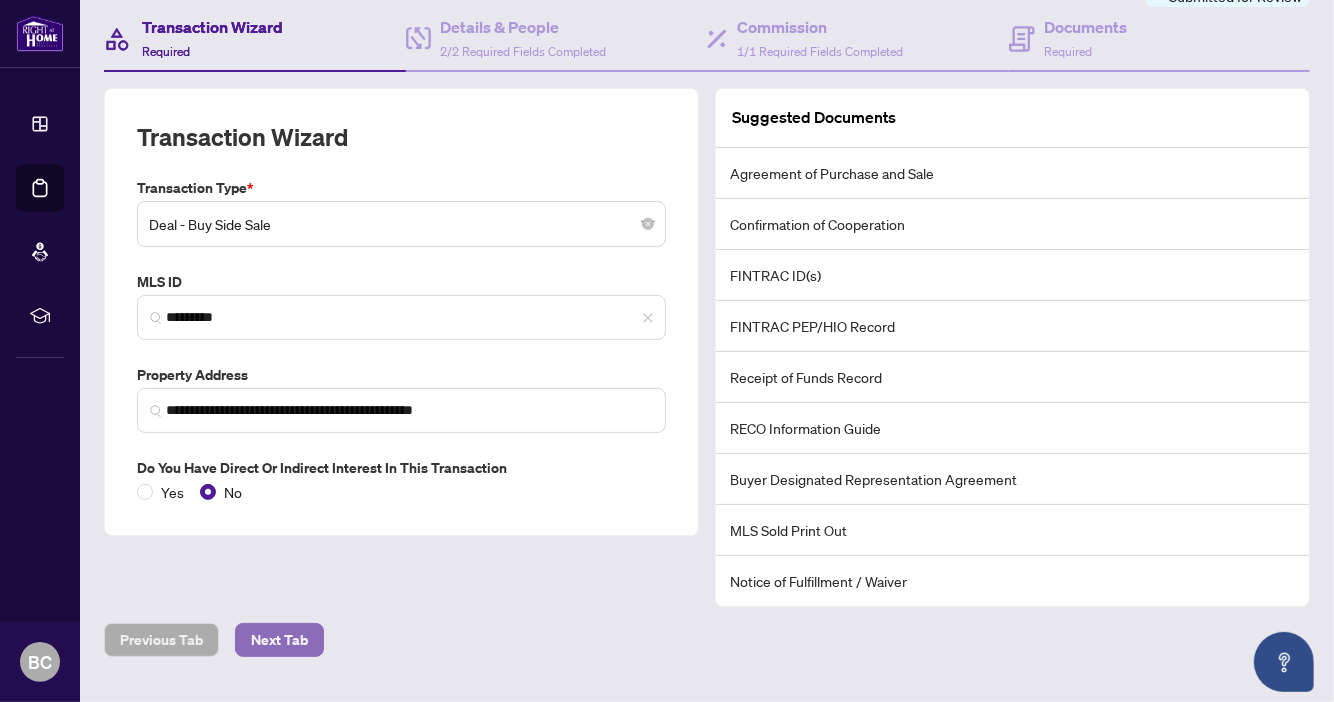 click on "Next Tab" at bounding box center [279, 640] 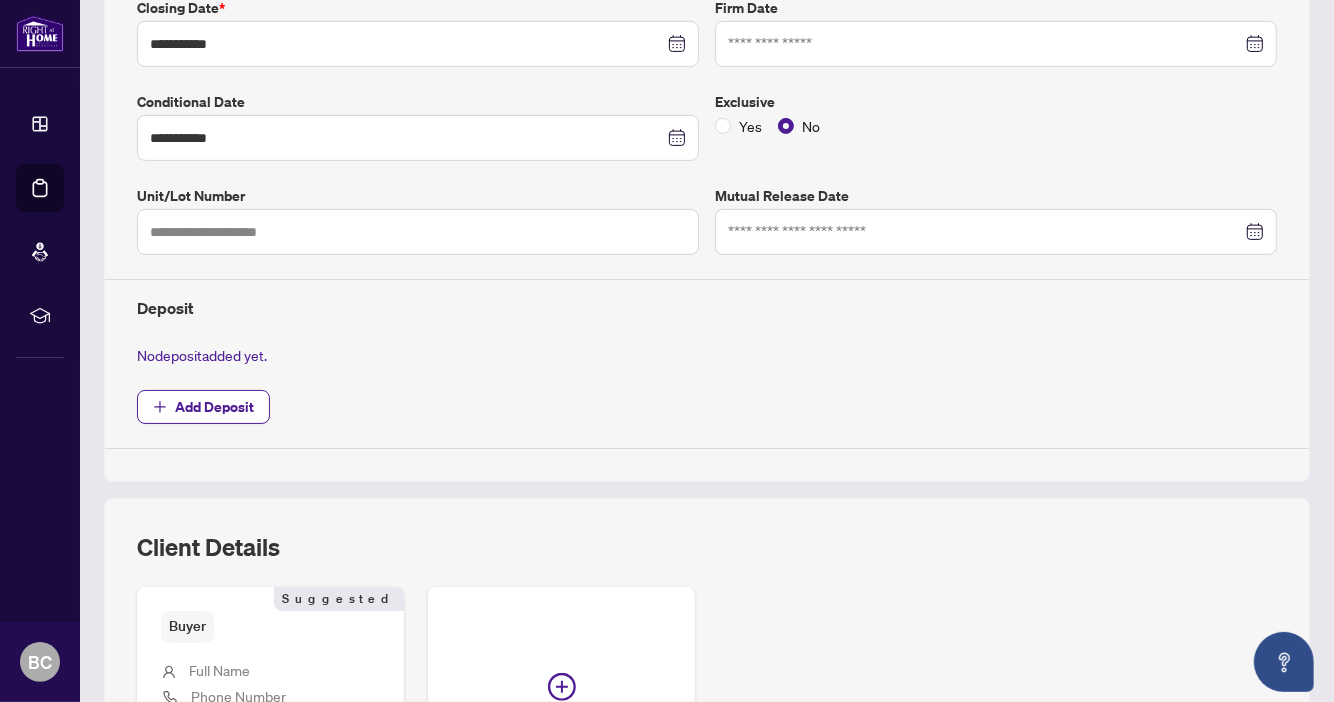 scroll, scrollTop: 420, scrollLeft: 0, axis: vertical 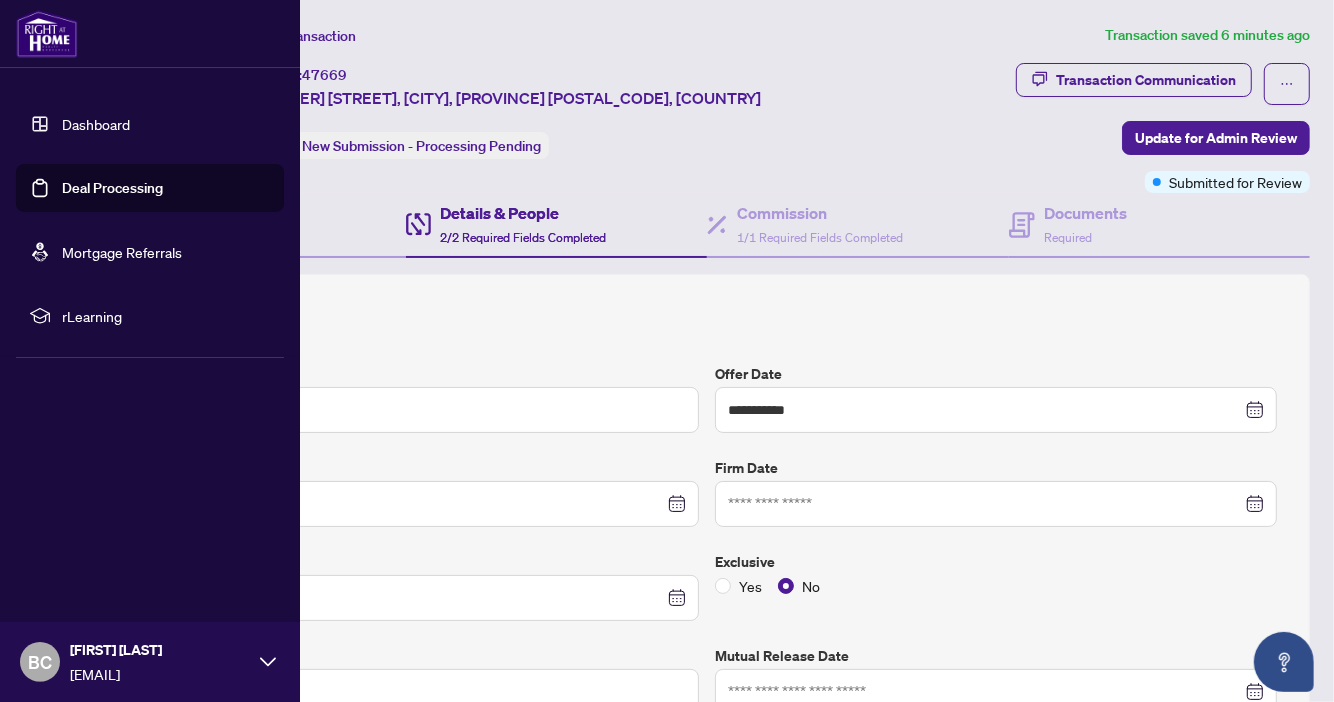 click on "Dashboard" at bounding box center (96, 124) 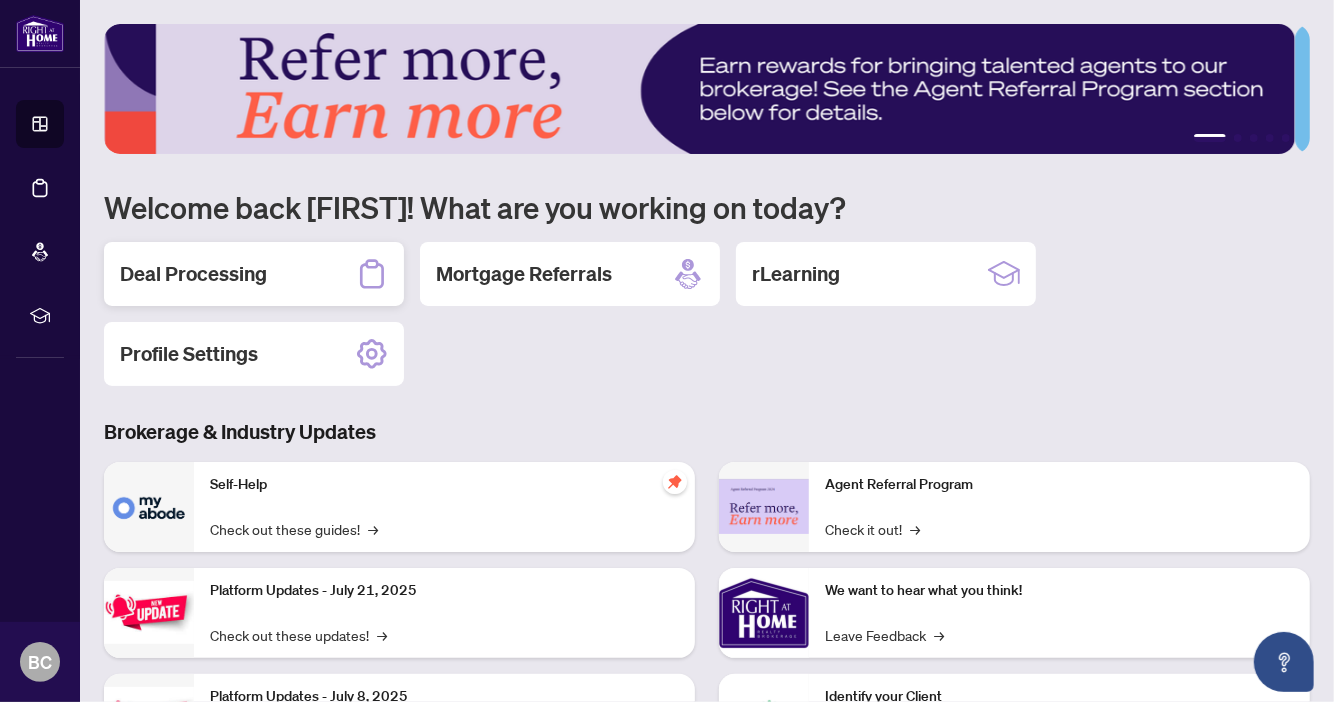 click on "Deal Processing" at bounding box center [193, 274] 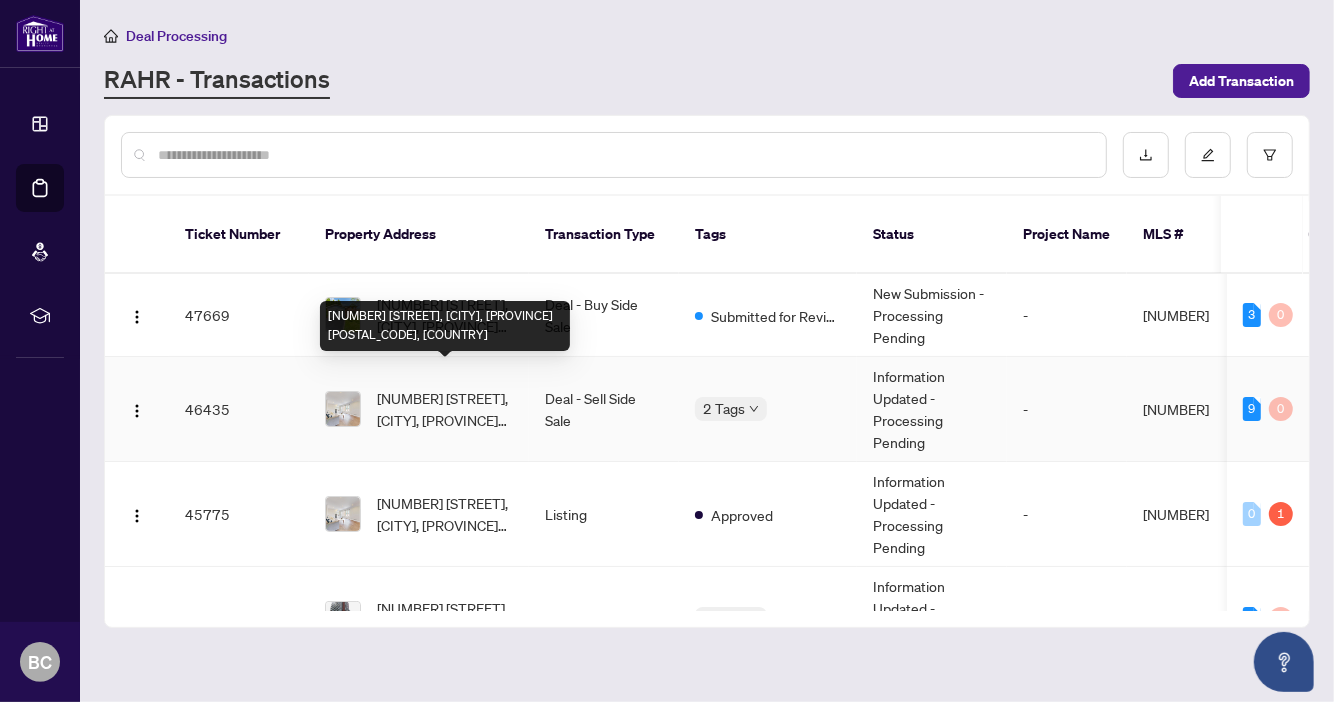 click on "[NUMBER] [STREET], [CITY], [PROVINCE] [POSTAL_CODE], [COUNTRY]" at bounding box center (445, 409) 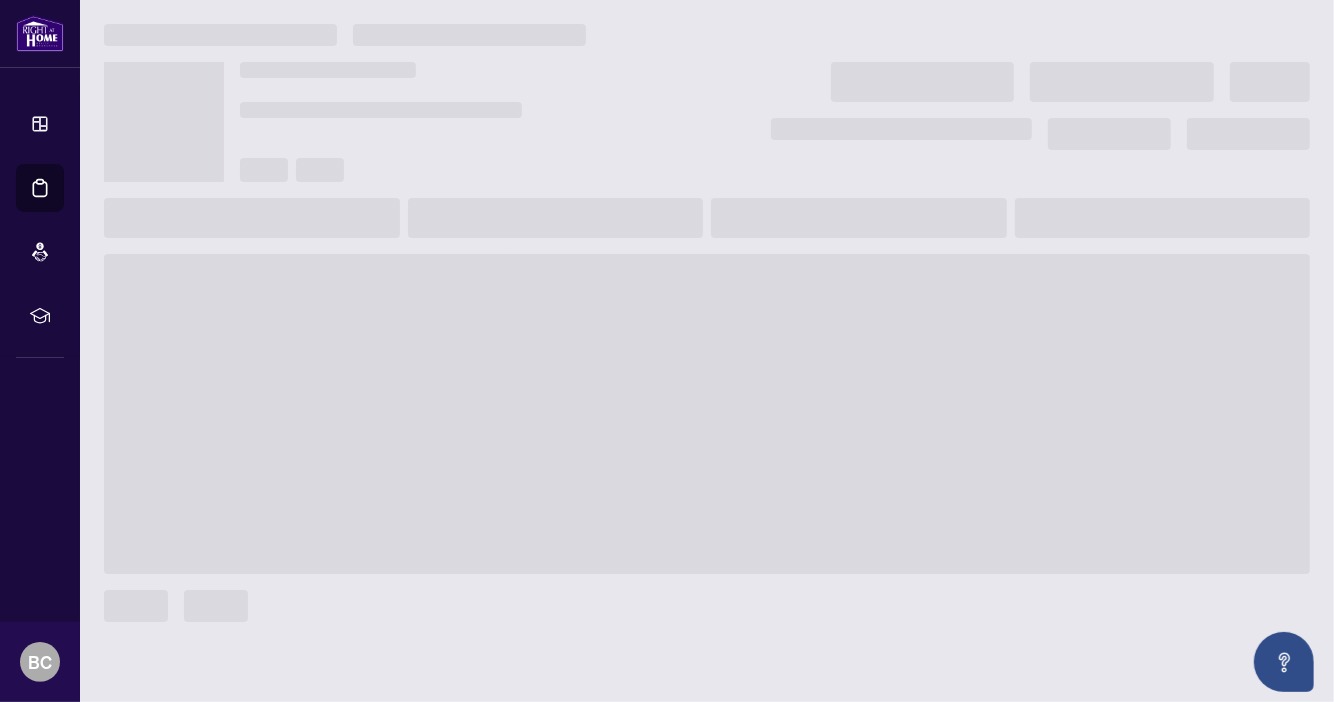 click at bounding box center (707, 414) 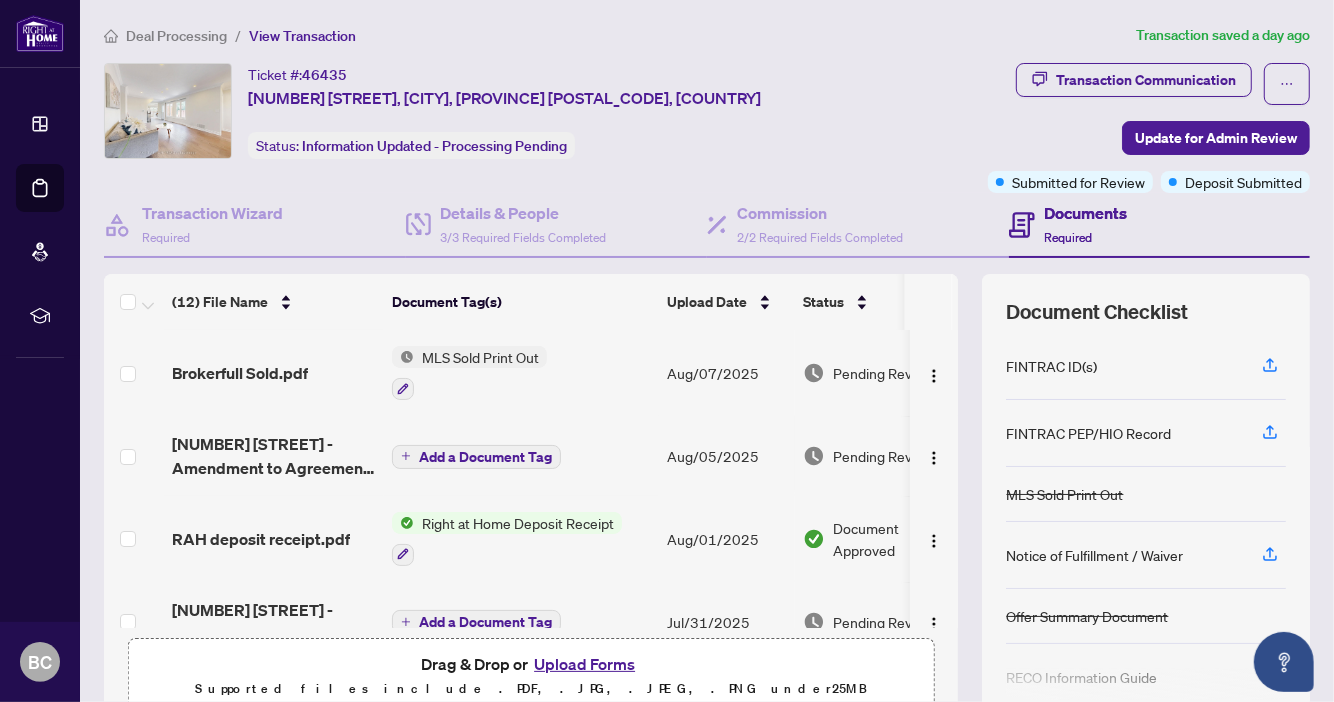 scroll, scrollTop: 204, scrollLeft: 0, axis: vertical 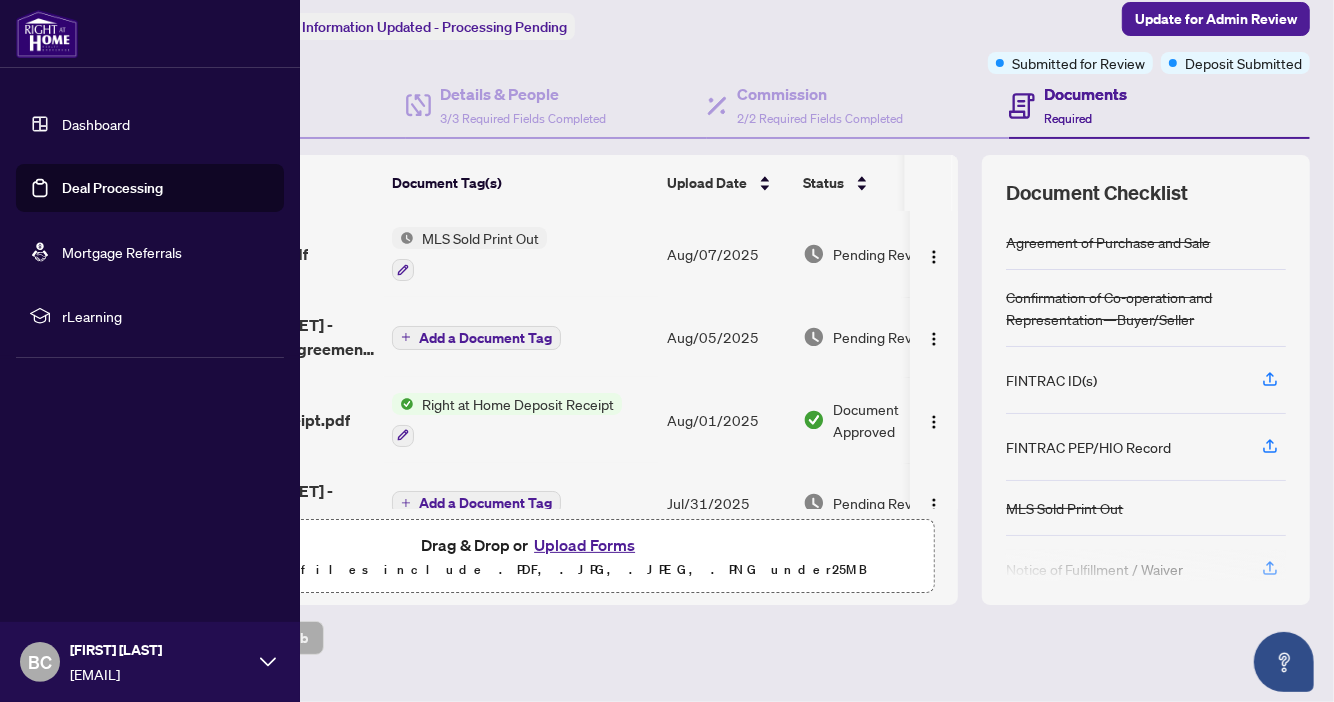 click on "Deal Processing" at bounding box center (112, 188) 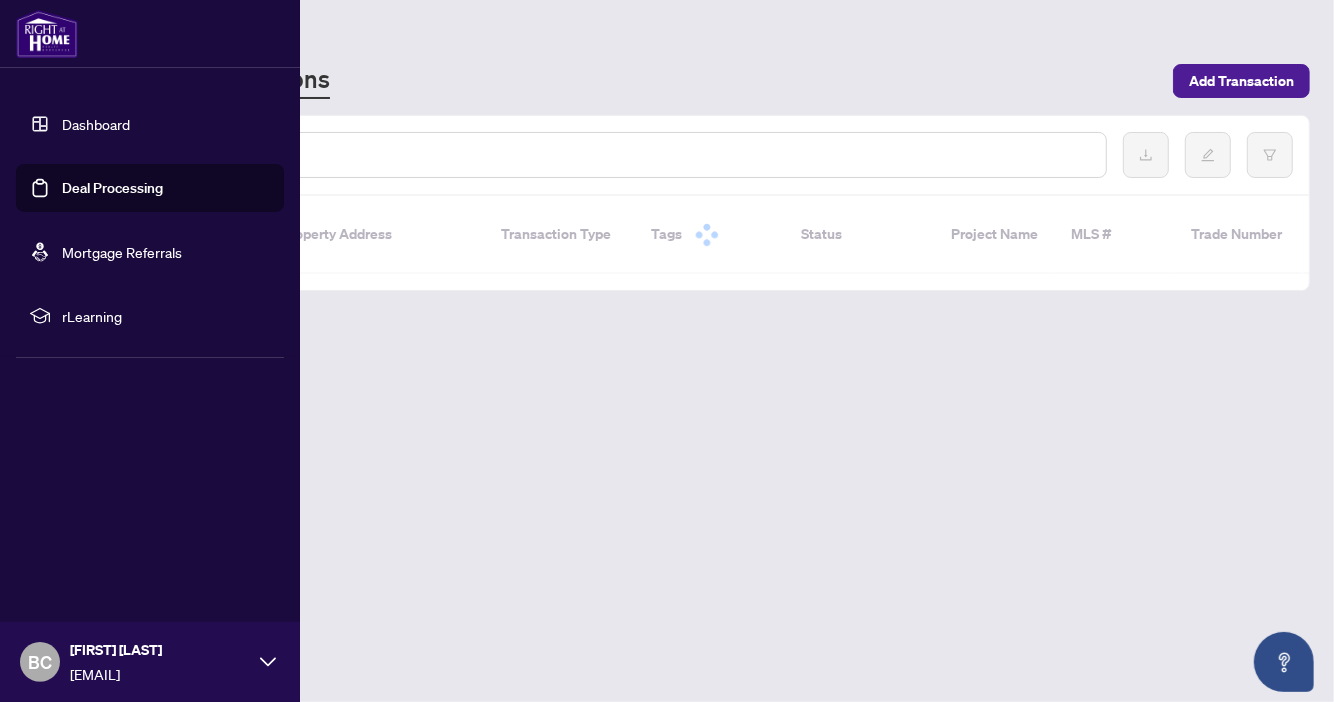 scroll, scrollTop: 0, scrollLeft: 0, axis: both 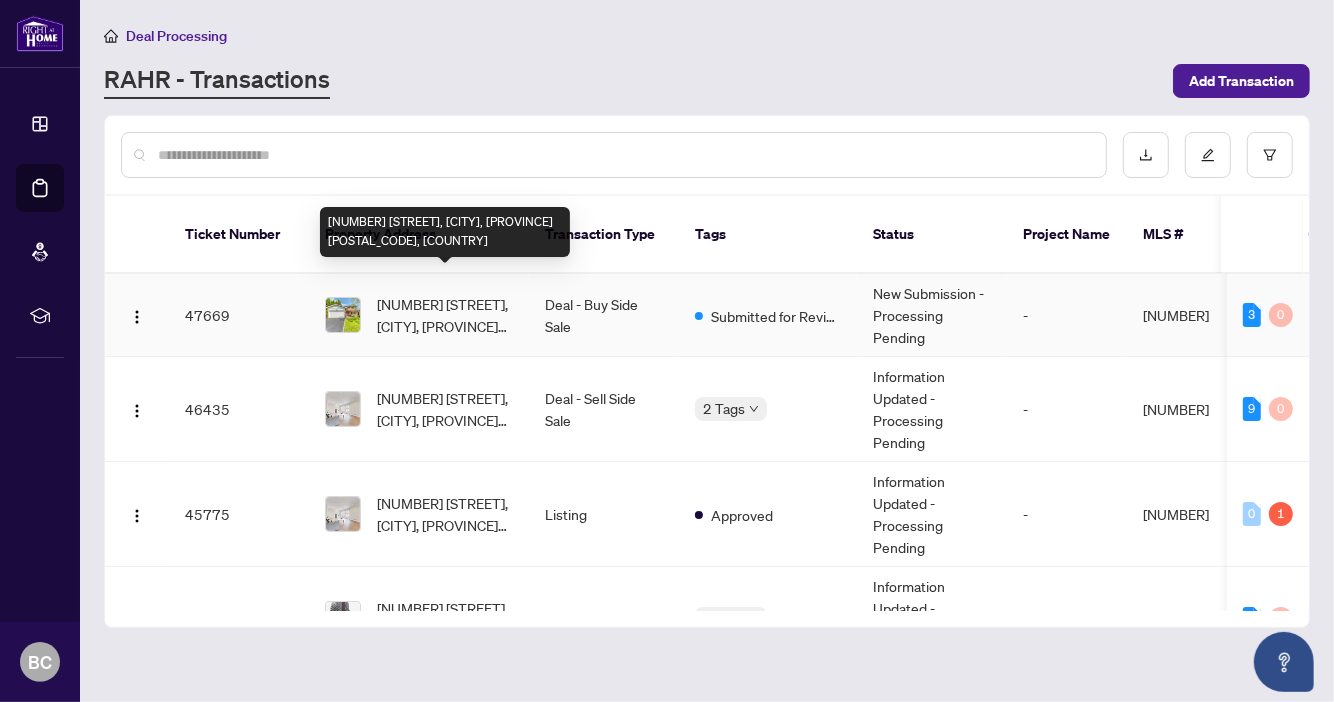 click on "[NUMBER] [STREET], [CITY], [PROVINCE] [POSTAL_CODE], [COUNTRY]" at bounding box center (445, 315) 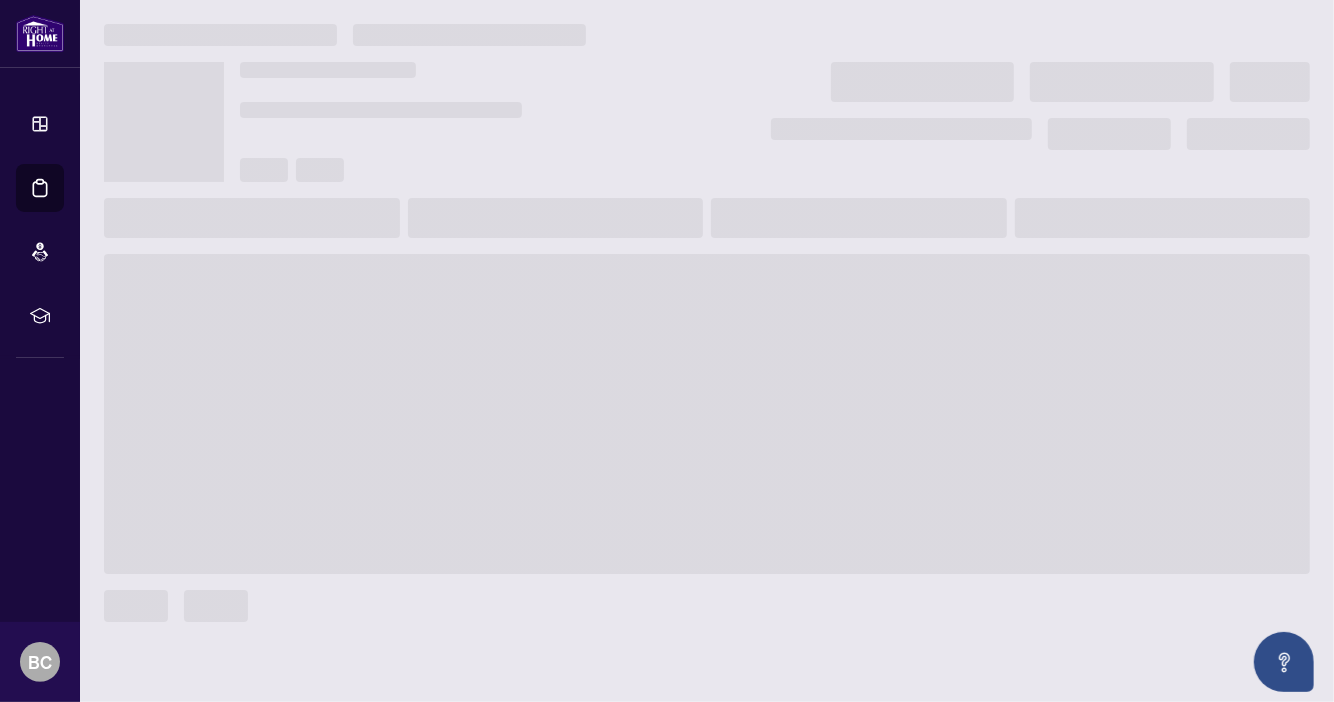 click at bounding box center [707, 414] 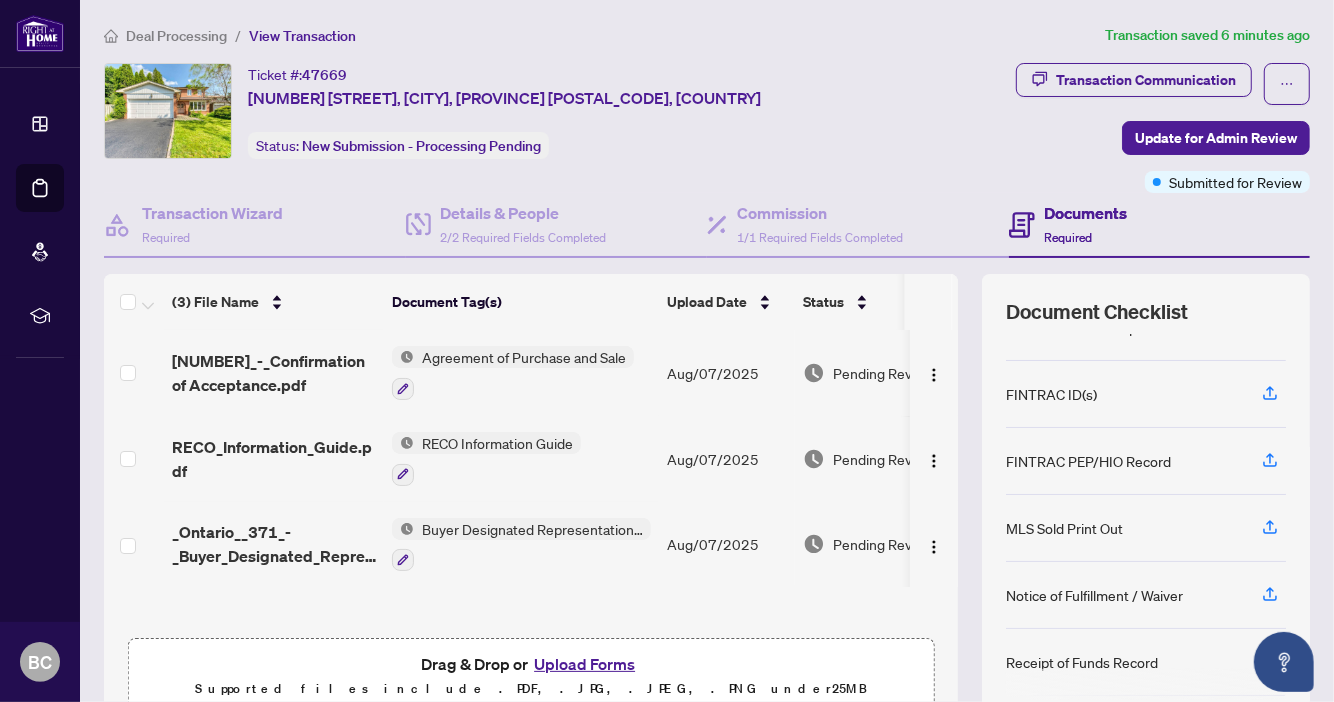 scroll, scrollTop: 228, scrollLeft: 0, axis: vertical 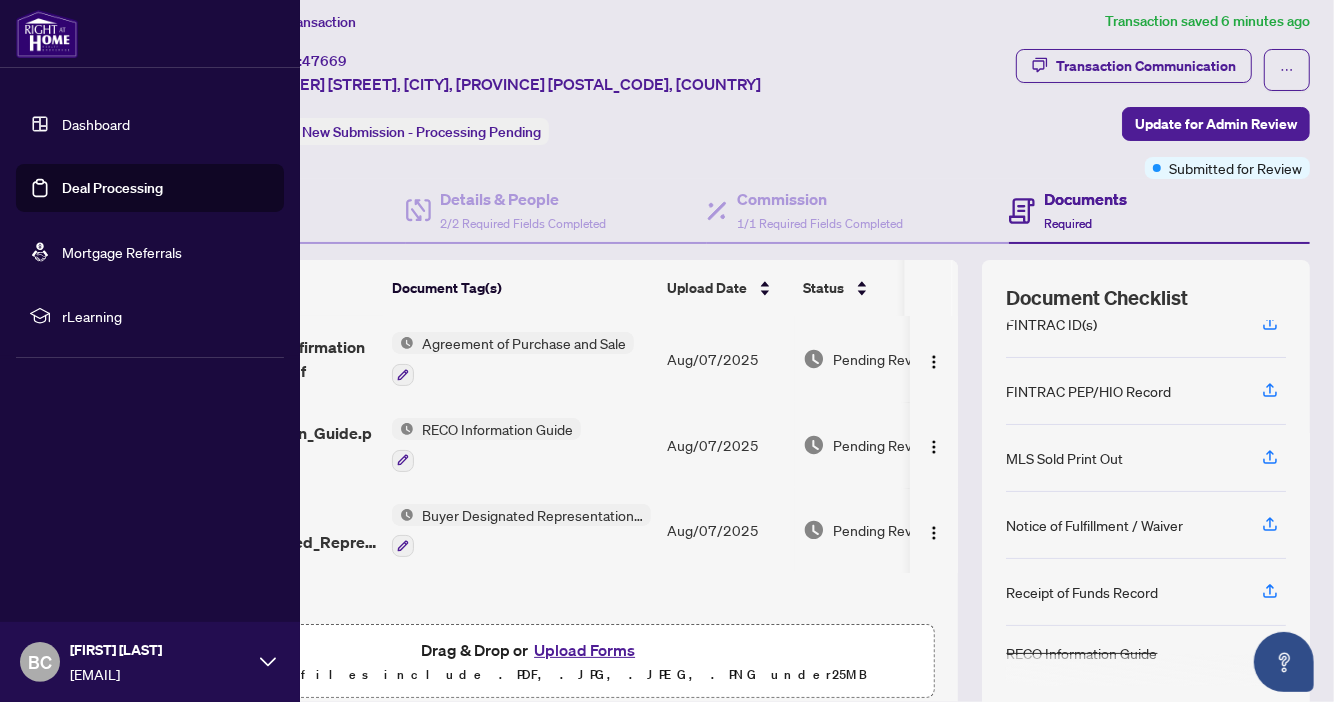 click on "Dashboard" at bounding box center [96, 124] 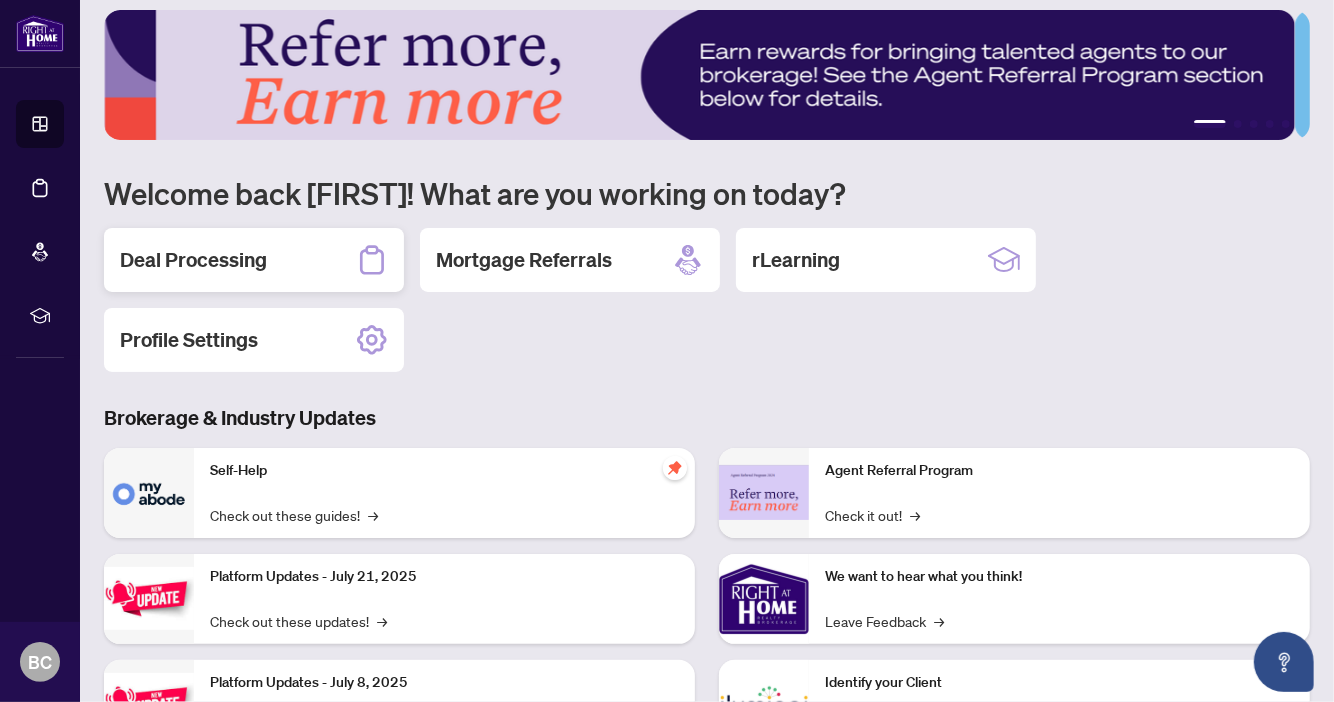 click on "Deal Processing" at bounding box center [193, 260] 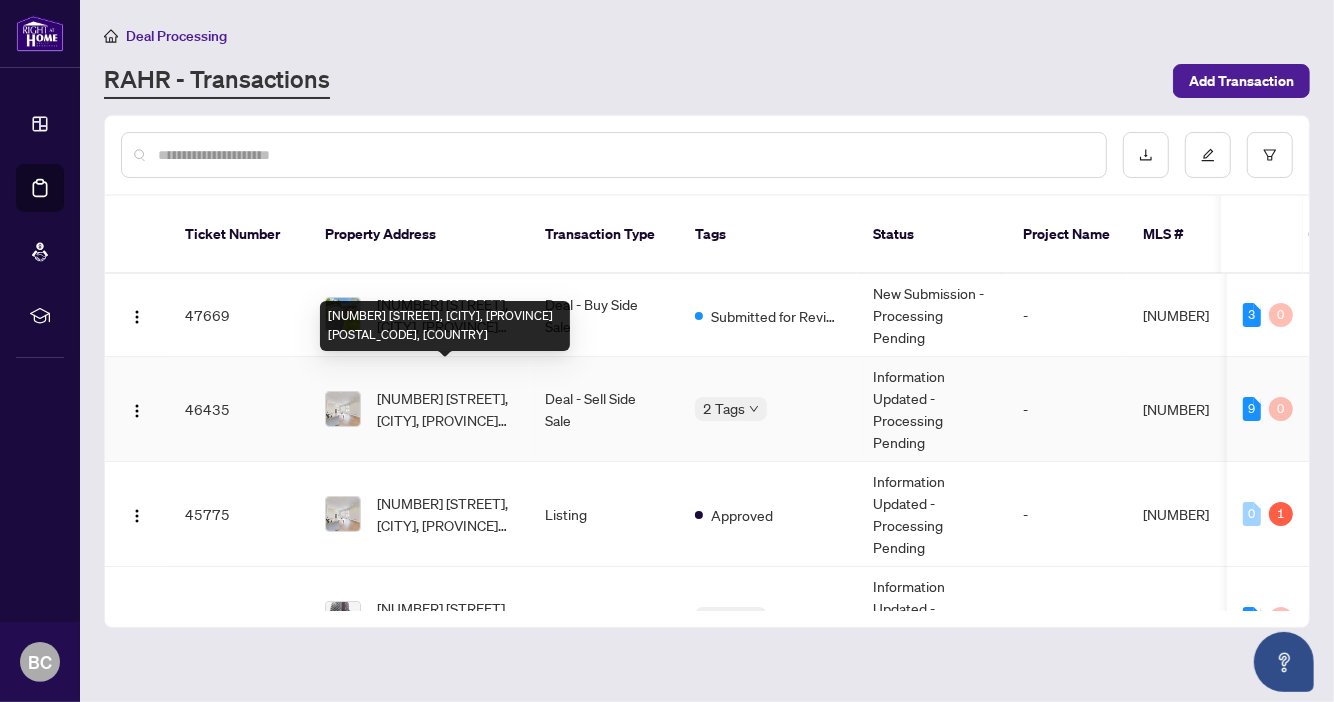 click on "[NUMBER] [STREET], [CITY], [PROVINCE] [POSTAL_CODE], [COUNTRY]" at bounding box center [445, 409] 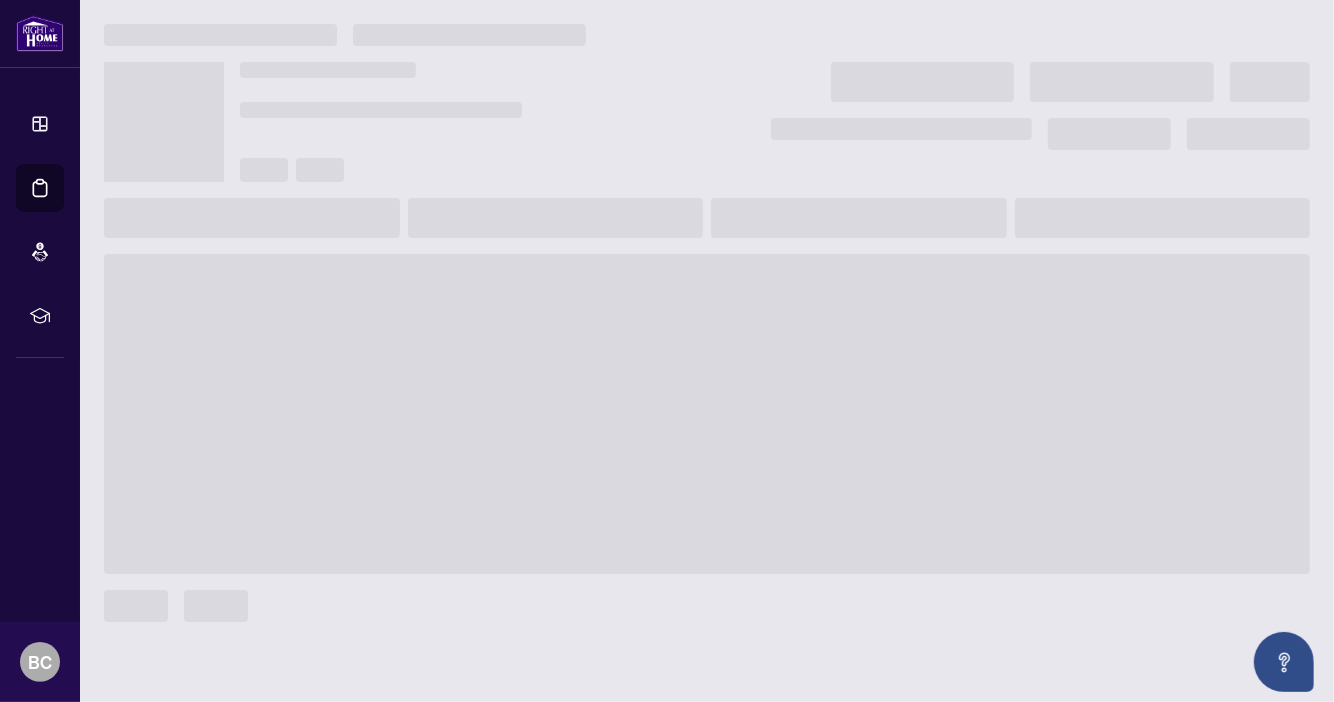 click at bounding box center [707, 414] 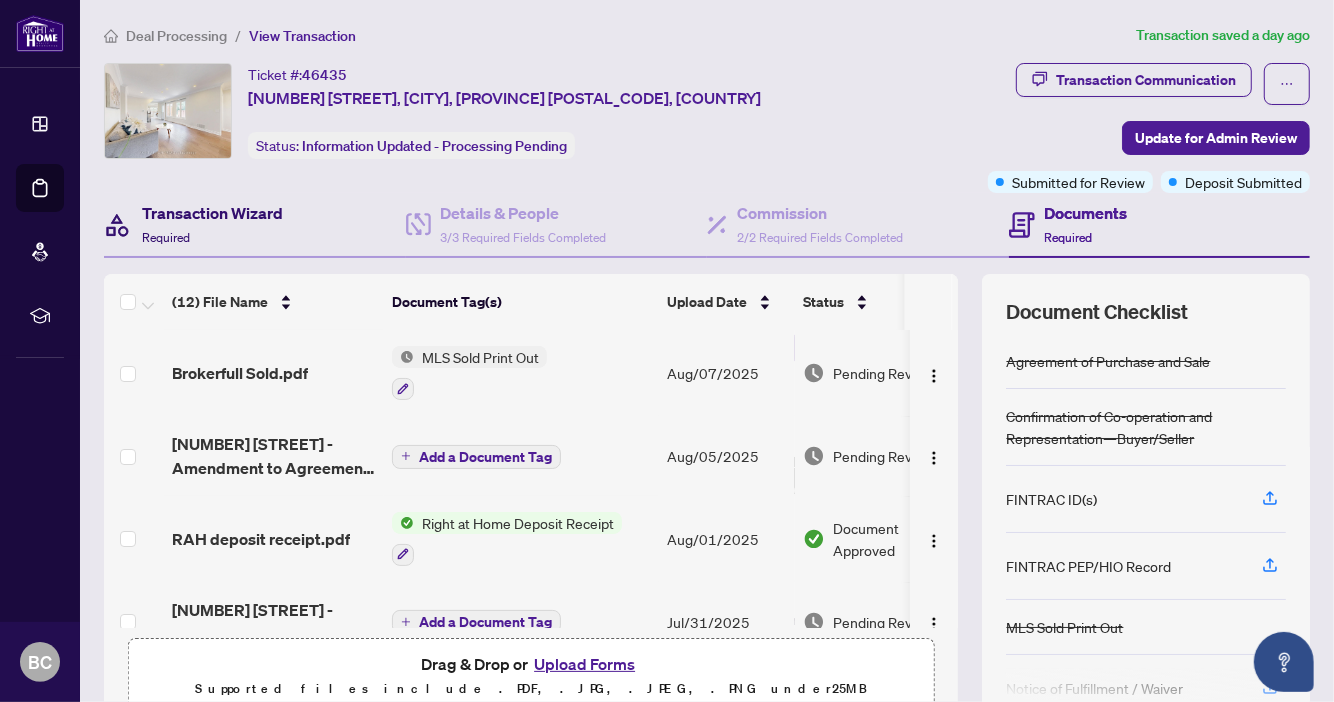 click on "Transaction Wizard" at bounding box center [212, 213] 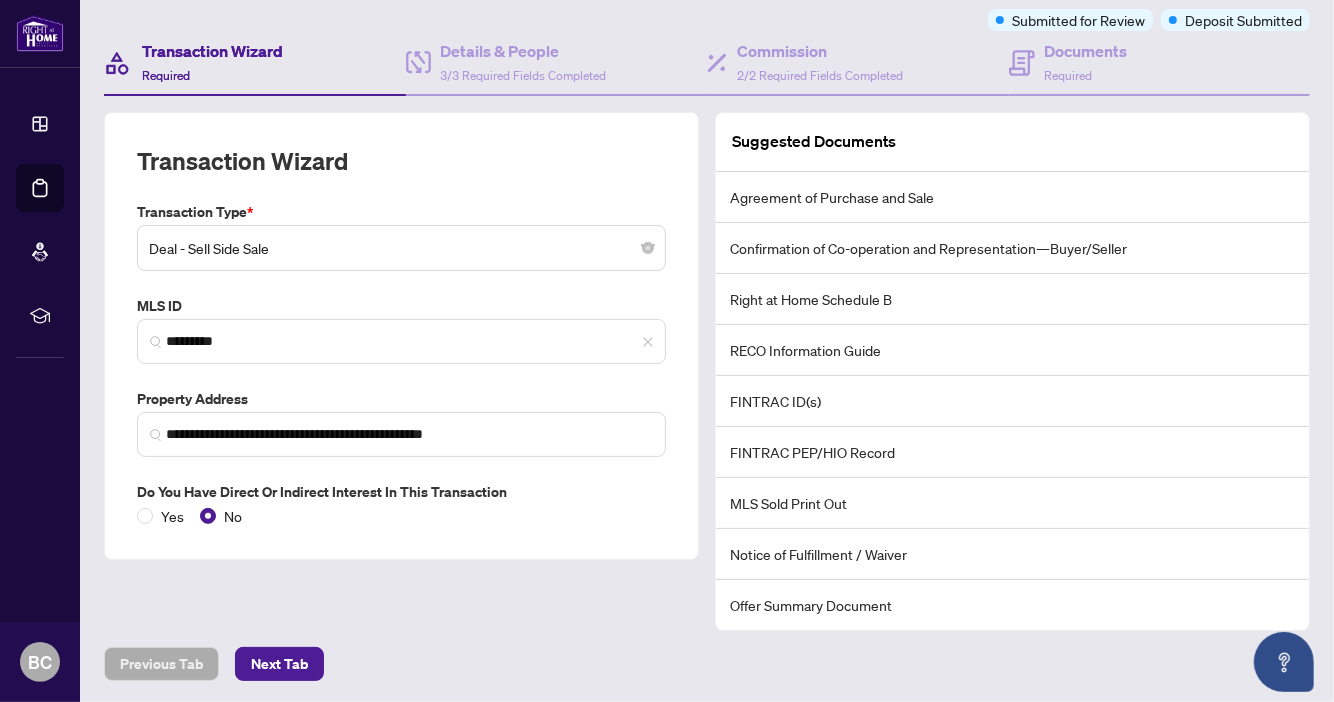 scroll, scrollTop: 175, scrollLeft: 0, axis: vertical 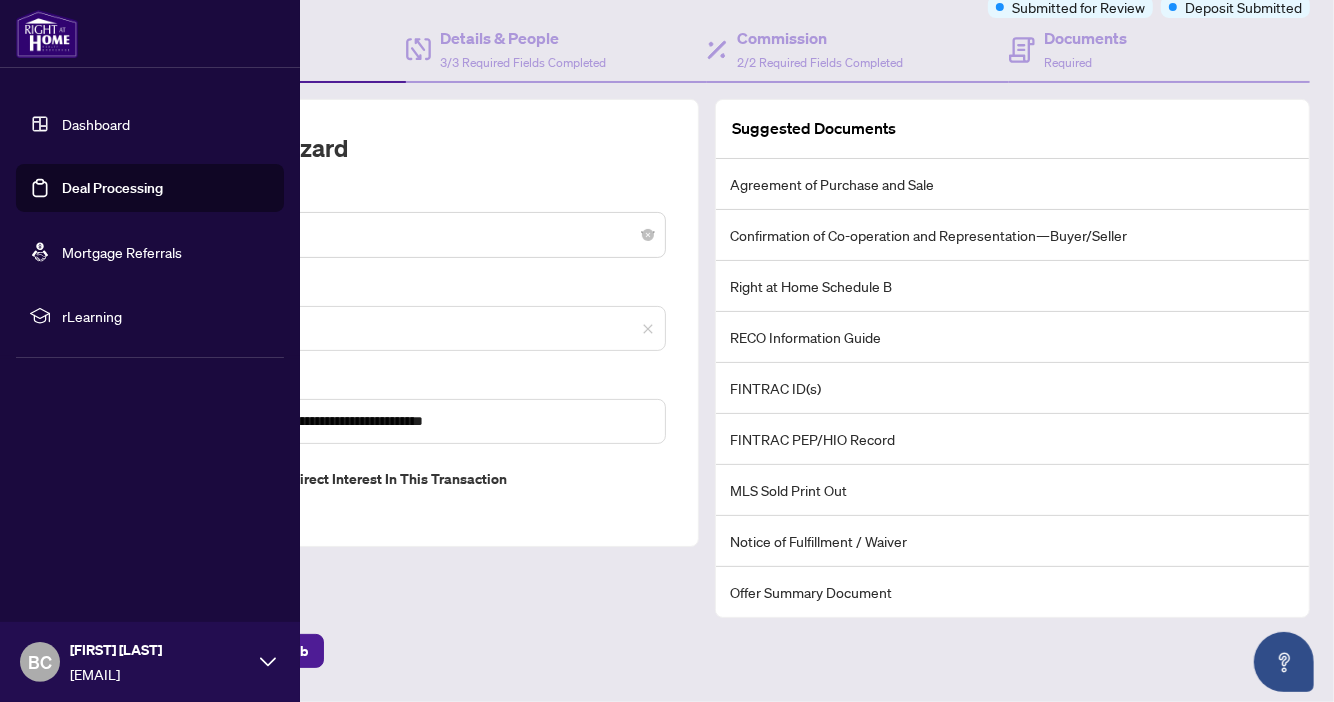 click on "Dashboard" at bounding box center (96, 124) 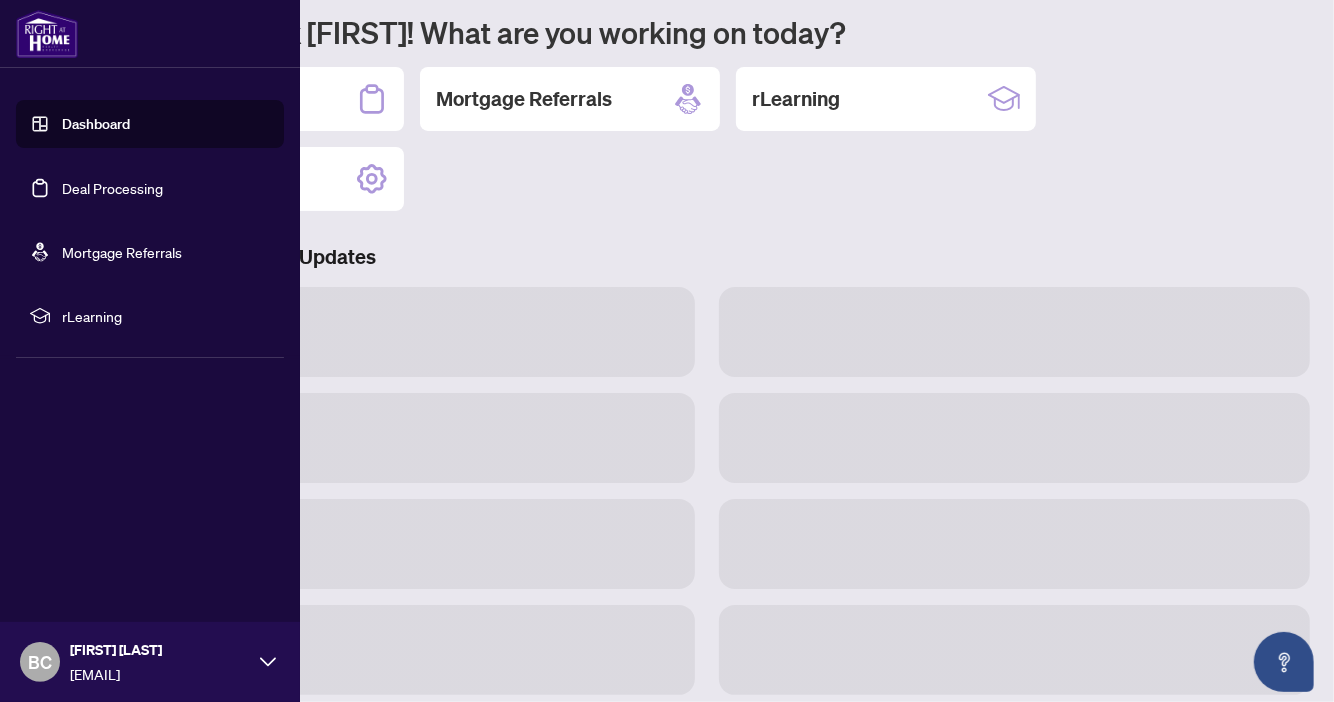 scroll, scrollTop: 174, scrollLeft: 0, axis: vertical 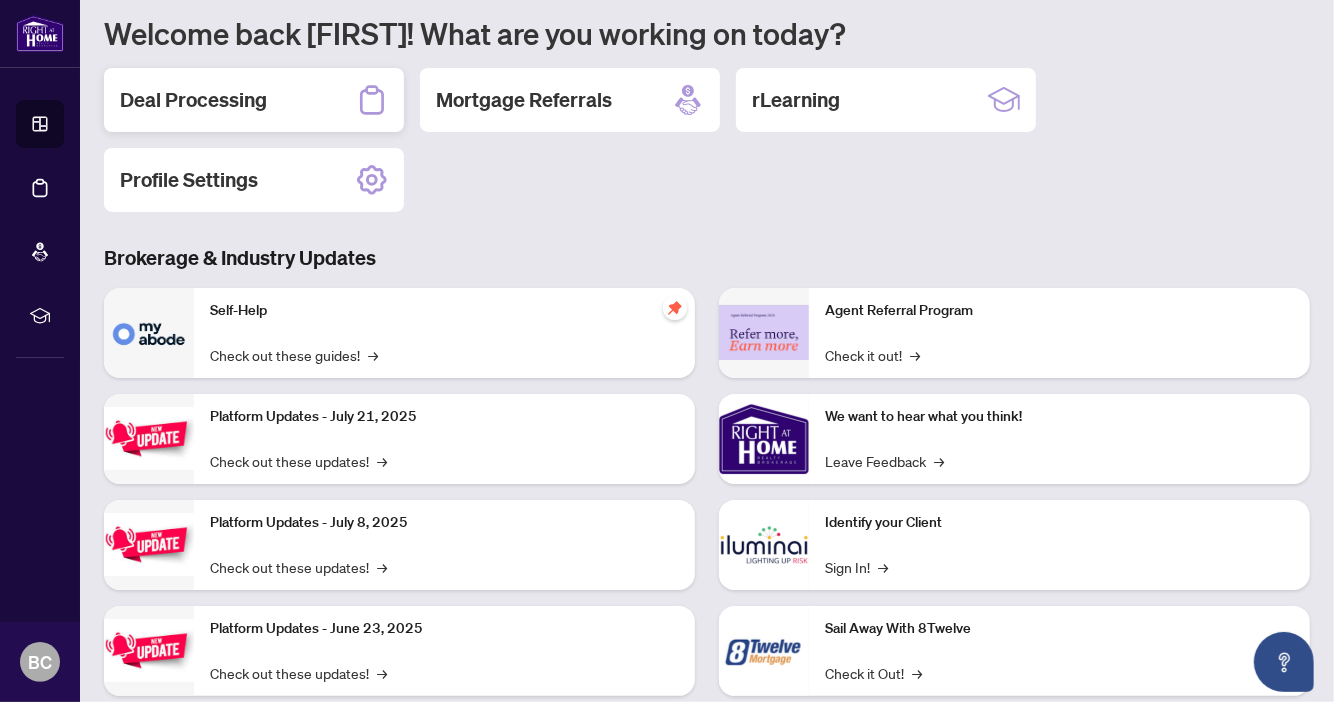 click on "Deal Processing" at bounding box center [193, 100] 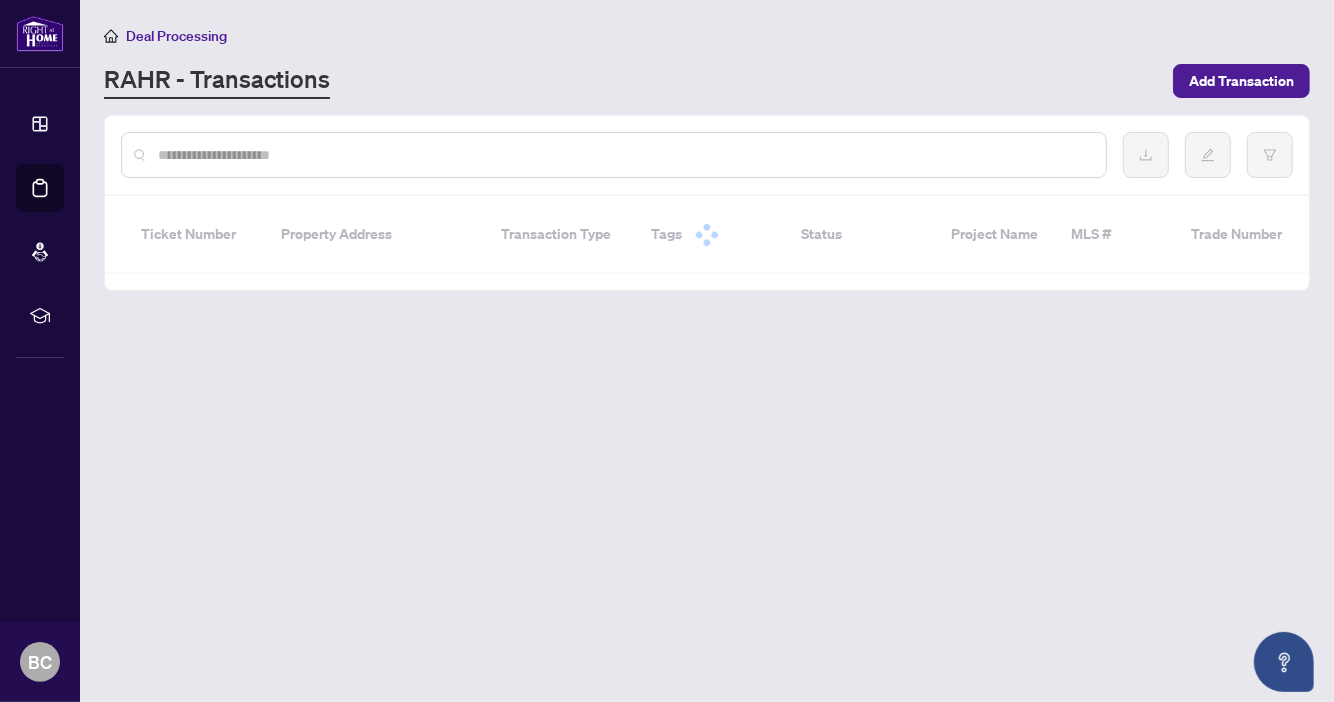 scroll, scrollTop: 0, scrollLeft: 0, axis: both 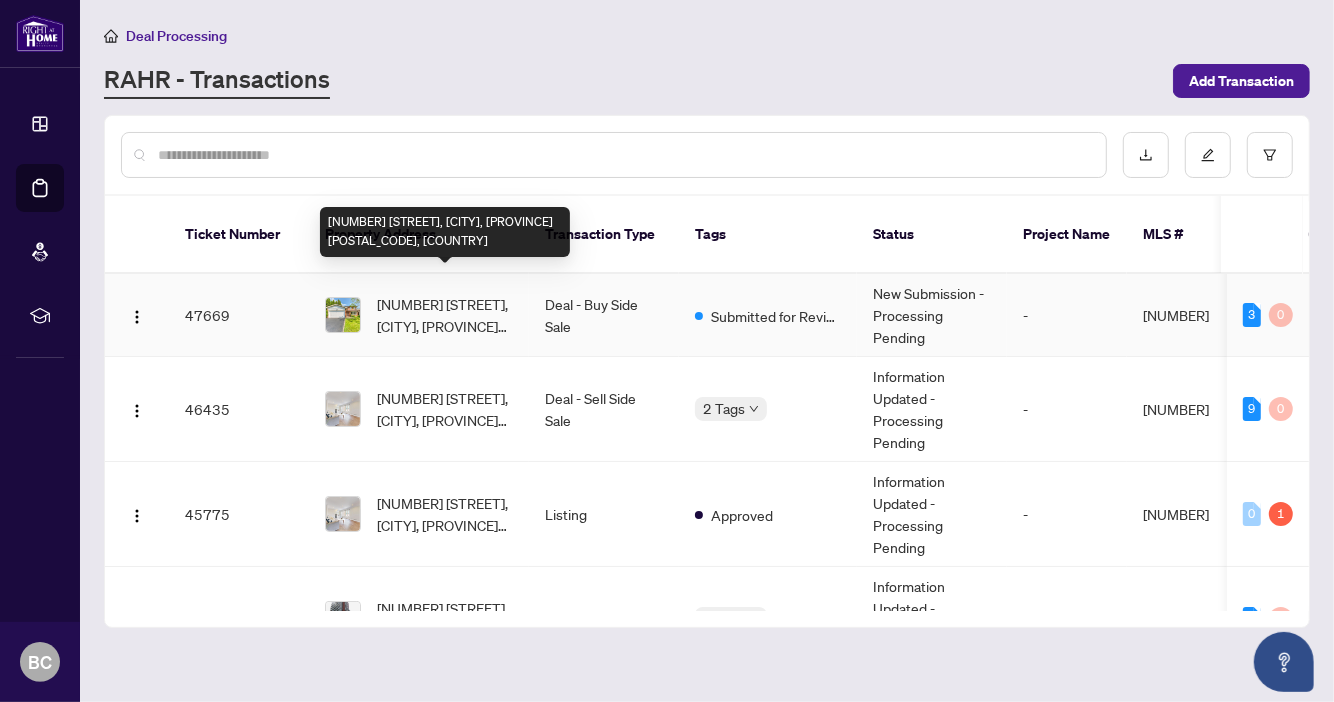 click on "[NUMBER] [STREET], [CITY], [PROVINCE] [POSTAL_CODE], [COUNTRY]" at bounding box center [445, 315] 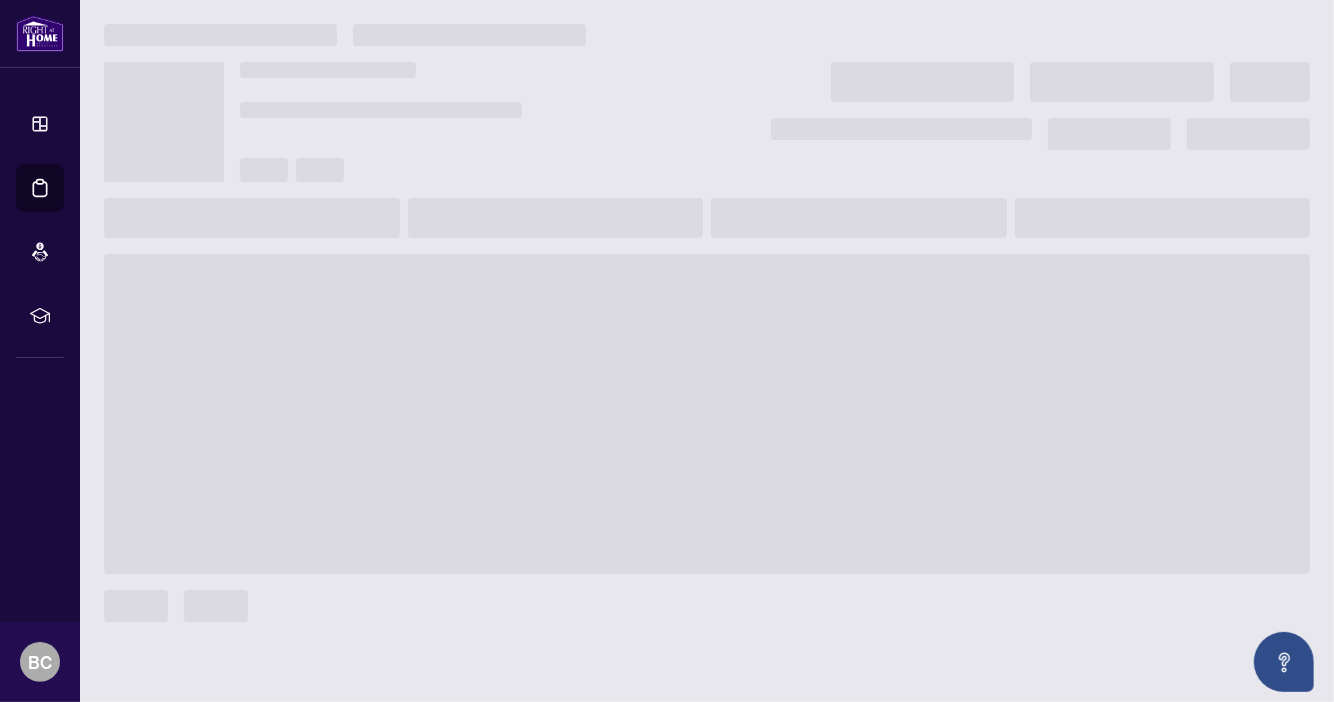click at bounding box center [707, 414] 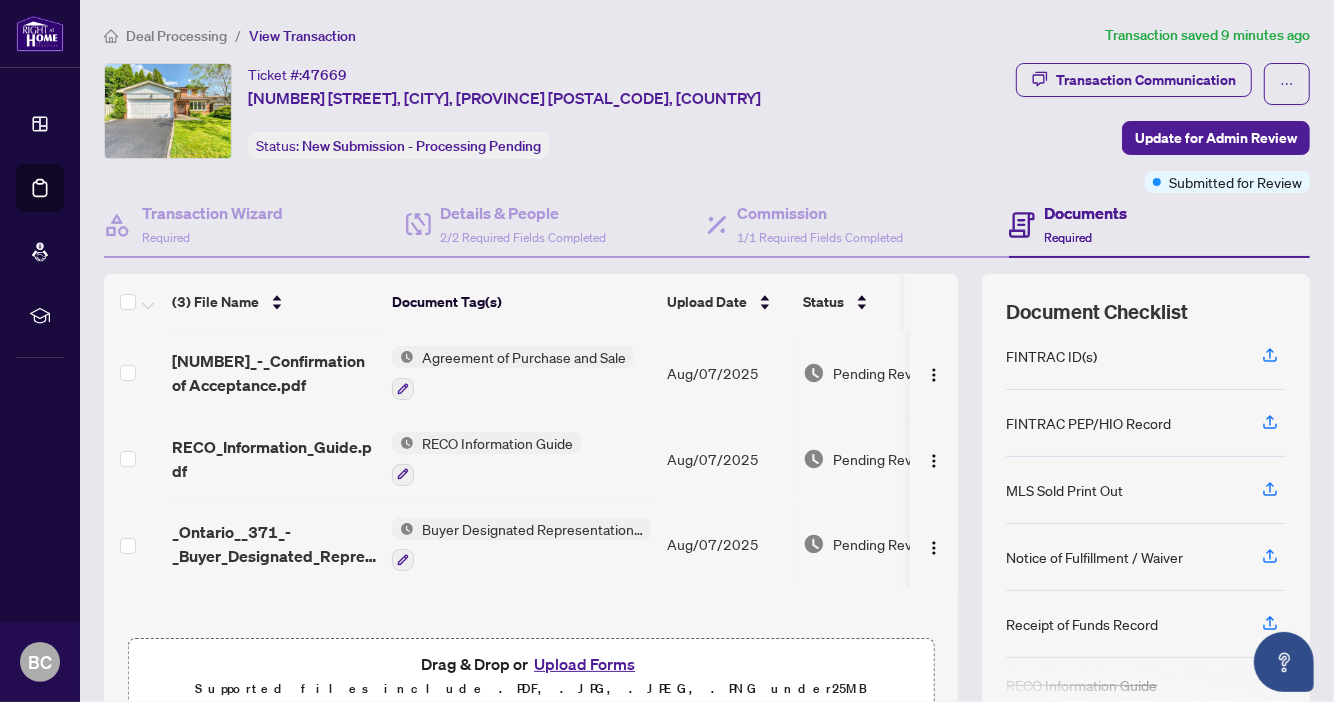 scroll, scrollTop: 228, scrollLeft: 0, axis: vertical 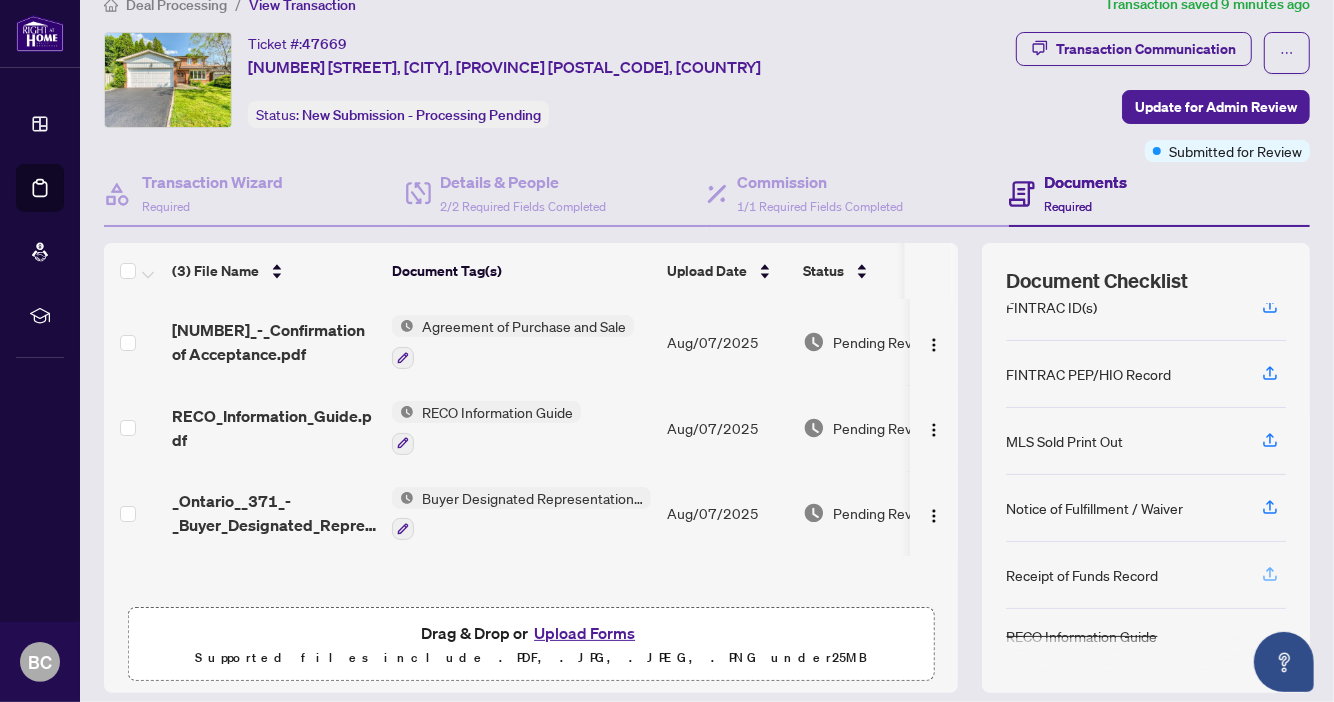 click 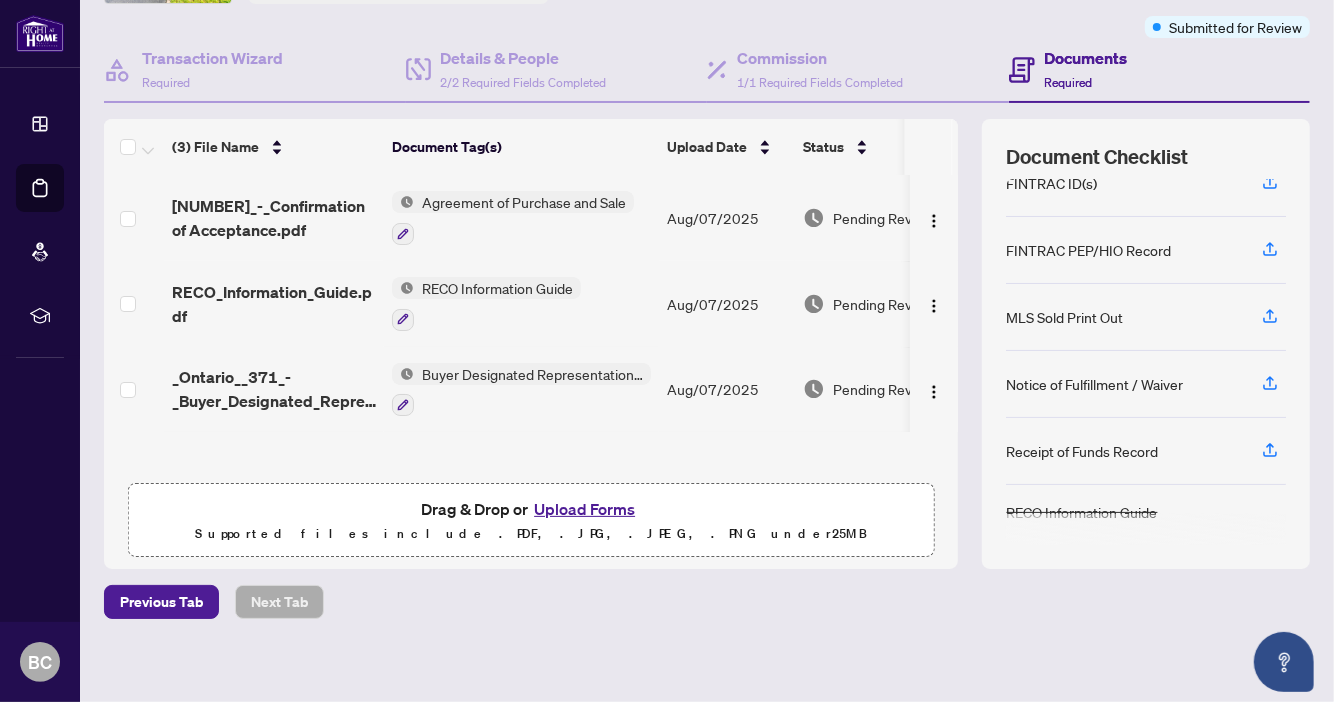 scroll, scrollTop: 162, scrollLeft: 0, axis: vertical 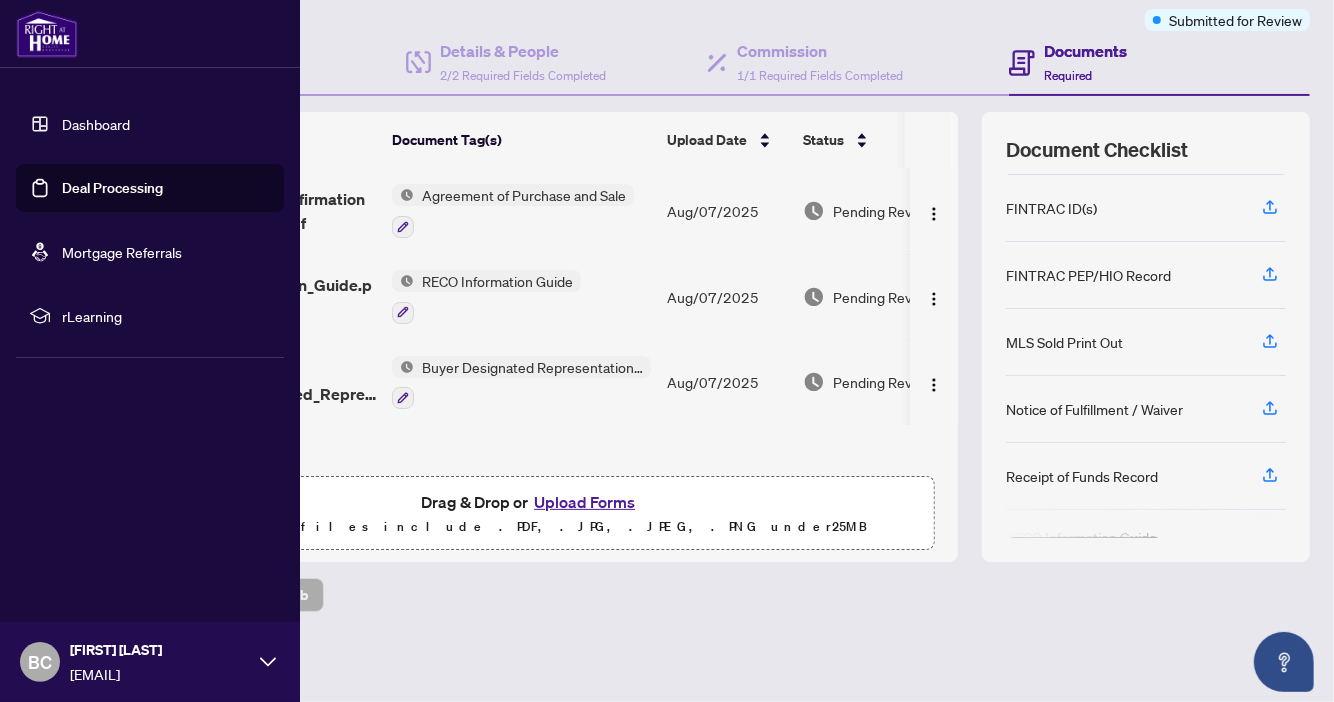 click on "Dashboard" at bounding box center (96, 124) 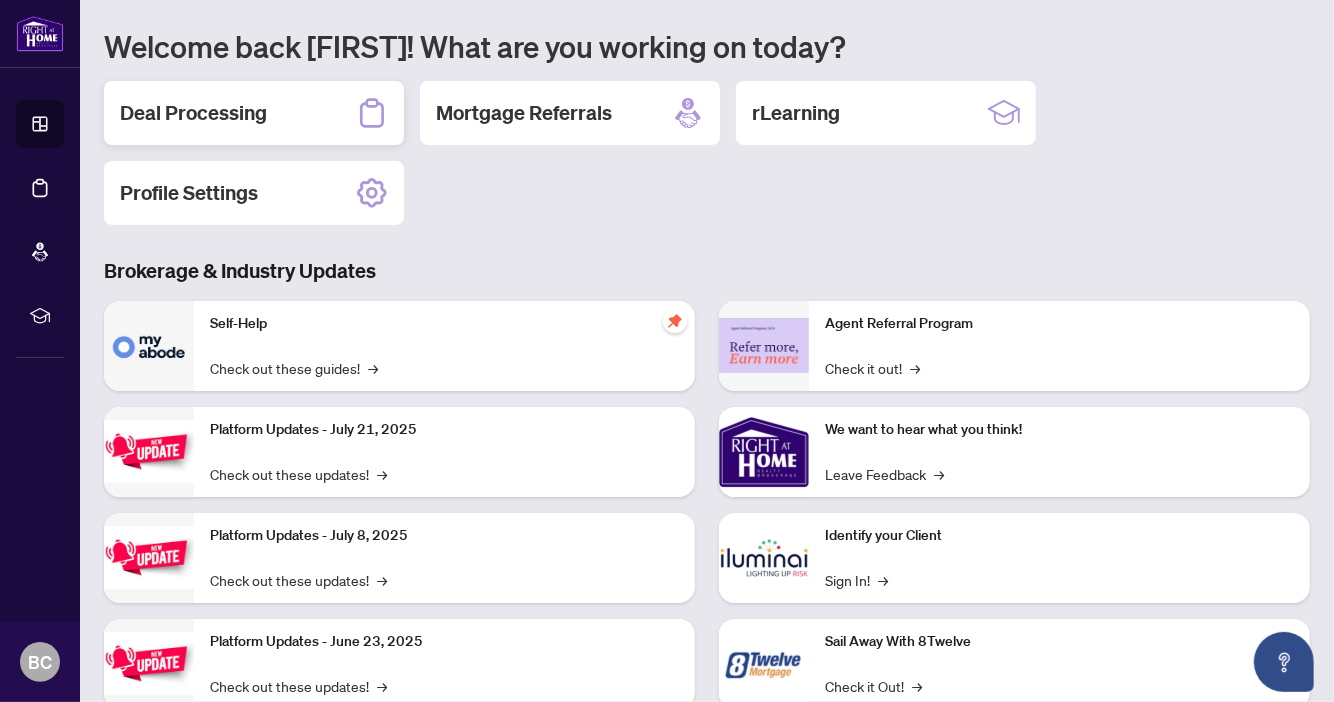 click on "Deal Processing" at bounding box center (254, 113) 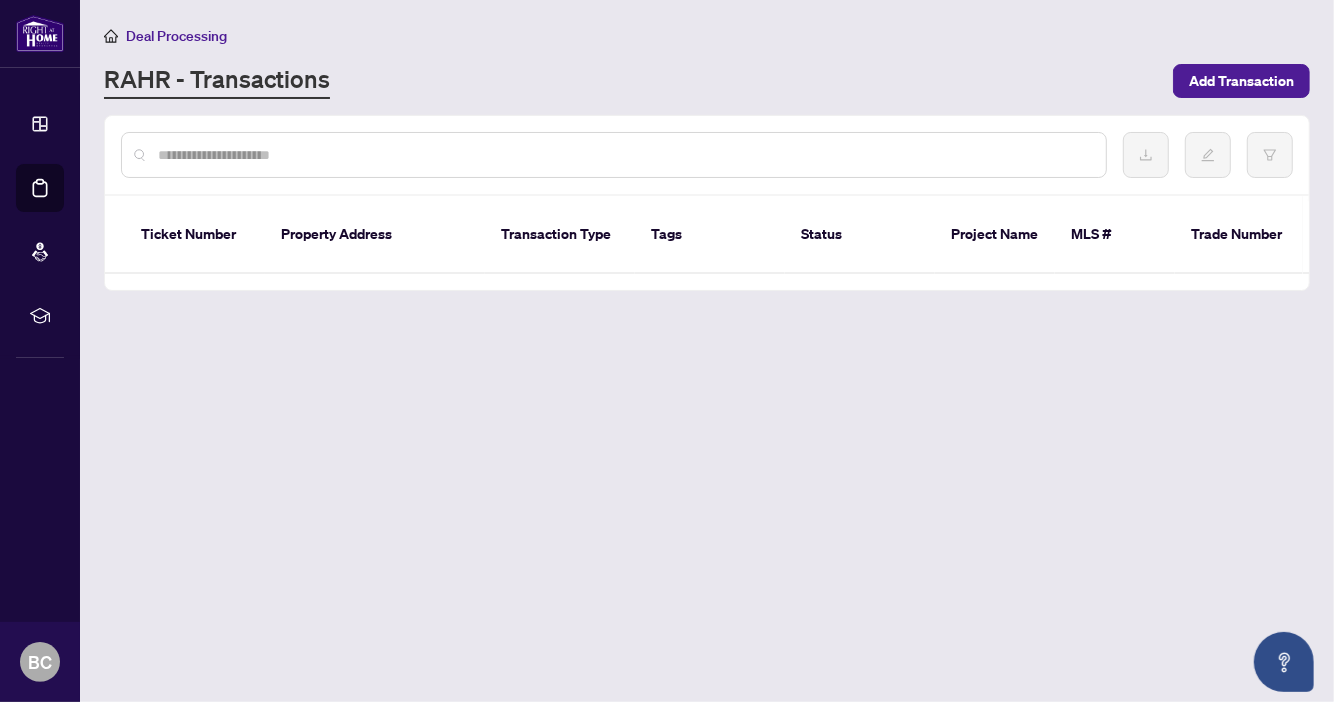 scroll, scrollTop: 0, scrollLeft: 0, axis: both 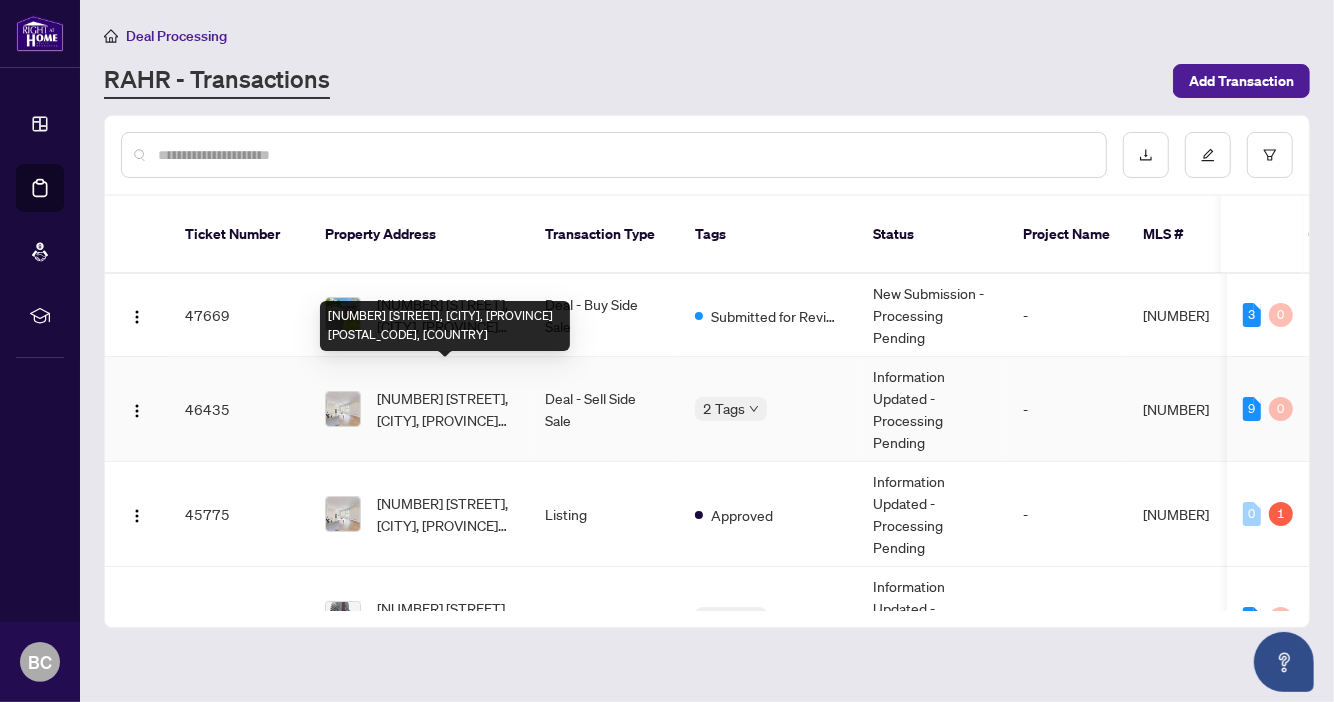click on "[NUMBER] [STREET], [CITY], [PROVINCE] [POSTAL_CODE], [COUNTRY]" at bounding box center (445, 409) 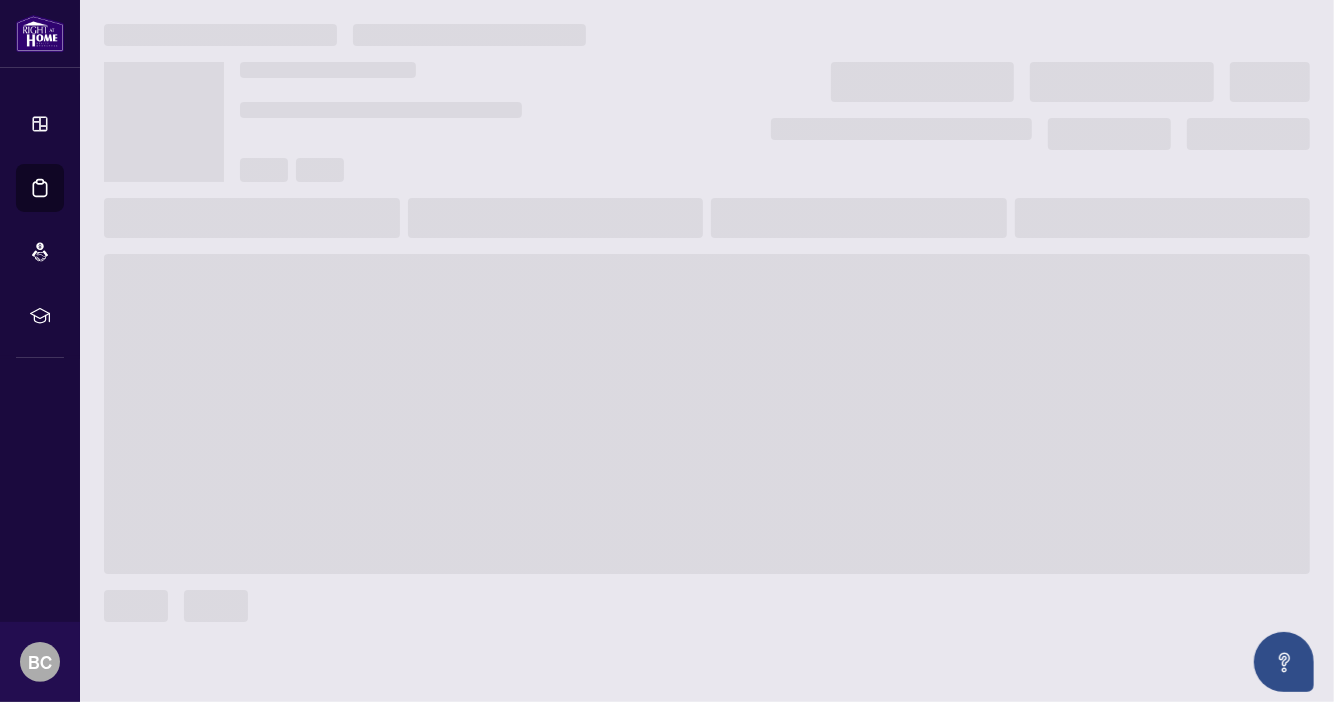 click at bounding box center (707, 414) 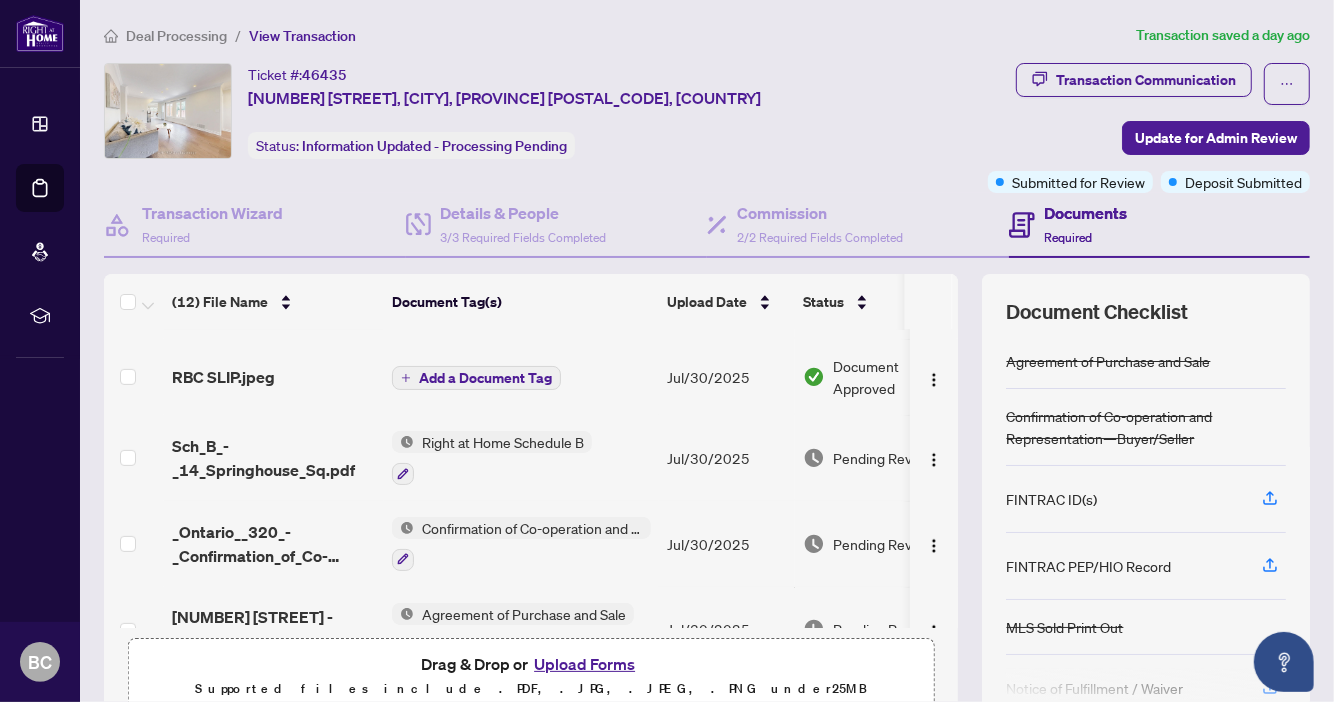 scroll, scrollTop: 687, scrollLeft: 0, axis: vertical 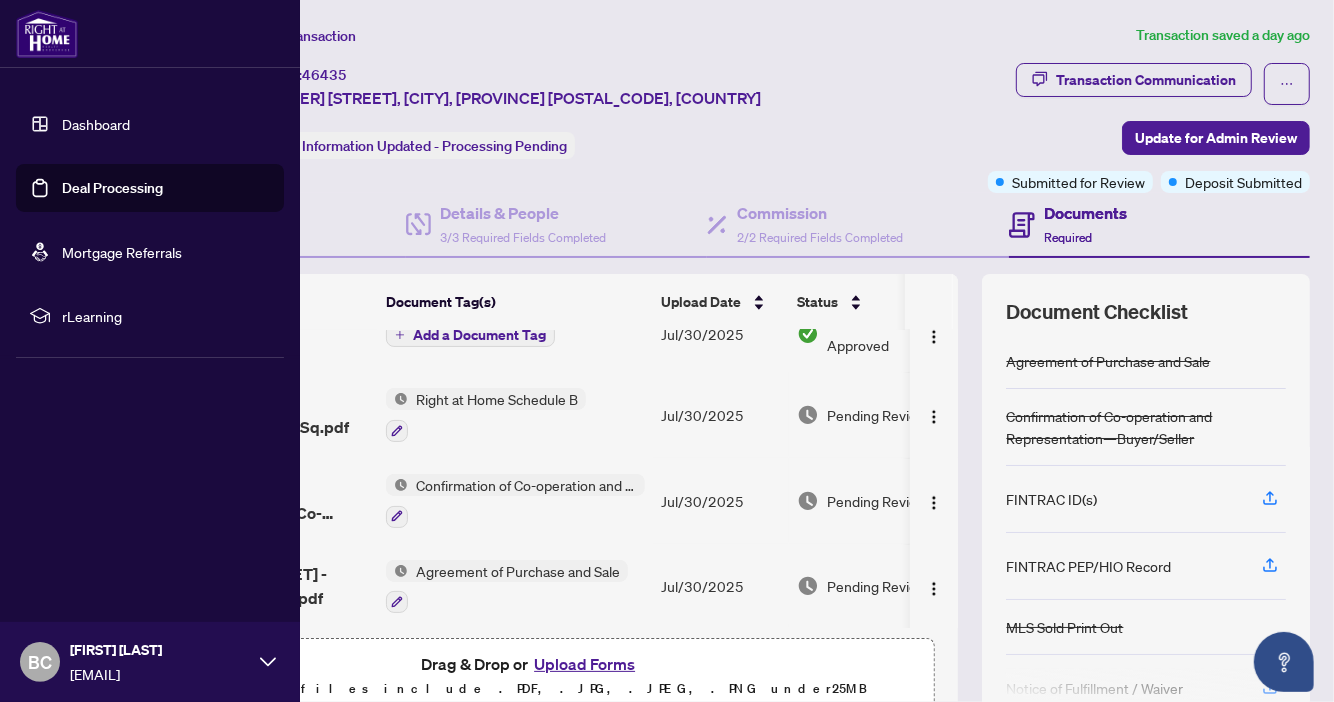 click on "Dashboard" at bounding box center [96, 124] 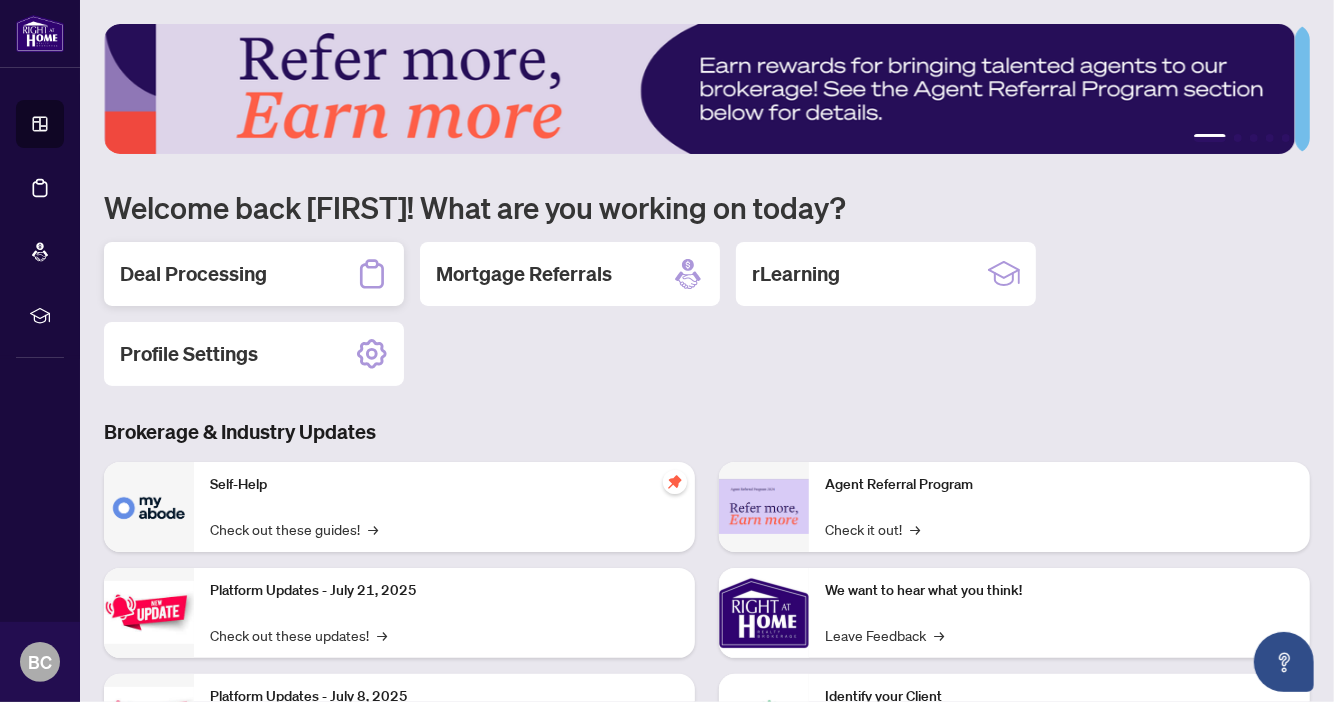 click on "Deal Processing" at bounding box center (193, 274) 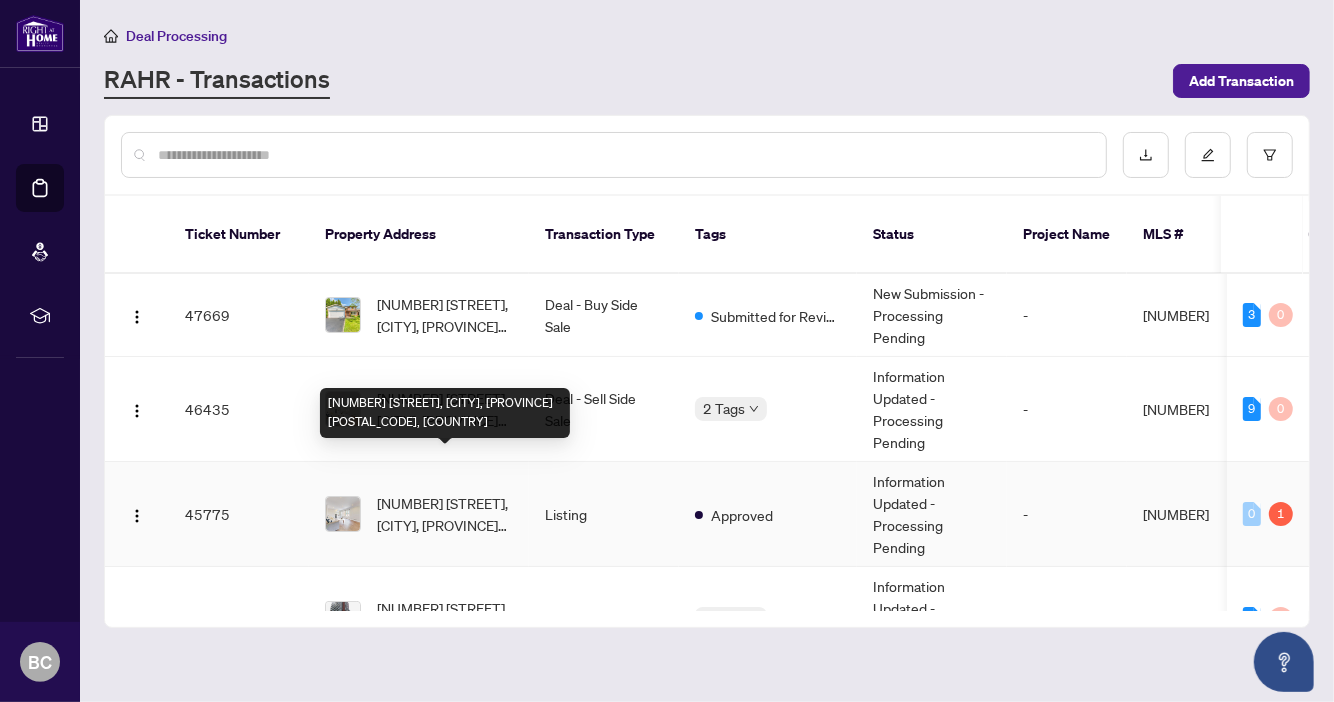 scroll, scrollTop: 22, scrollLeft: 0, axis: vertical 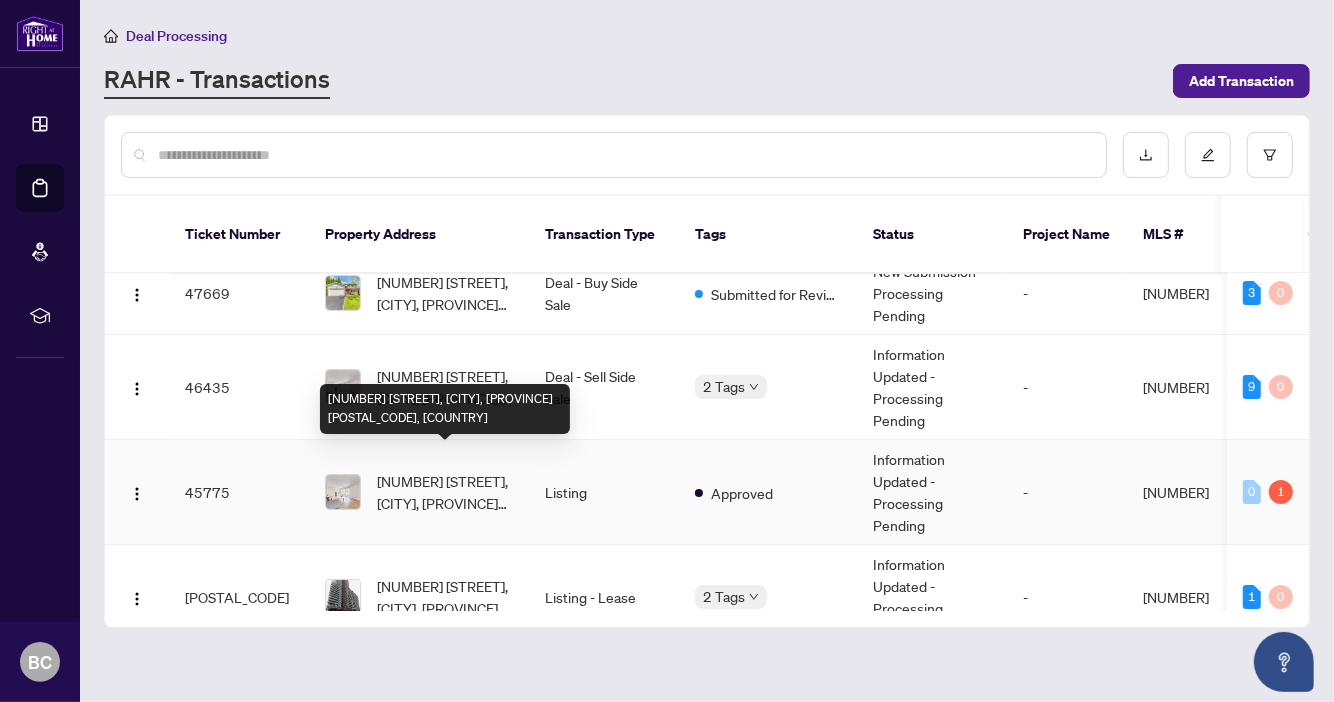 click on "[NUMBER] [STREET], [CITY], [PROVINCE] [POSTAL_CODE], [COUNTRY]" at bounding box center [445, 492] 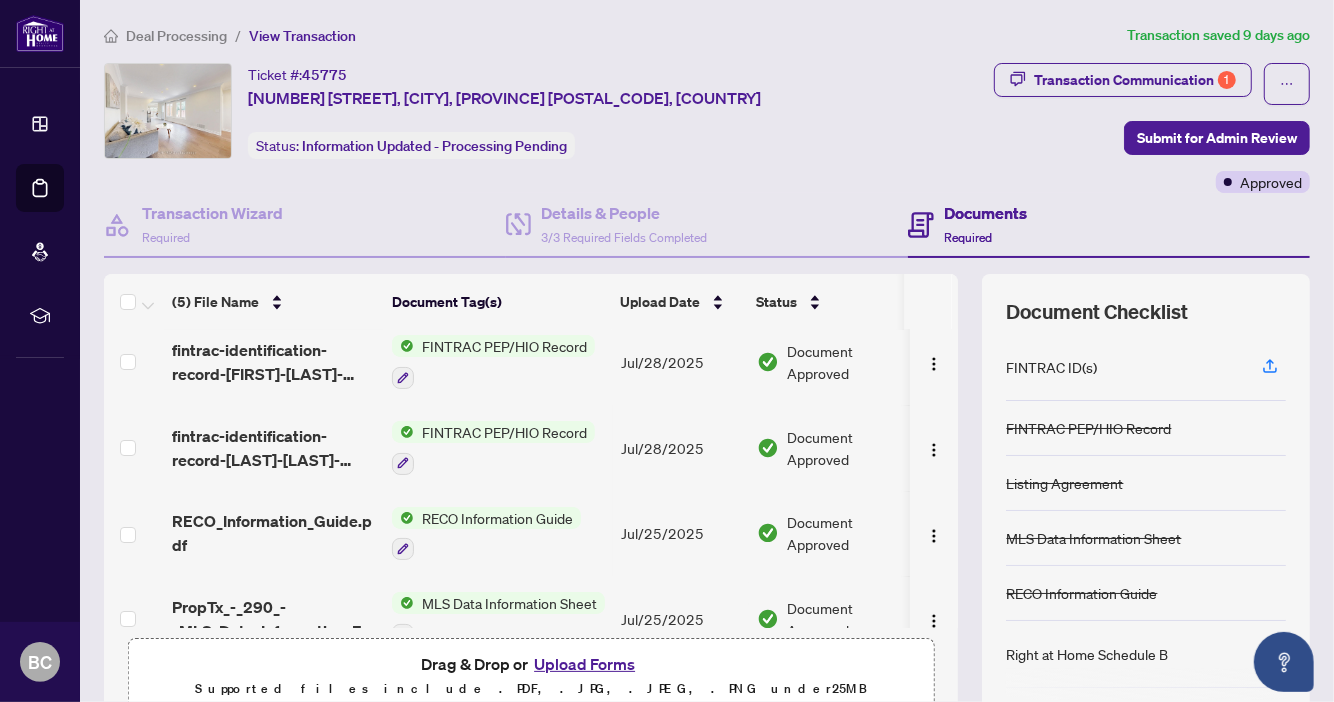 scroll, scrollTop: 6, scrollLeft: 0, axis: vertical 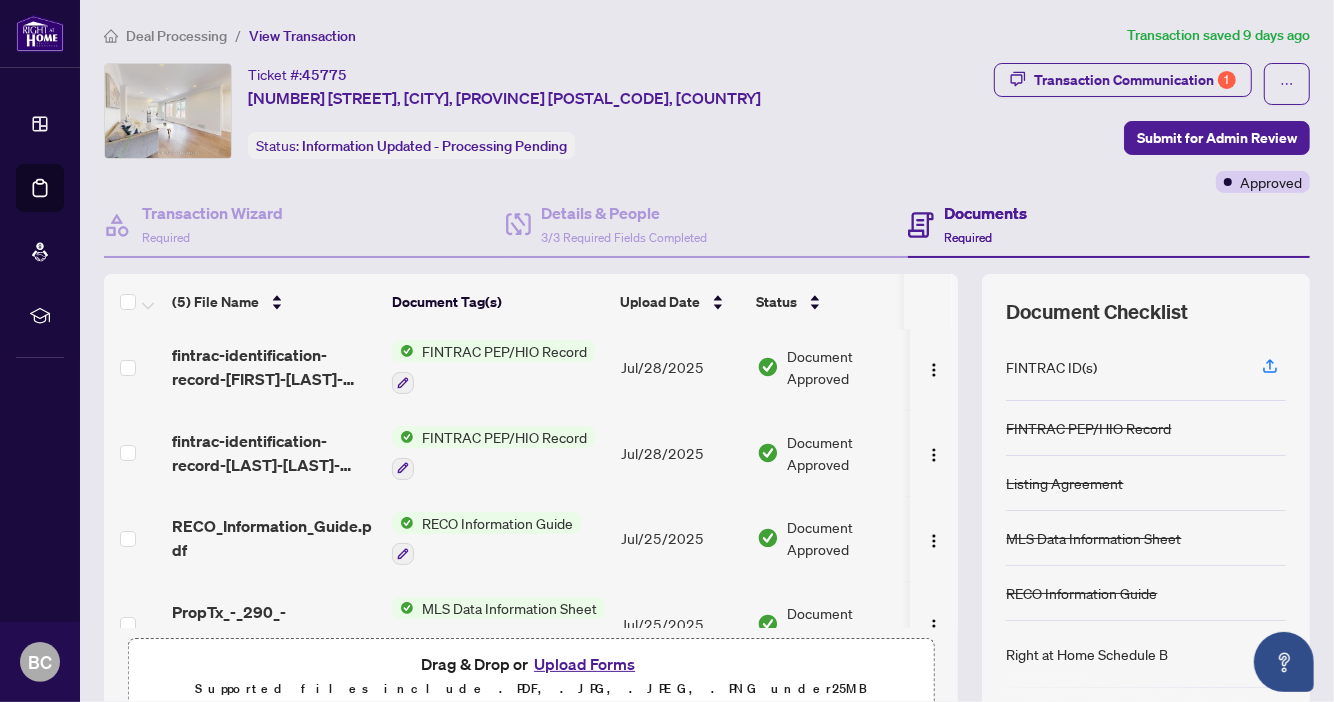 click on "FINTRAC PEP/HIO Record" at bounding box center [504, 351] 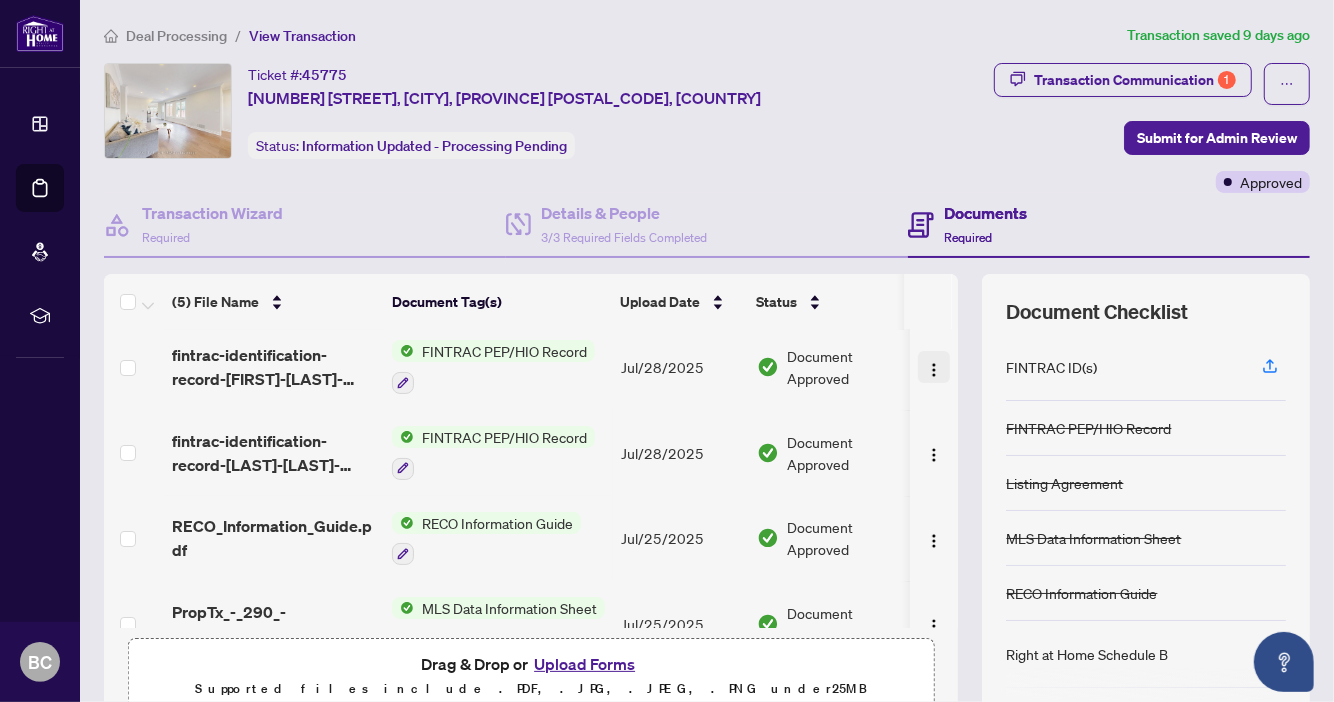 click at bounding box center [934, 370] 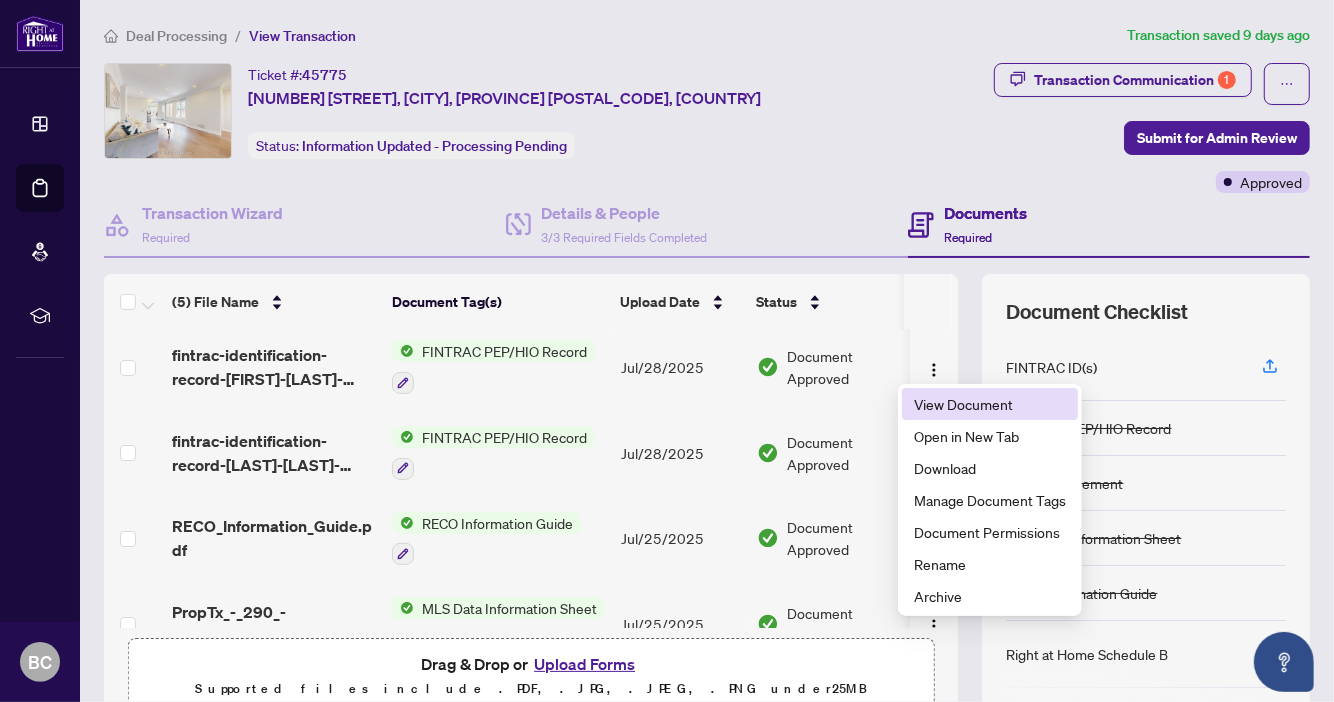 click on "View Document" at bounding box center [990, 404] 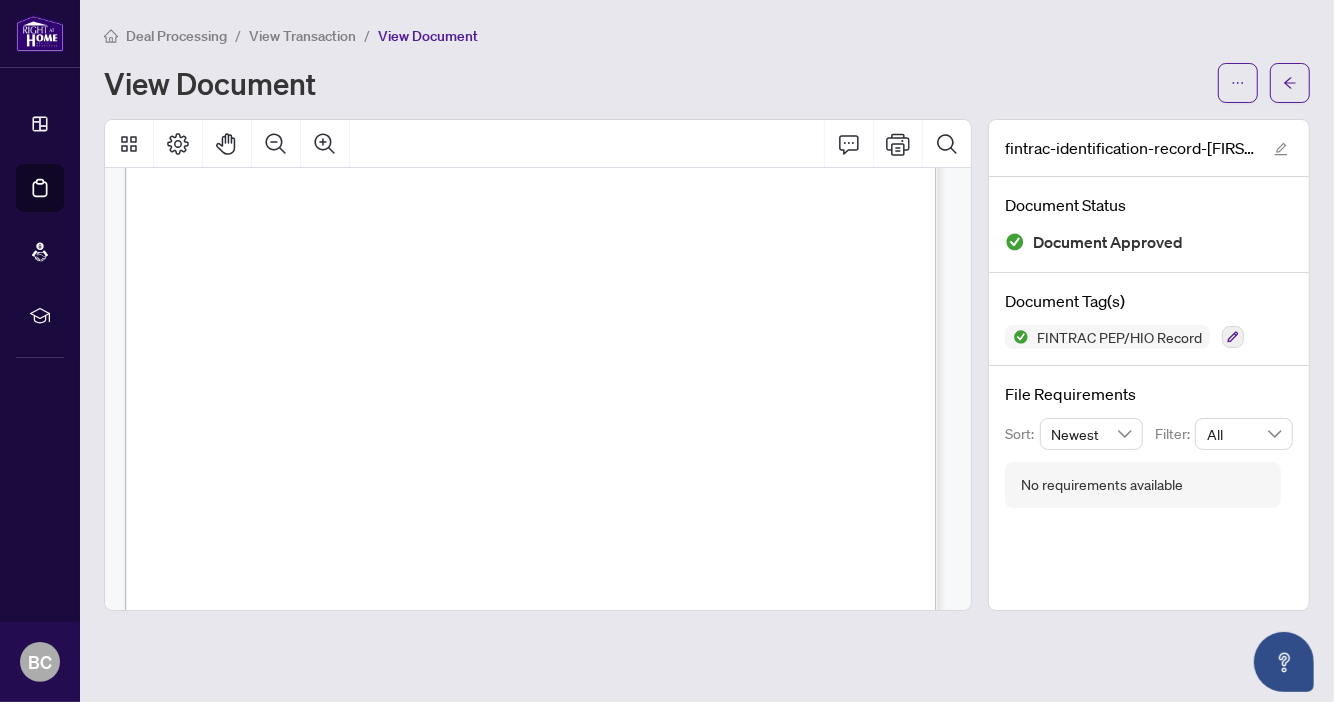 scroll, scrollTop: 0, scrollLeft: 0, axis: both 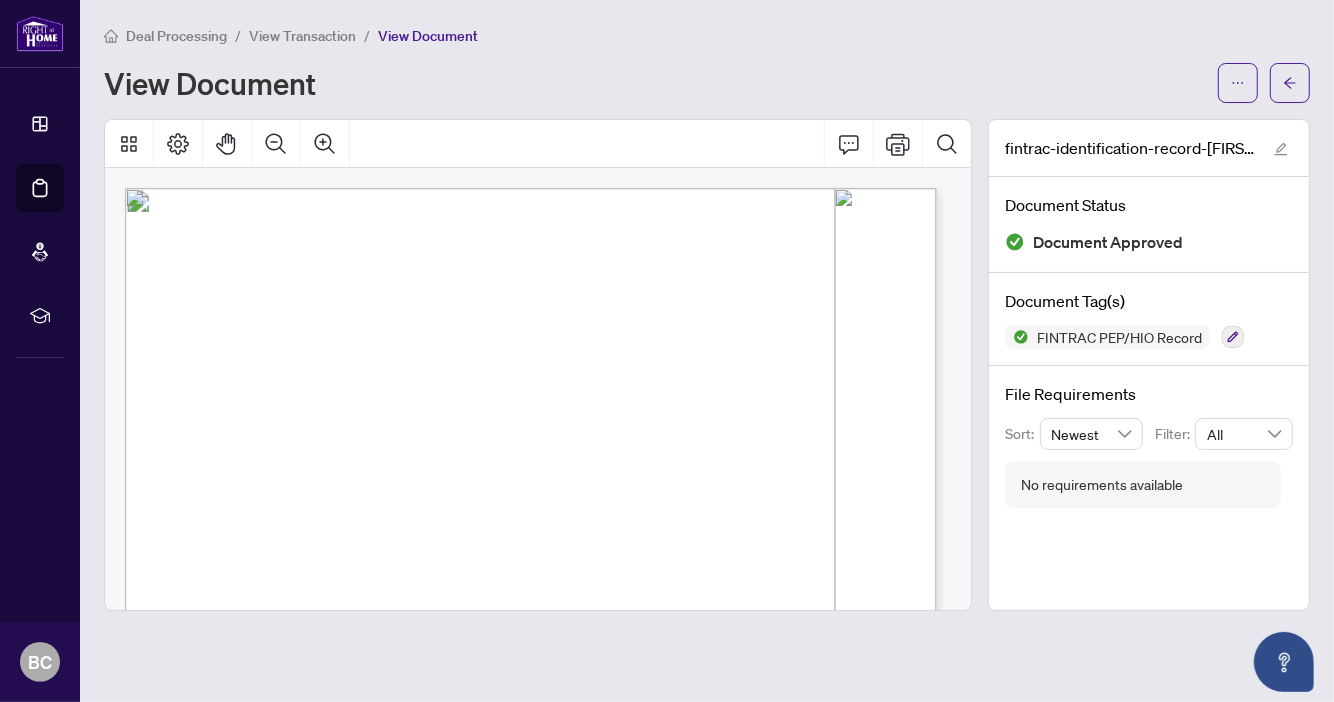click on "Deal Processing / View Transaction / View Document View Document fintrac-identification-record-[FIRST]-[LAST]-[YEAR][MM][DD]-[HH][MM][SS].pdf Document Status Document Approved Document Tag(s) FINTRAC PEP/HIO Record File Requirements Sort: Newest Filter: All No requirements available" at bounding box center [707, 351] 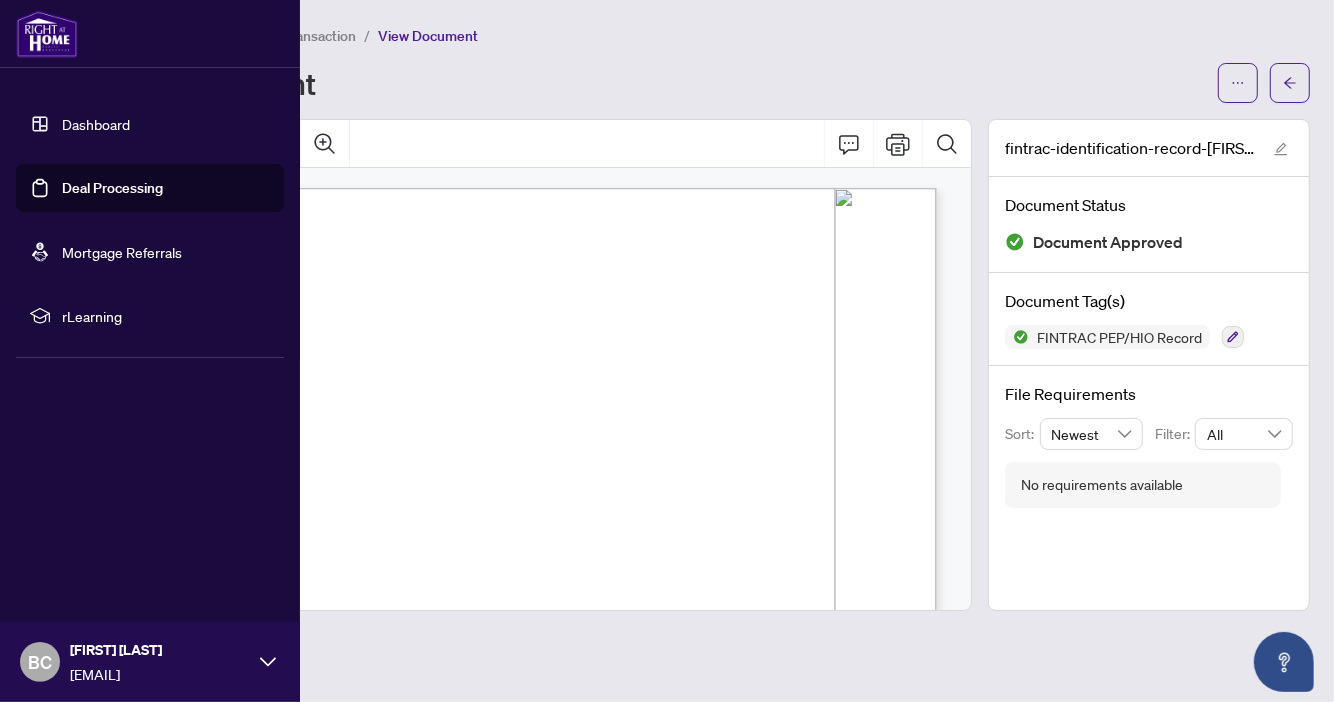click on "Dashboard" at bounding box center (96, 124) 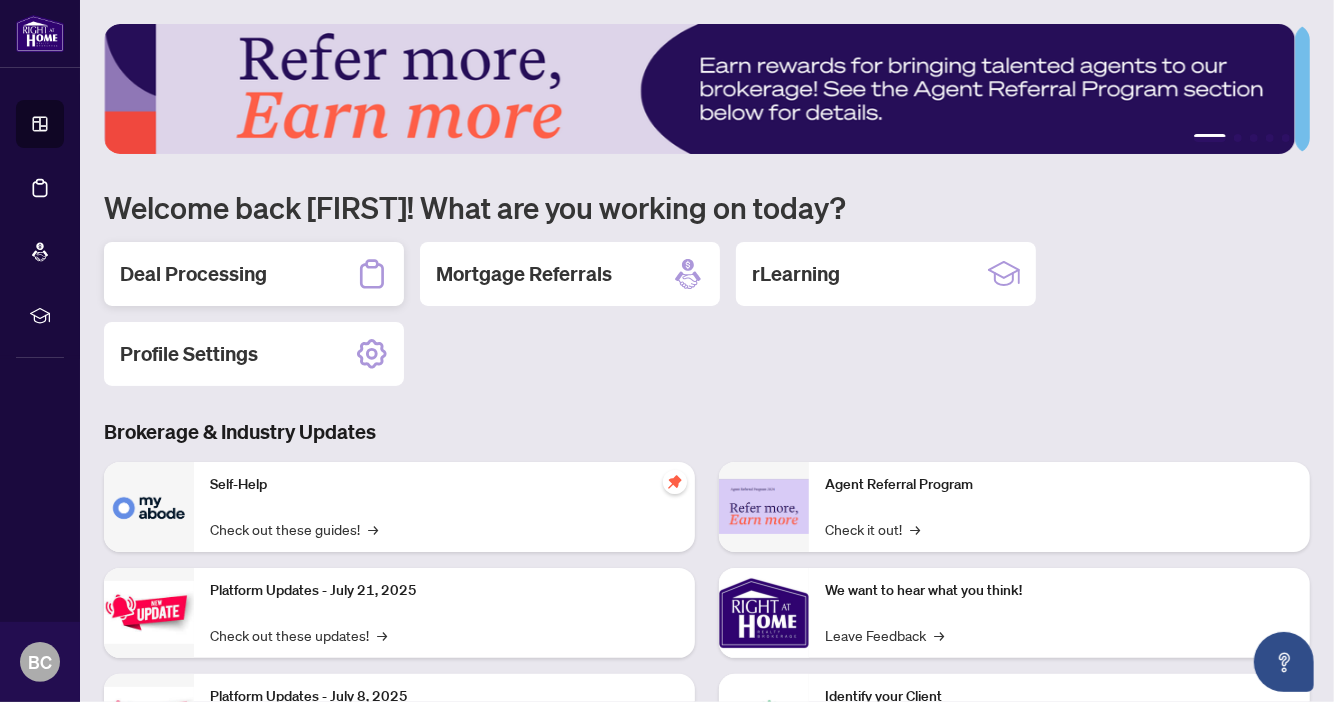 click on "Deal Processing" at bounding box center [193, 274] 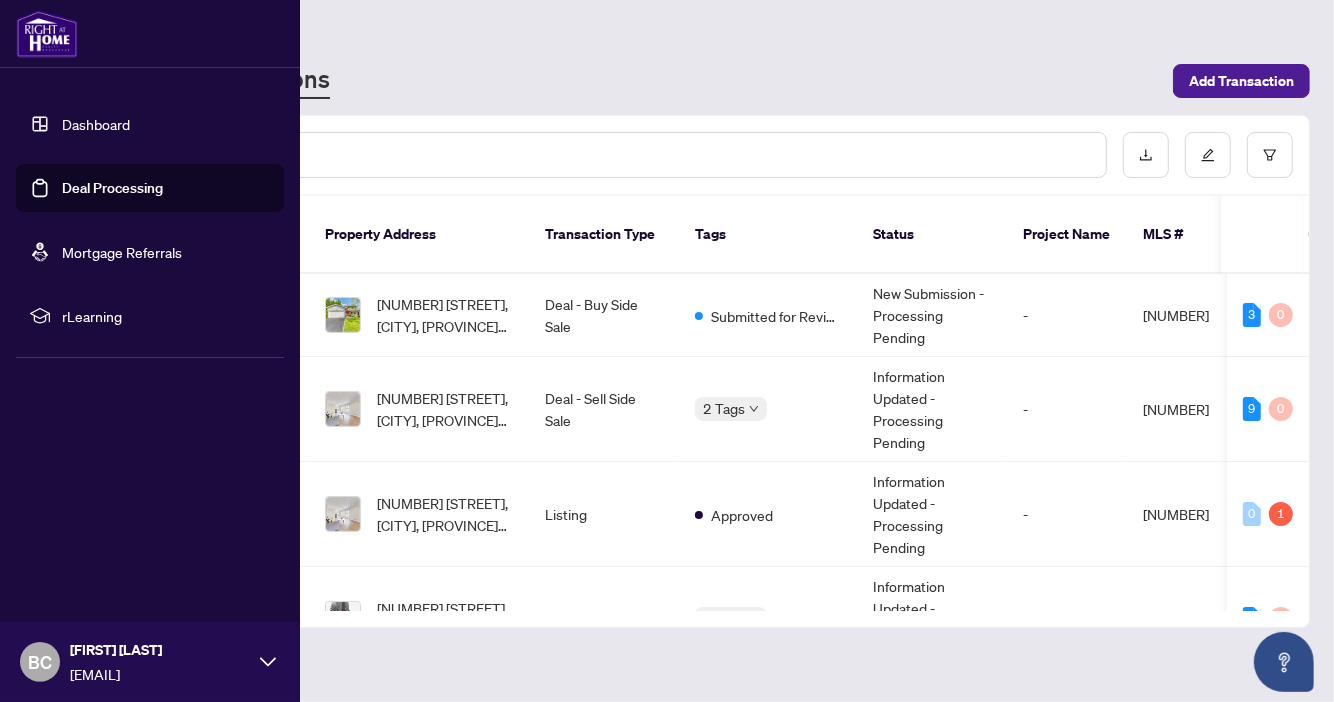 click on "Dashboard" at bounding box center [96, 124] 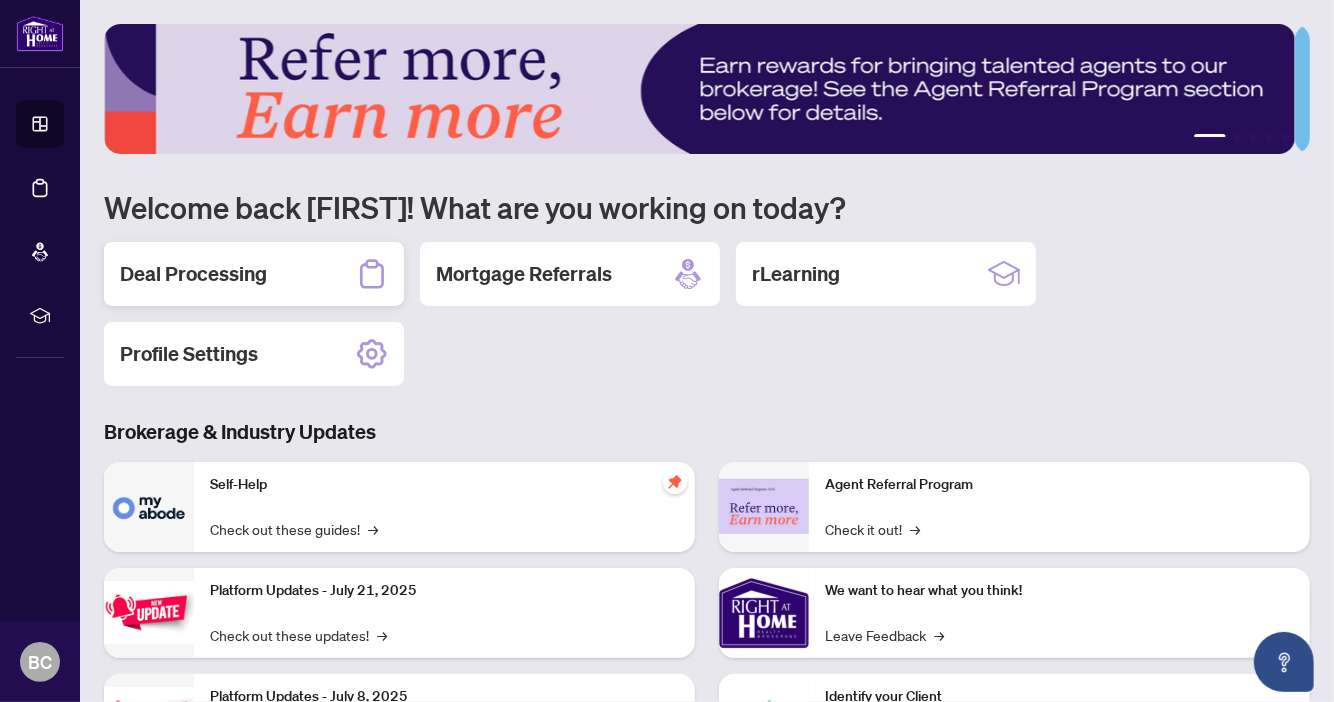 click on "Deal Processing" at bounding box center [193, 274] 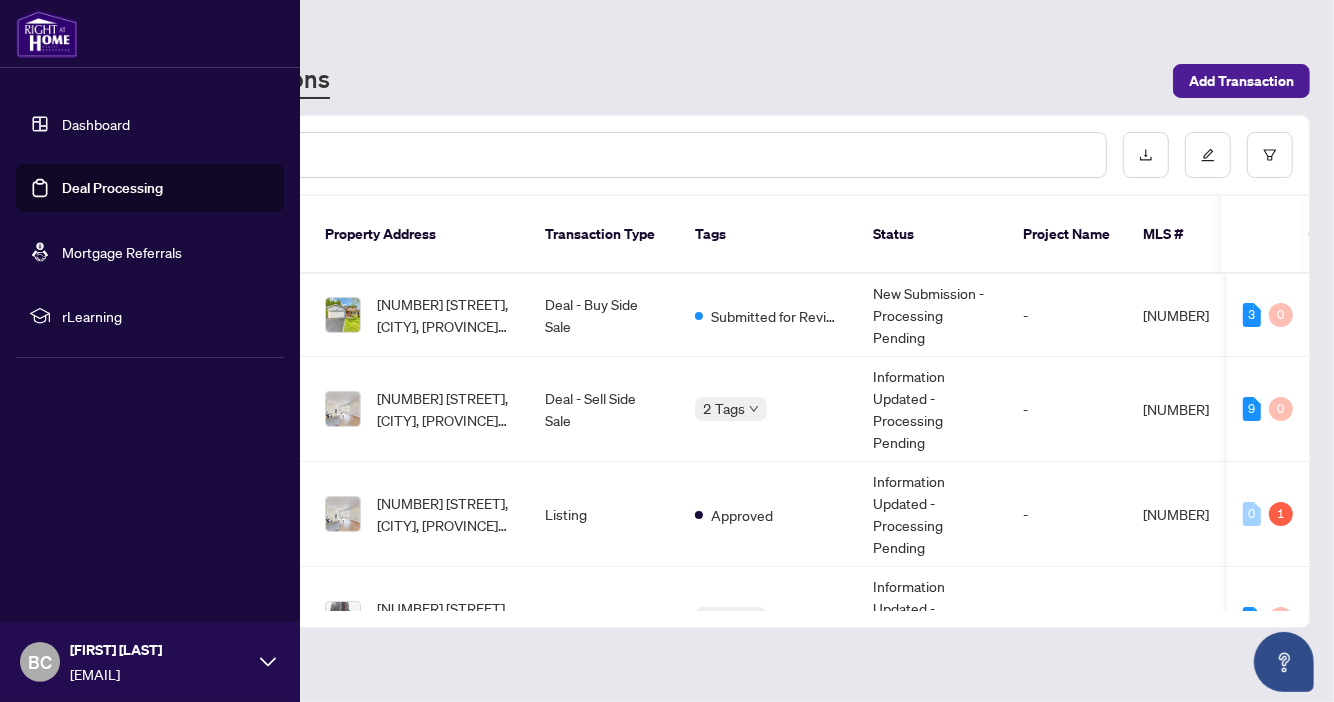 click on "Dashboard" at bounding box center [96, 124] 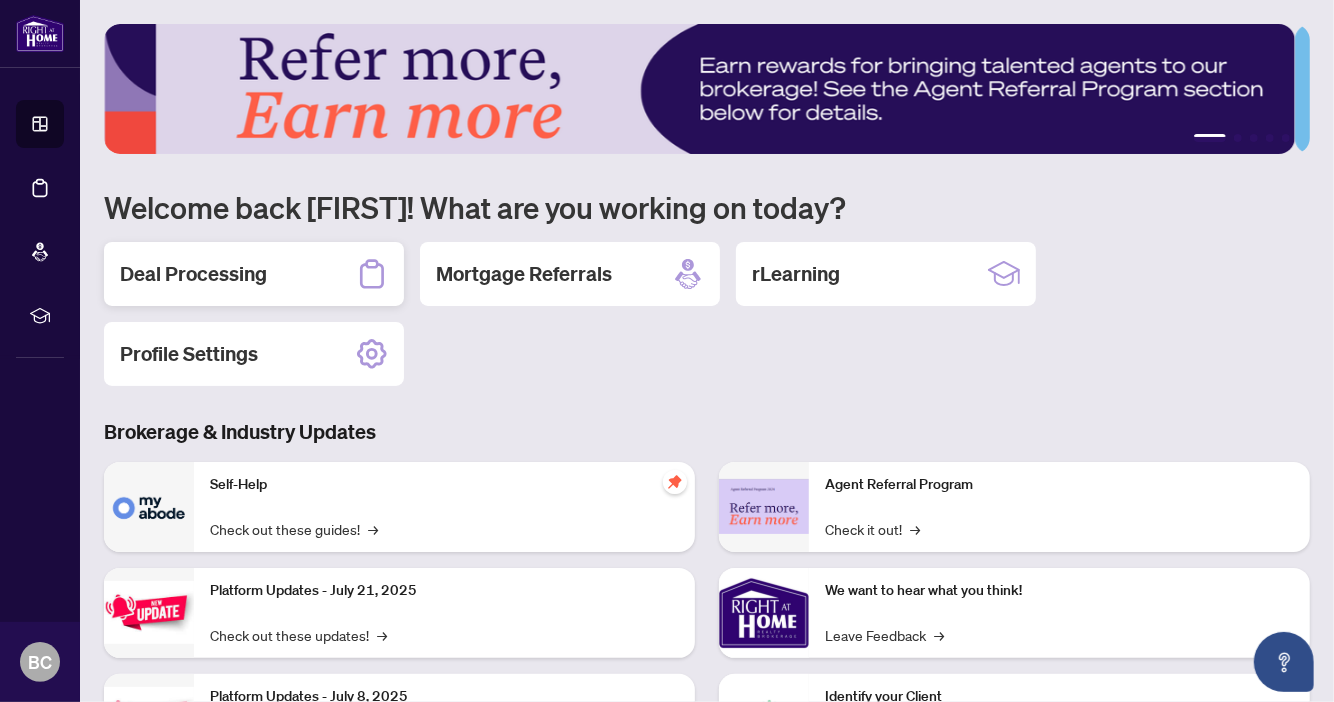 click on "Deal Processing" at bounding box center (193, 274) 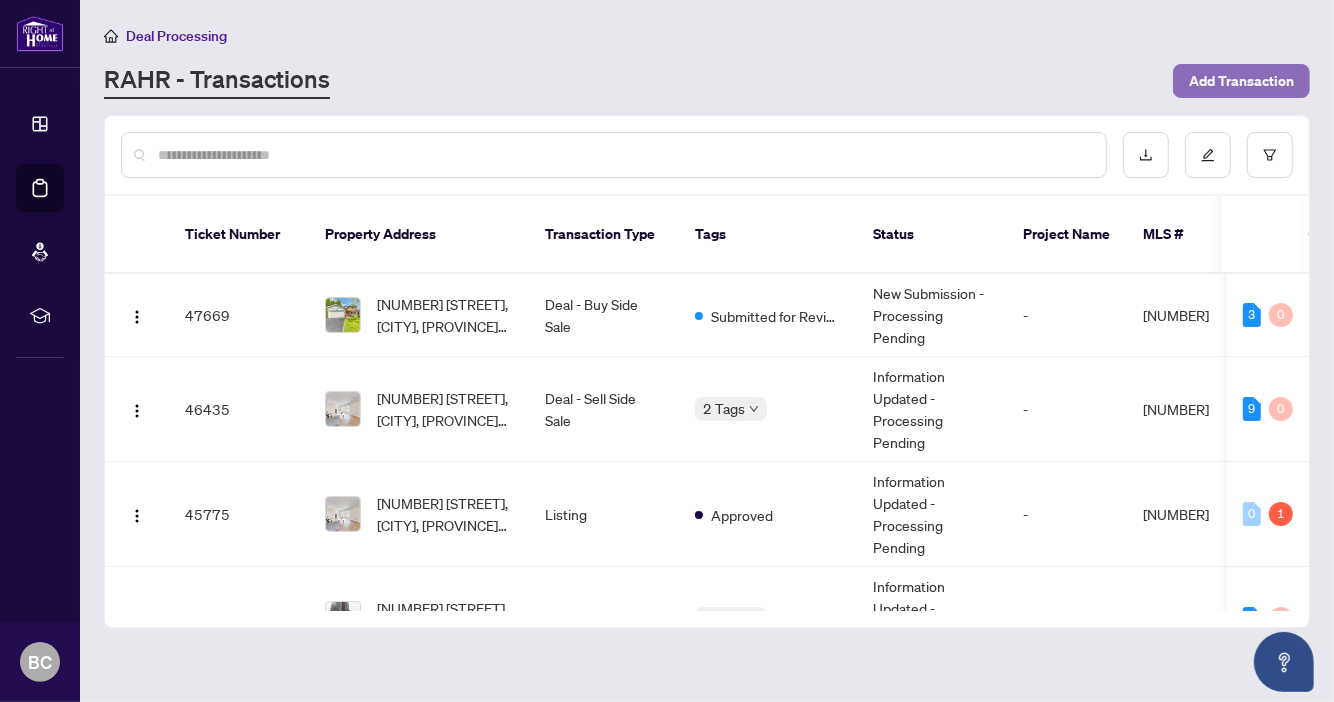 click on "Add Transaction" at bounding box center [1241, 81] 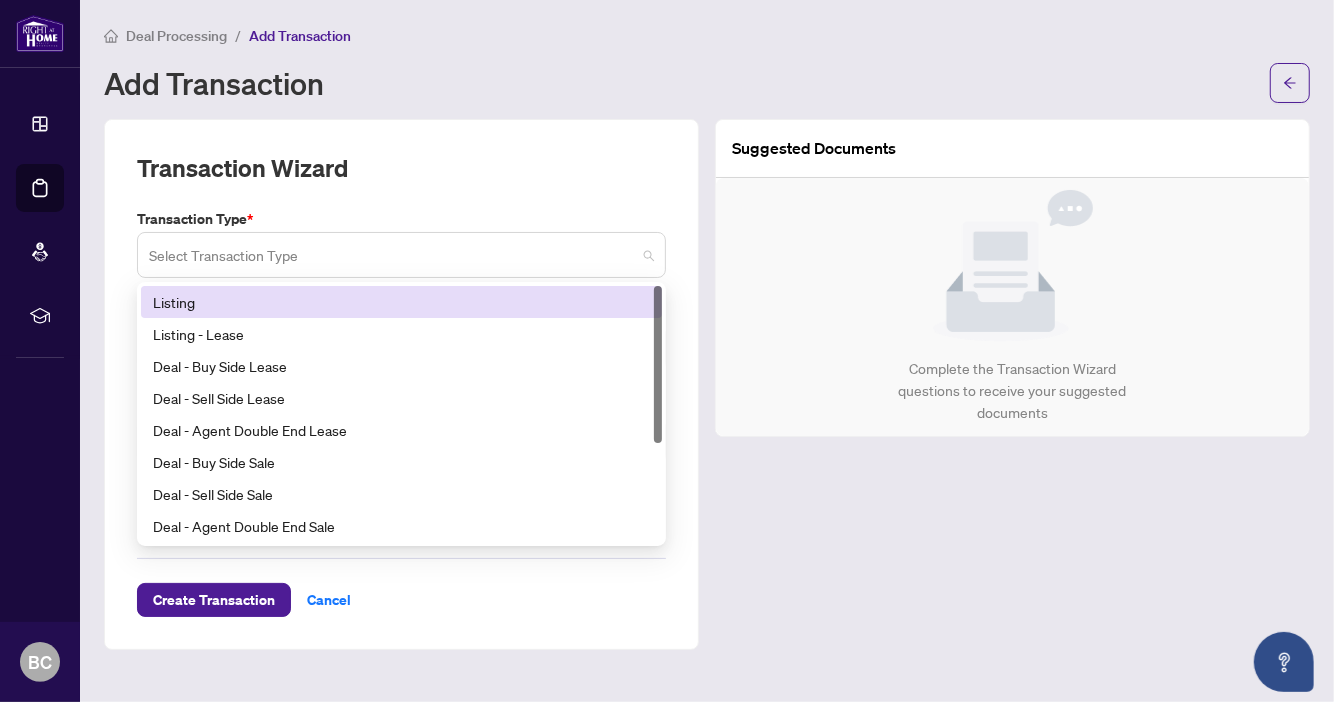 click at bounding box center [401, 255] 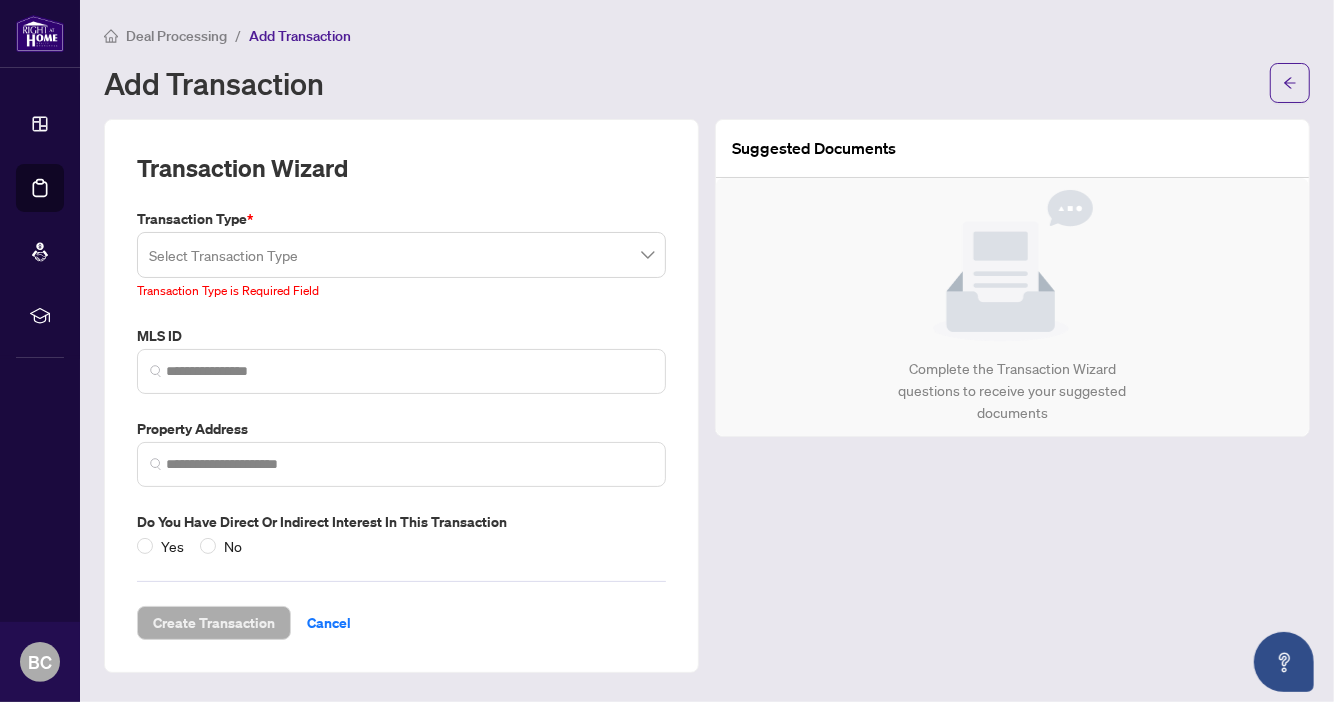 click on "Suggested Documents Complete the Transaction Wizard questions to receive your suggested documents" at bounding box center [1012, 396] 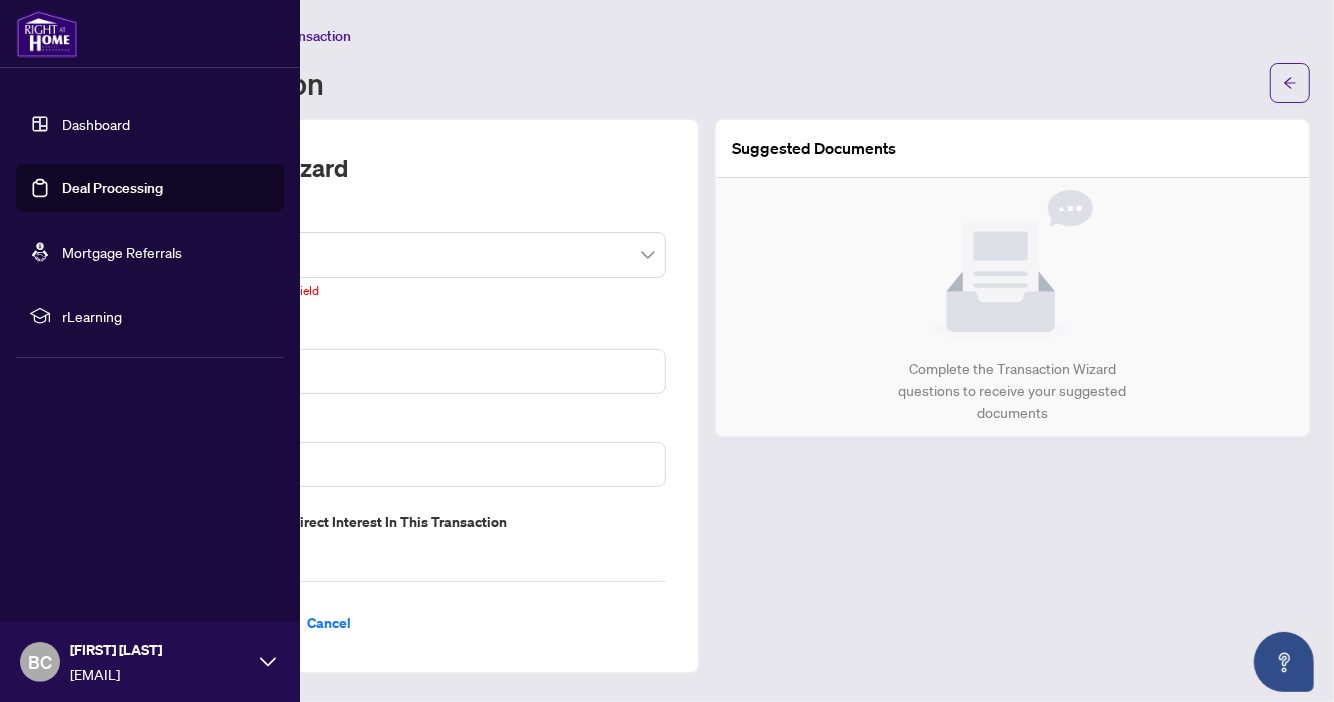 click on "Dashboard" at bounding box center [96, 124] 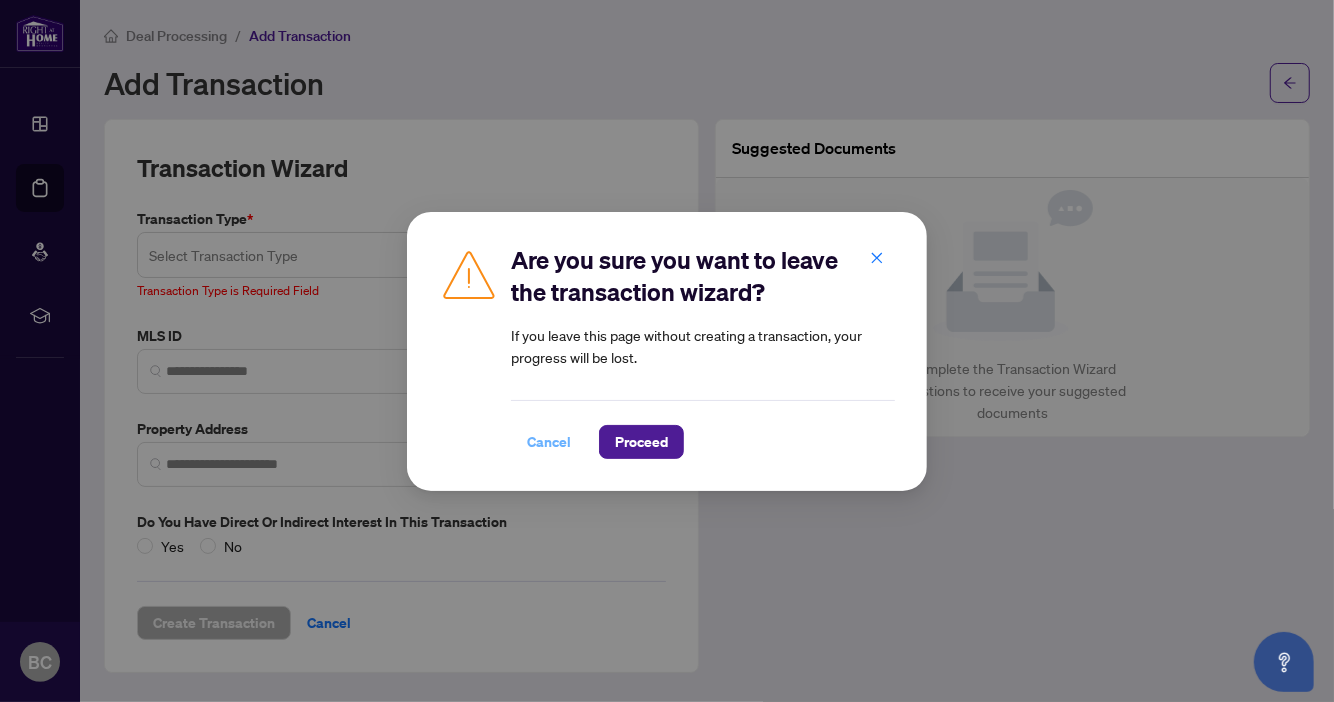 click on "Cancel" at bounding box center [549, 442] 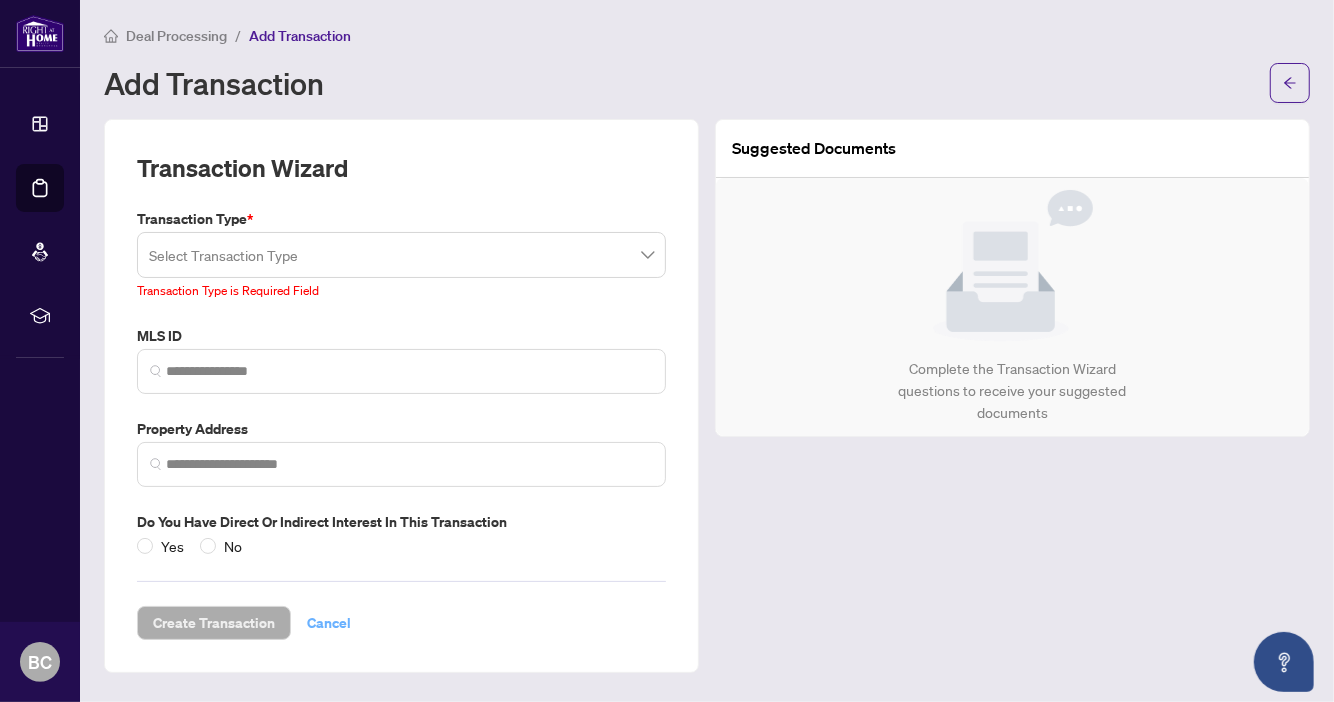 click on "Cancel" at bounding box center [329, 623] 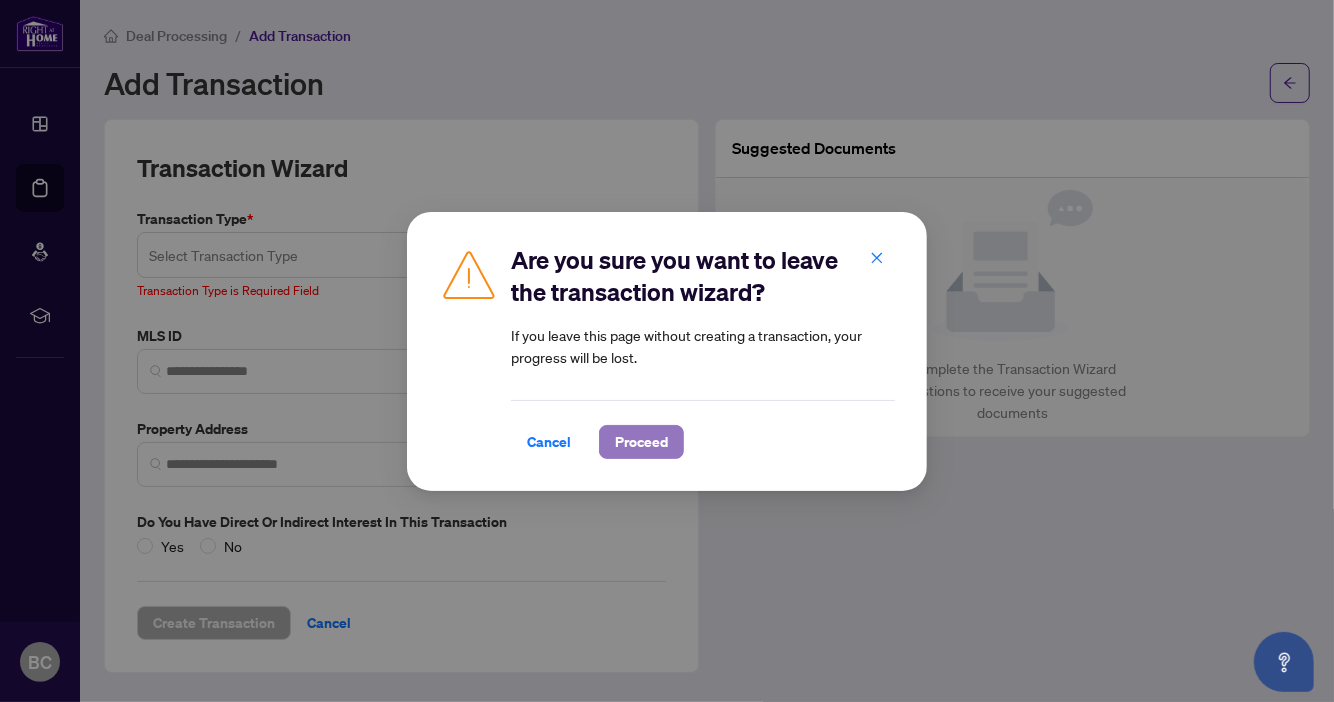 click on "Proceed" at bounding box center [641, 442] 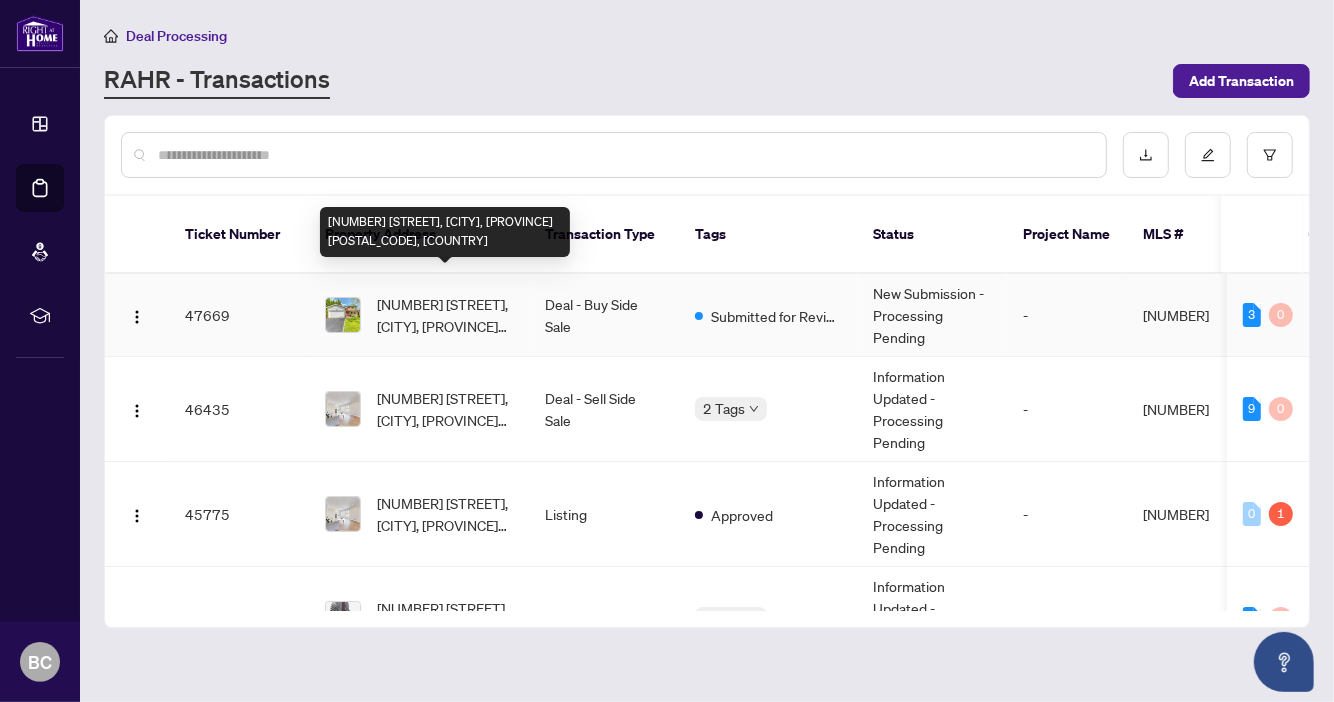 click on "[NUMBER] [STREET], [CITY], [PROVINCE] [POSTAL_CODE], [COUNTRY]" at bounding box center (445, 315) 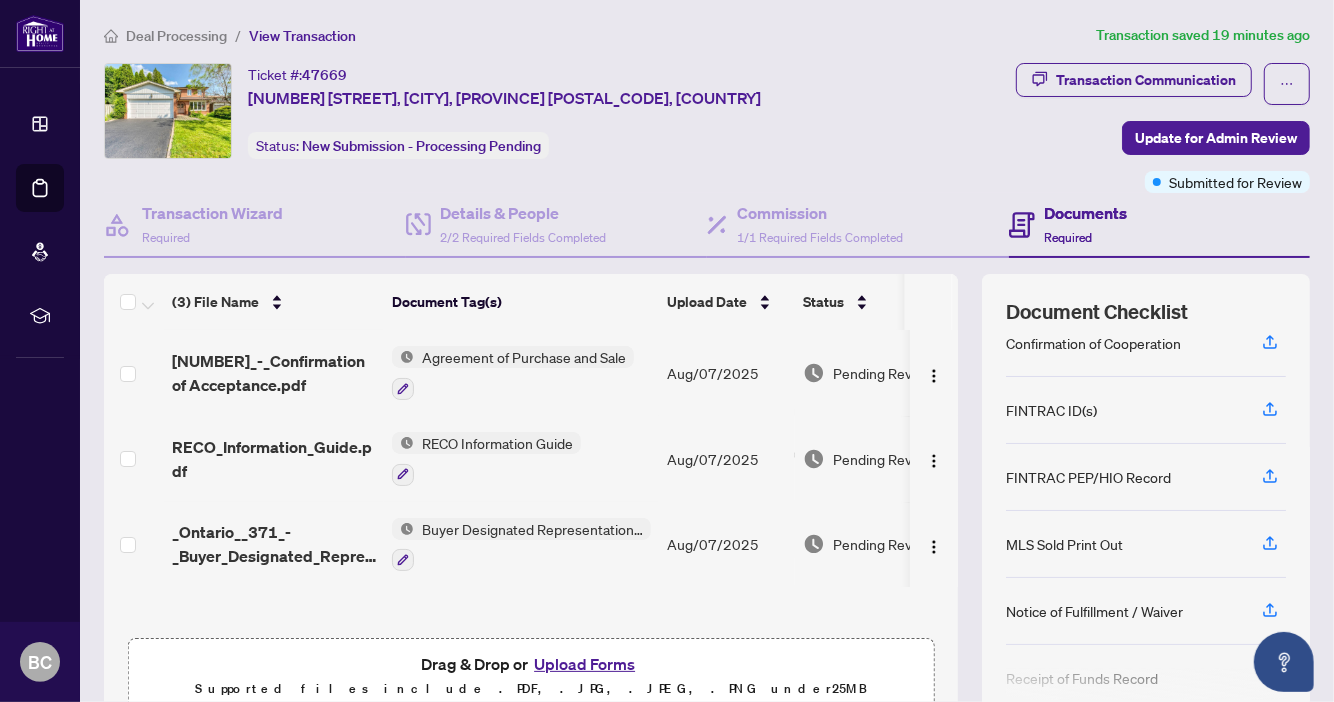 scroll, scrollTop: 228, scrollLeft: 0, axis: vertical 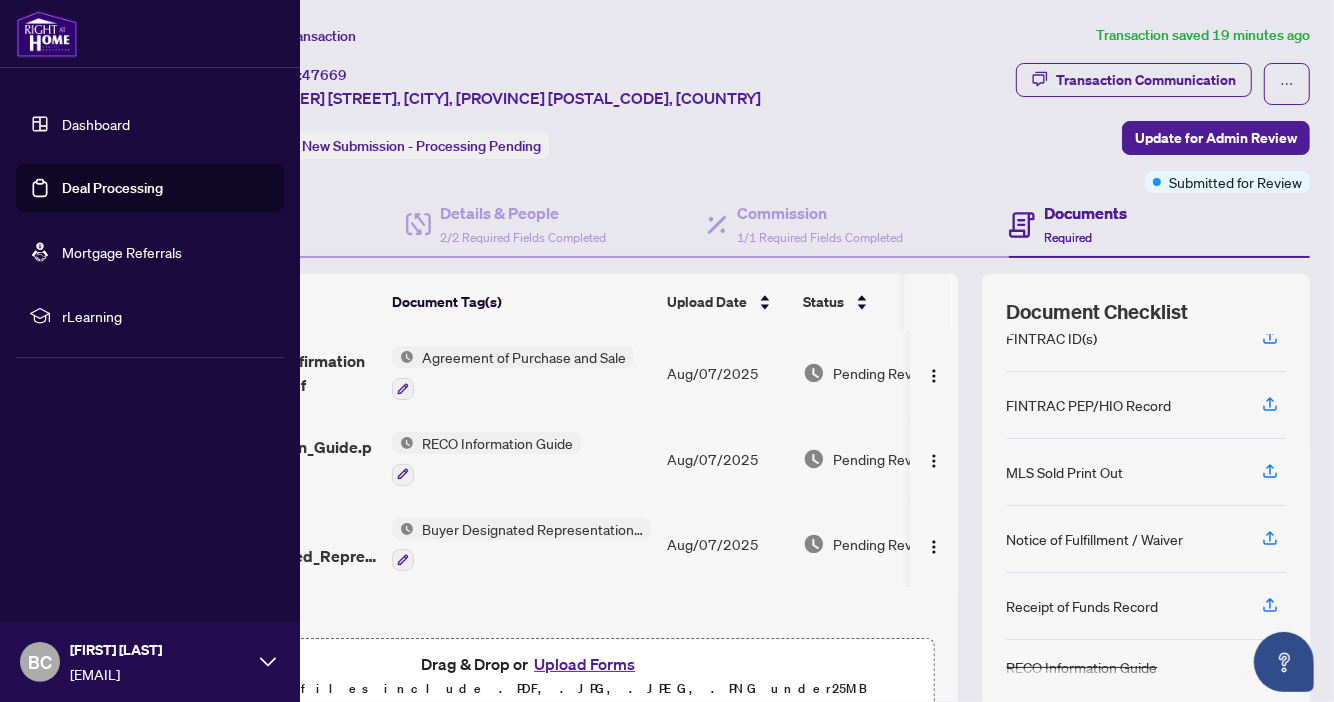 click on "Deal Processing" at bounding box center [112, 188] 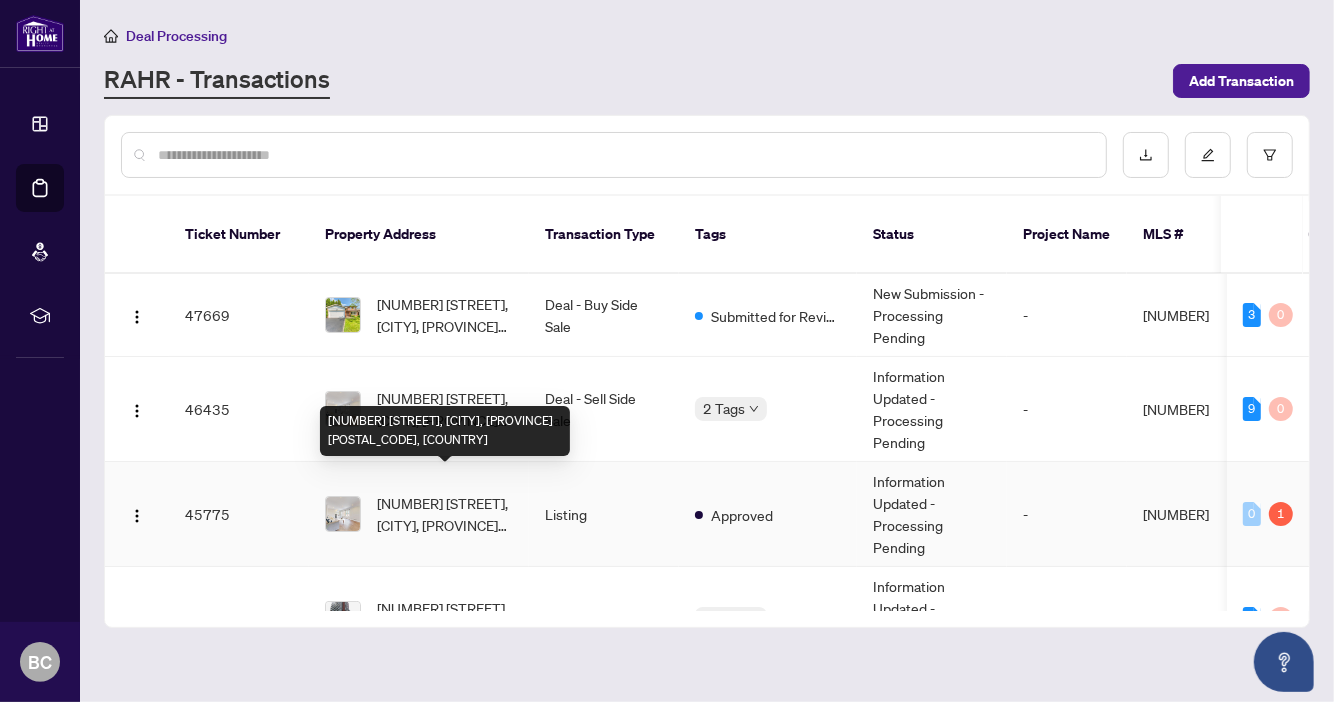 click on "[NUMBER] [STREET], [CITY], [PROVINCE] [POSTAL_CODE], [COUNTRY]" at bounding box center [445, 514] 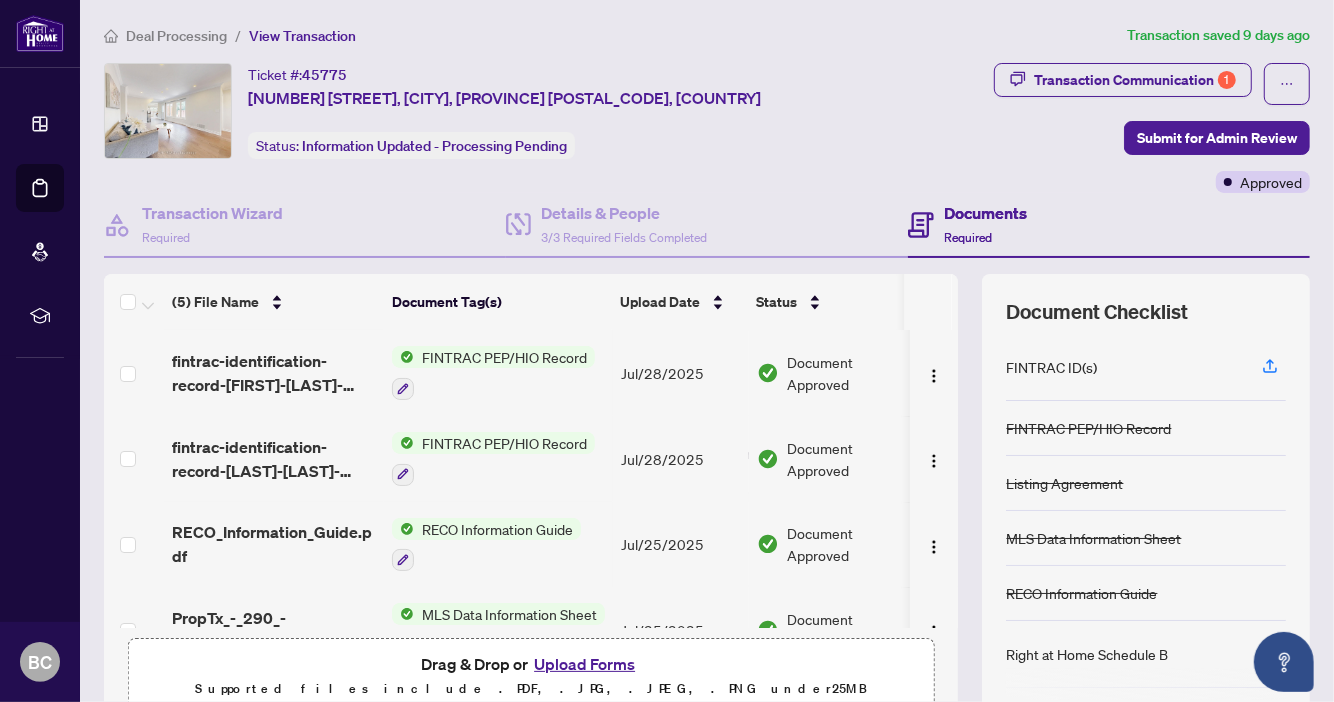 click on "FINTRAC PEP/HIO Record" at bounding box center [504, 357] 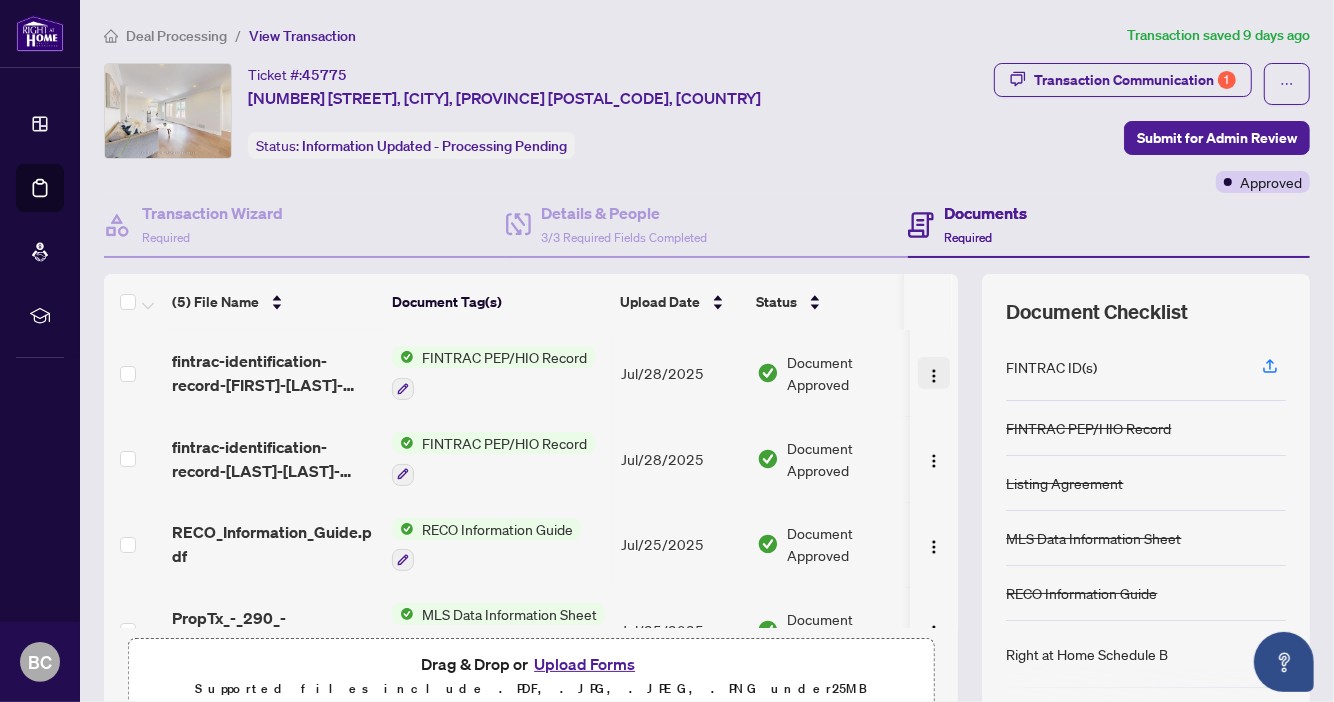 click at bounding box center (934, 376) 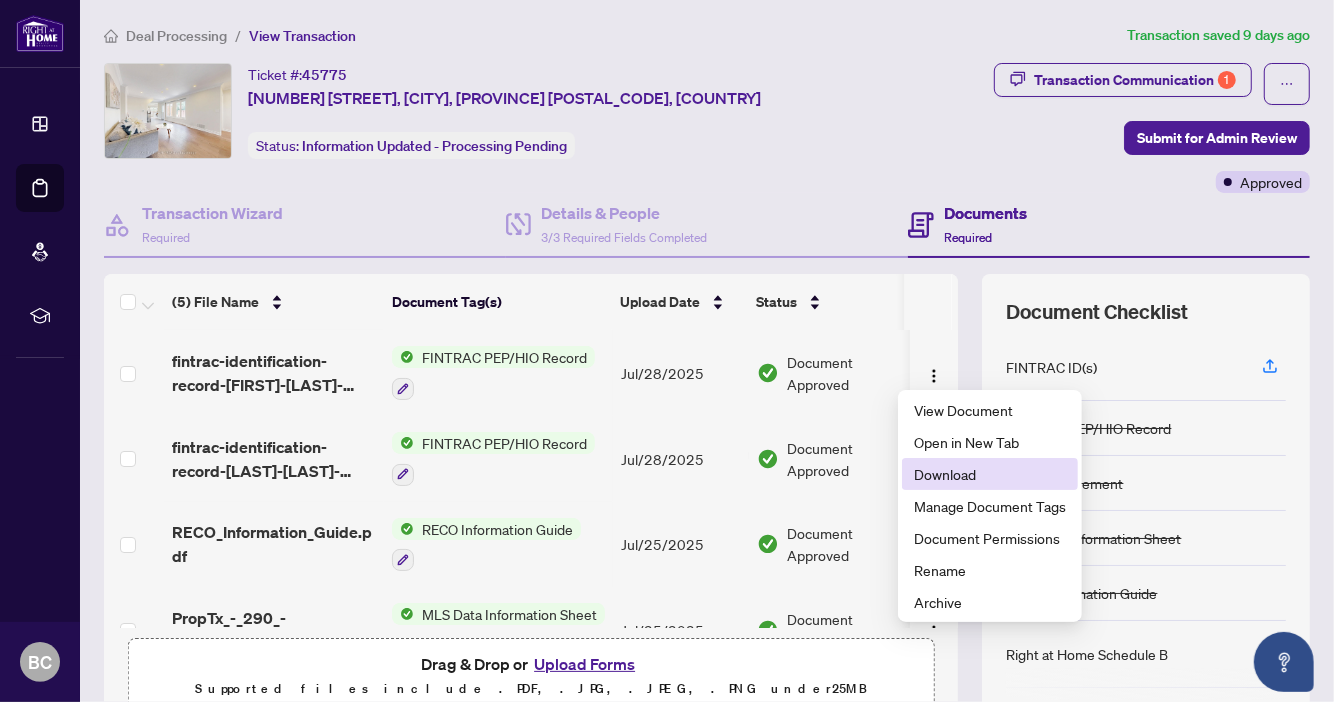 click on "Download" at bounding box center (990, 474) 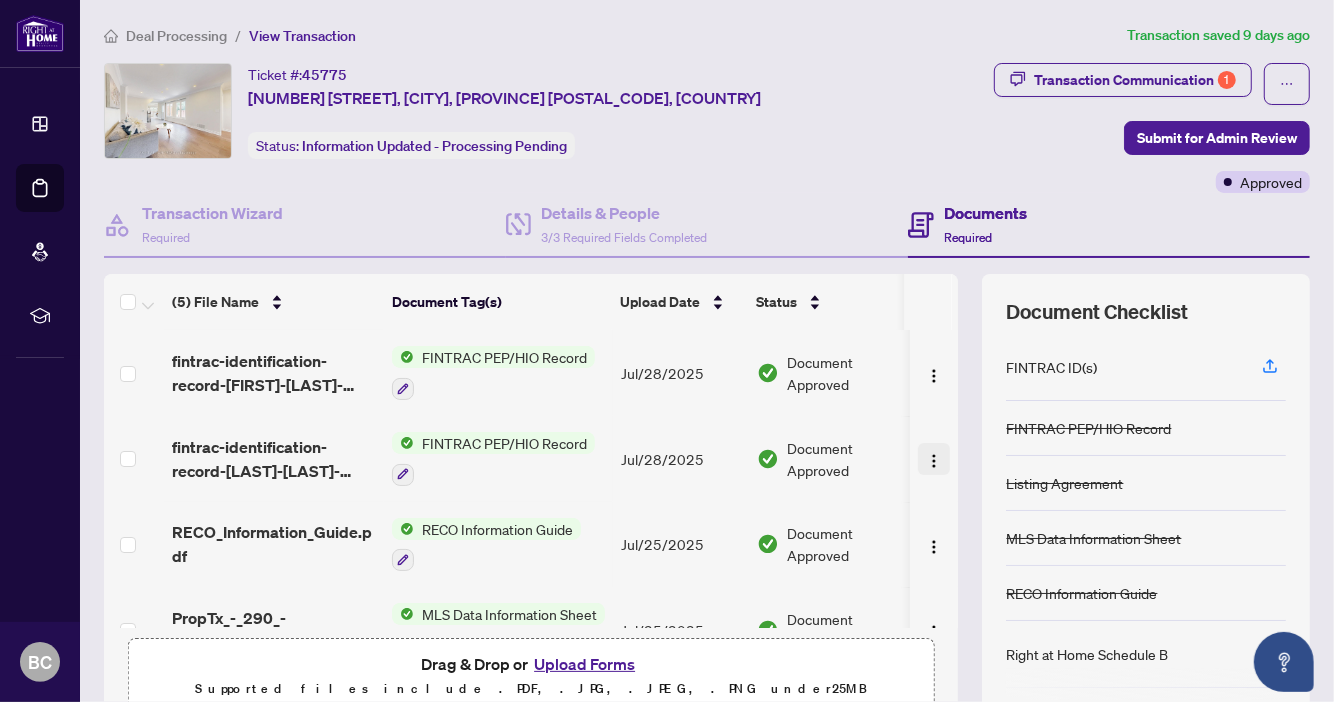 click at bounding box center (934, 459) 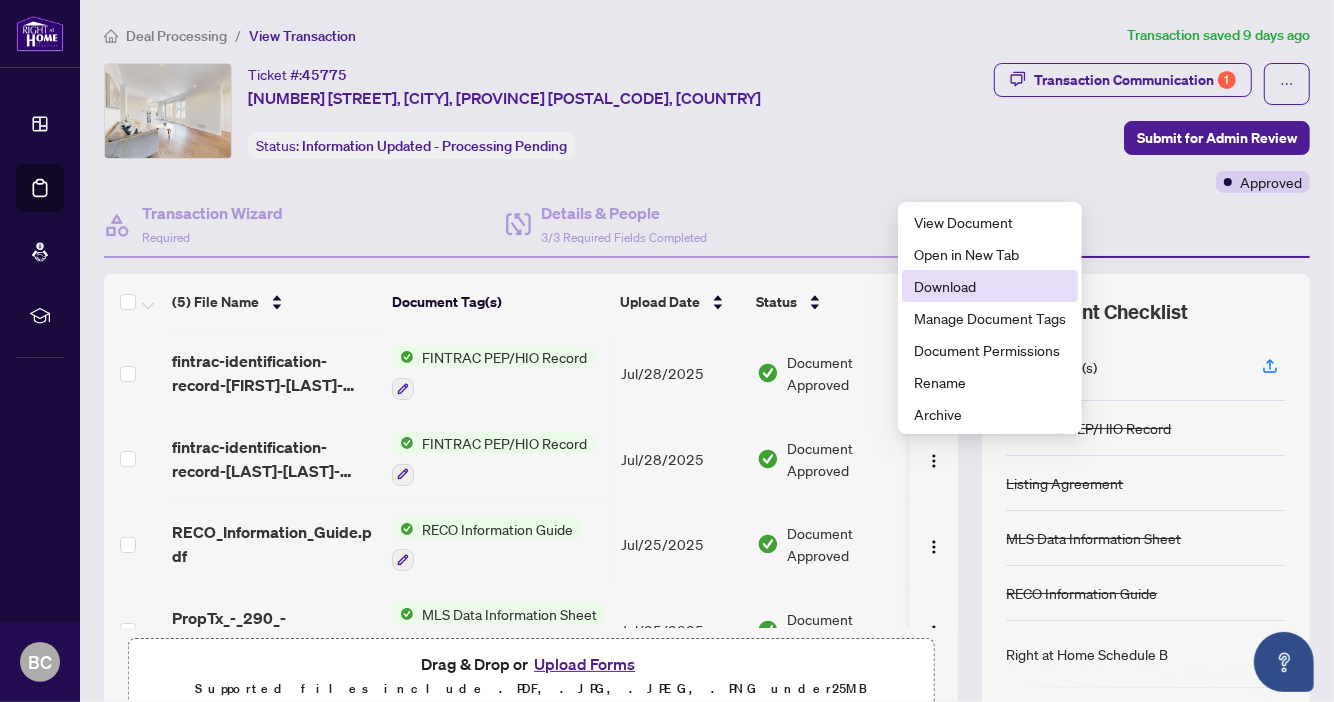 click on "Download" at bounding box center (990, 286) 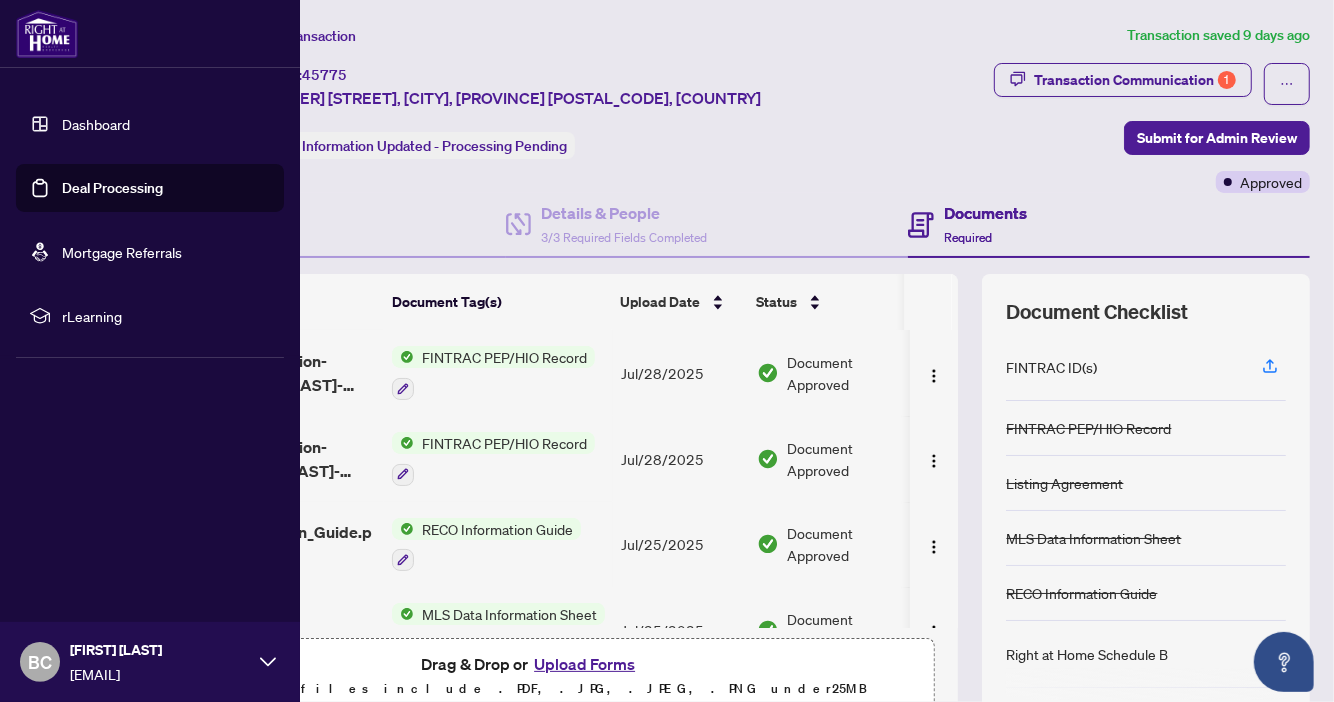 click on "Dashboard" at bounding box center [96, 124] 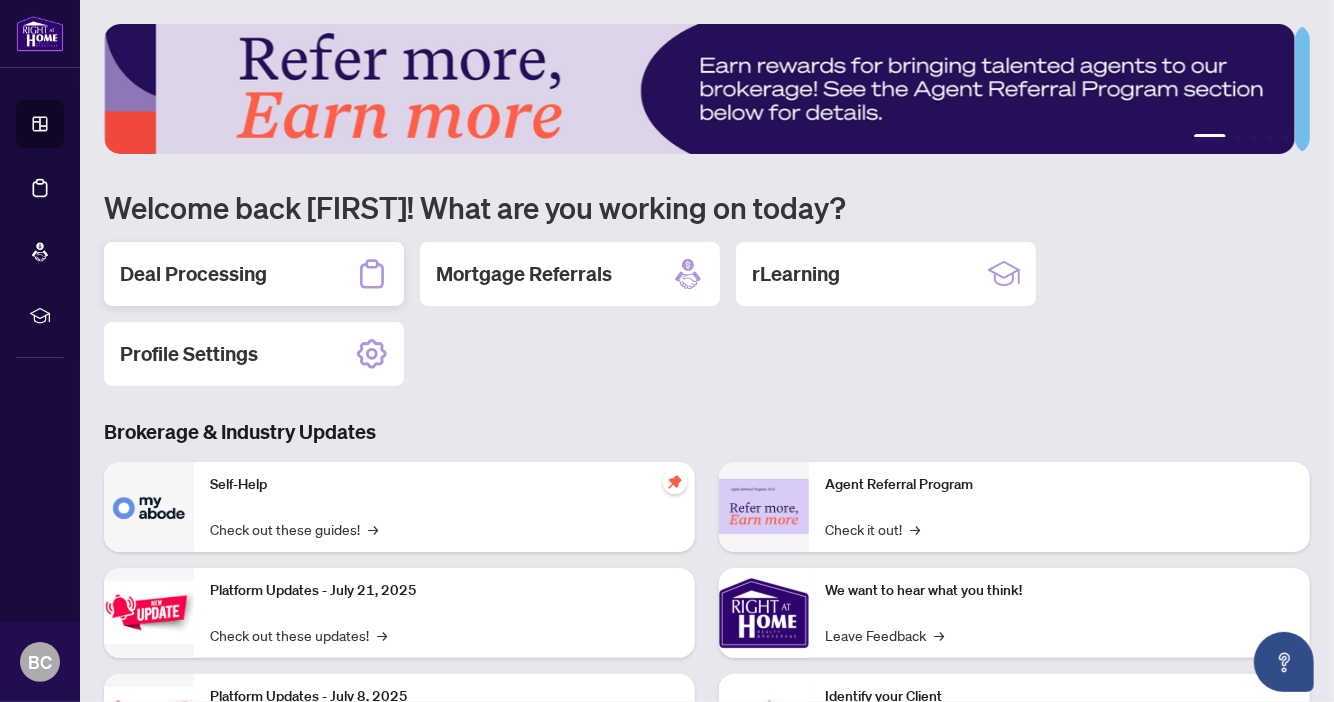 click on "Deal Processing" at bounding box center (193, 274) 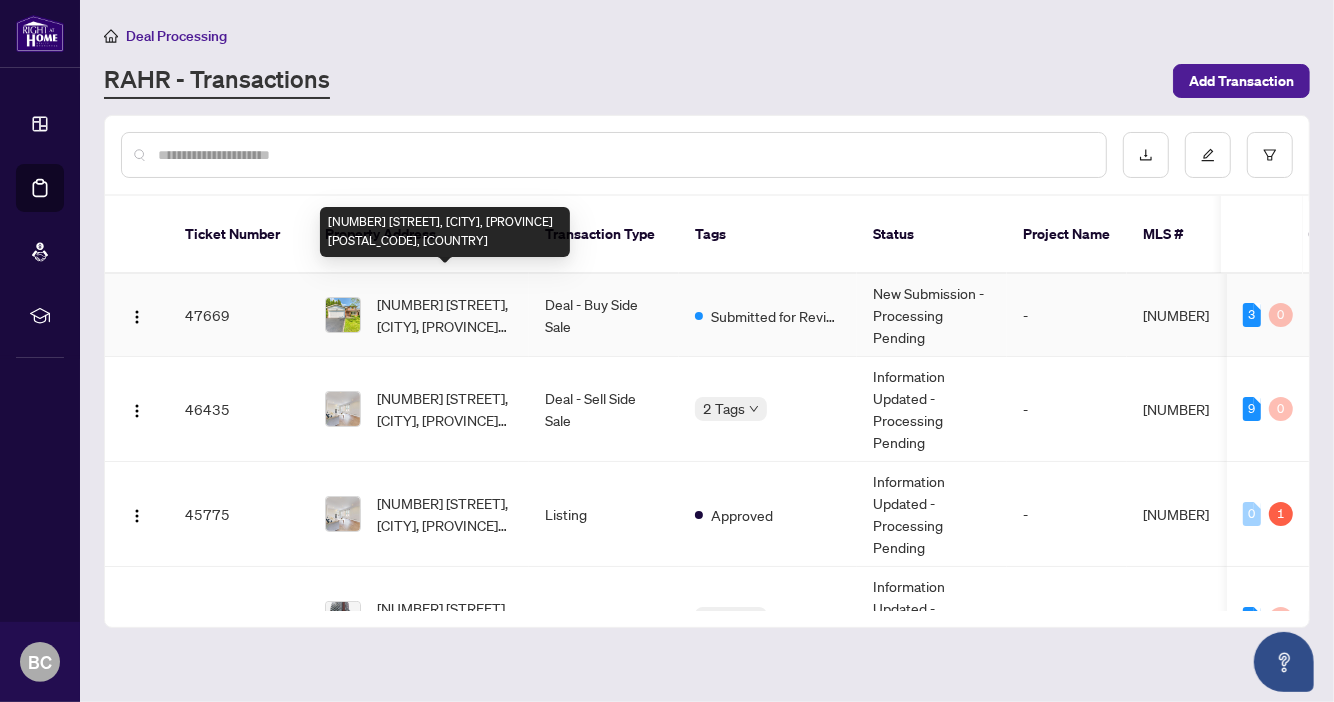 click on "[NUMBER] [STREET], [CITY], [PROVINCE] [POSTAL_CODE], [COUNTRY]" at bounding box center [445, 315] 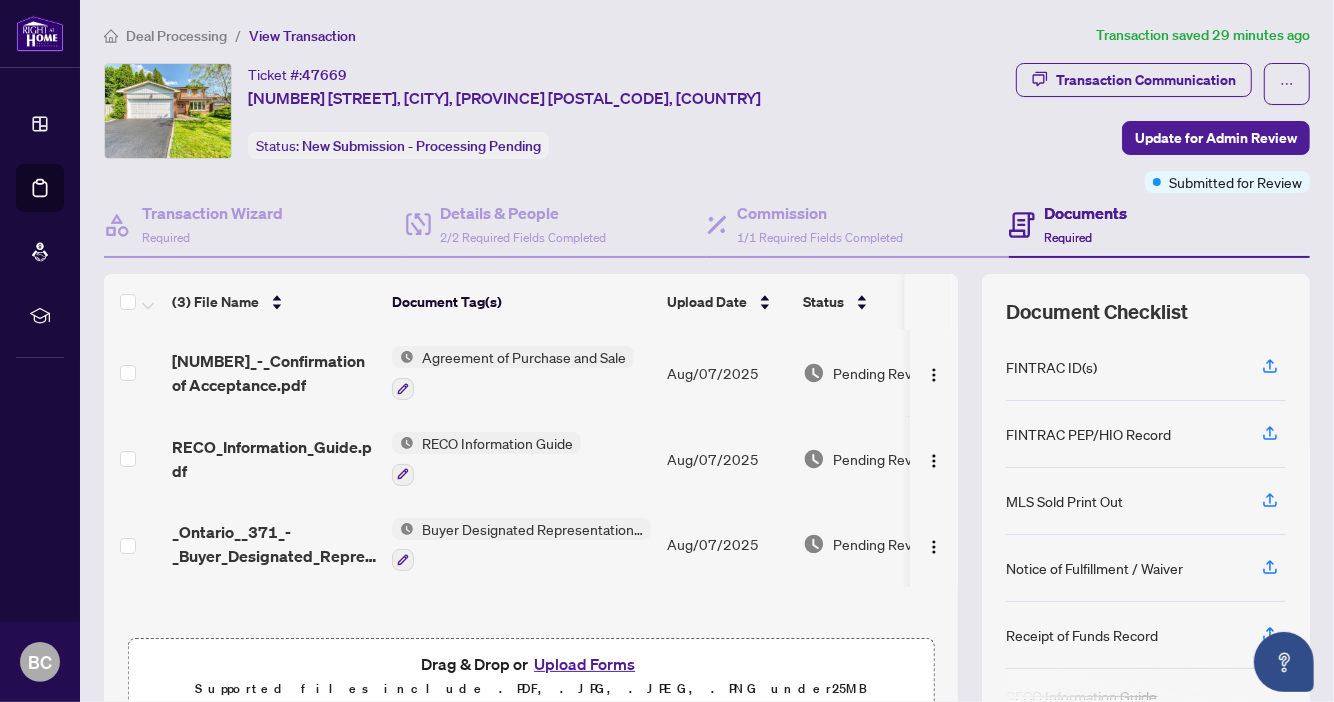 scroll, scrollTop: 228, scrollLeft: 0, axis: vertical 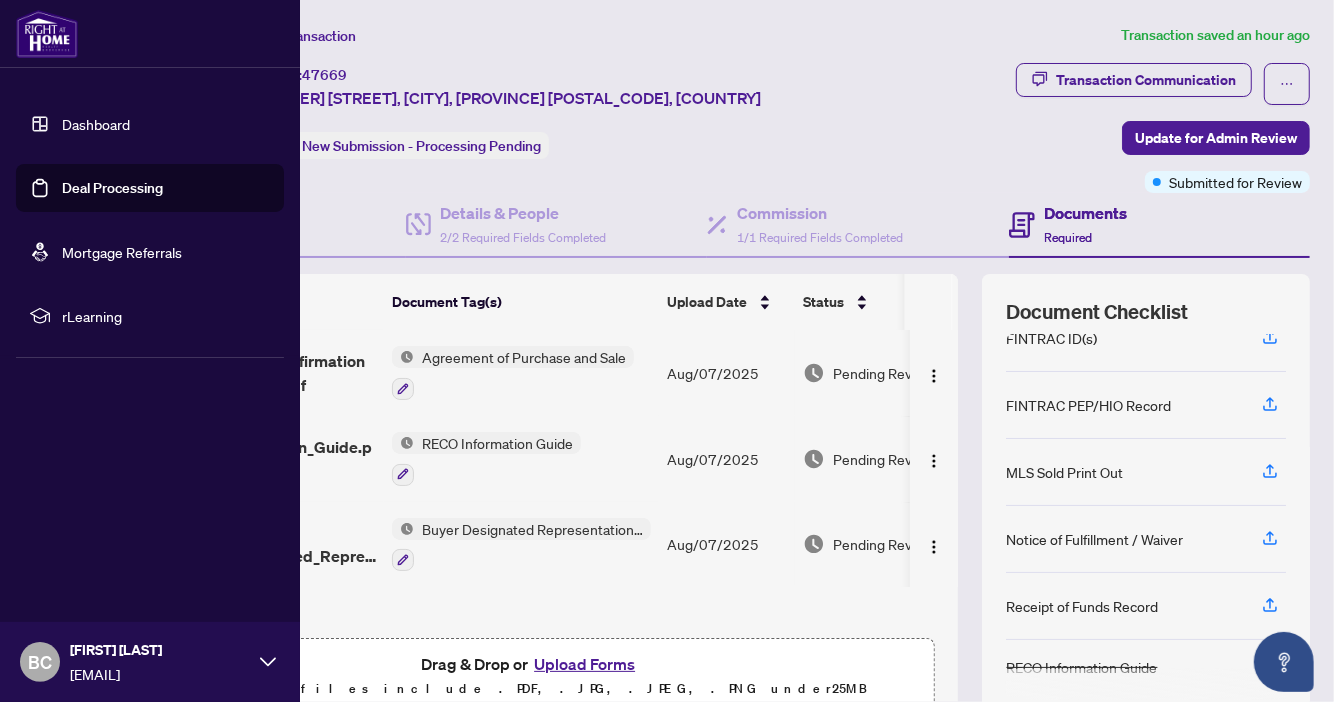 click on "Dashboard" at bounding box center (96, 124) 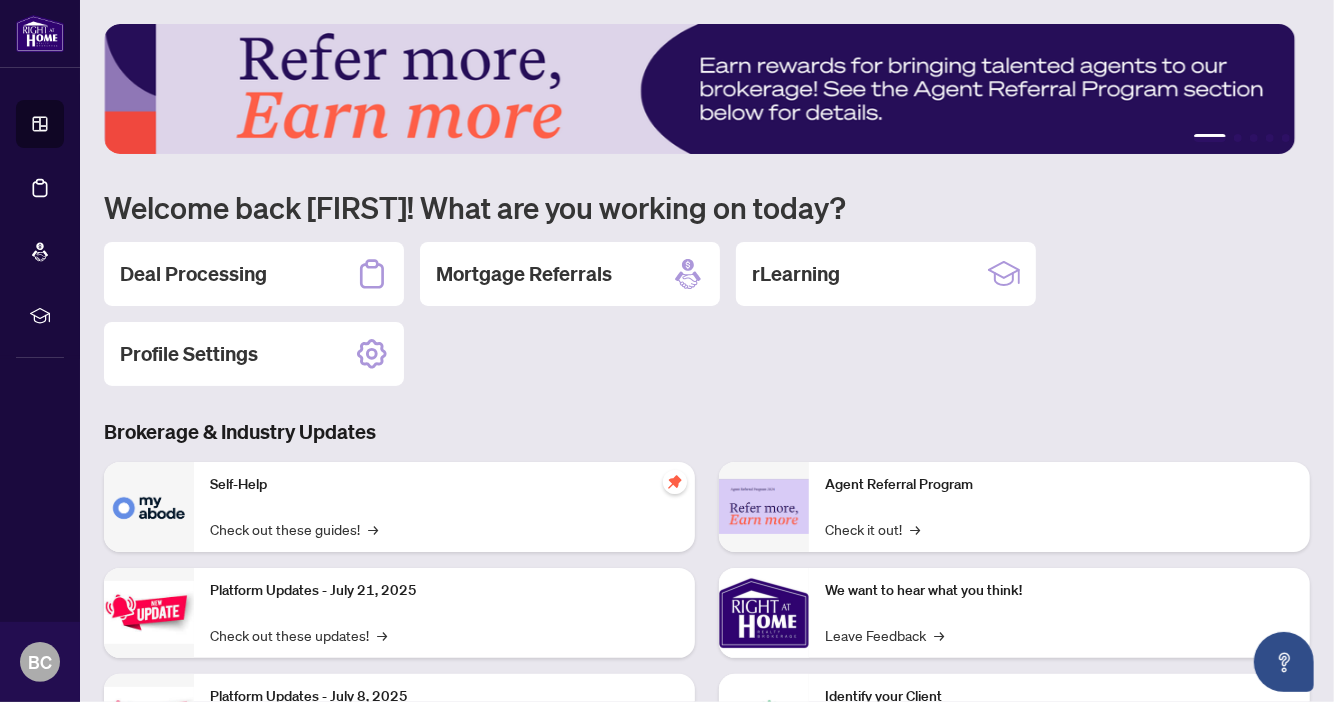 scroll, scrollTop: 219, scrollLeft: 0, axis: vertical 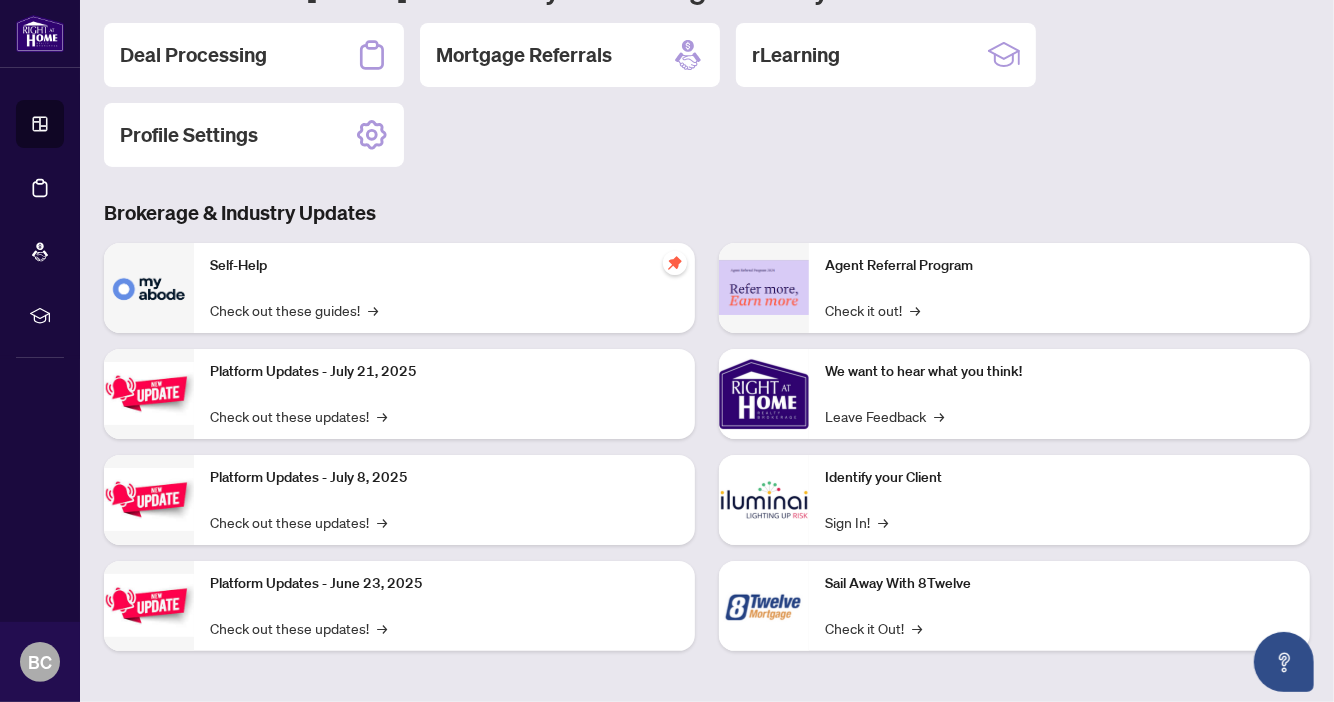 click on "Identify your Client" at bounding box center [1059, 478] 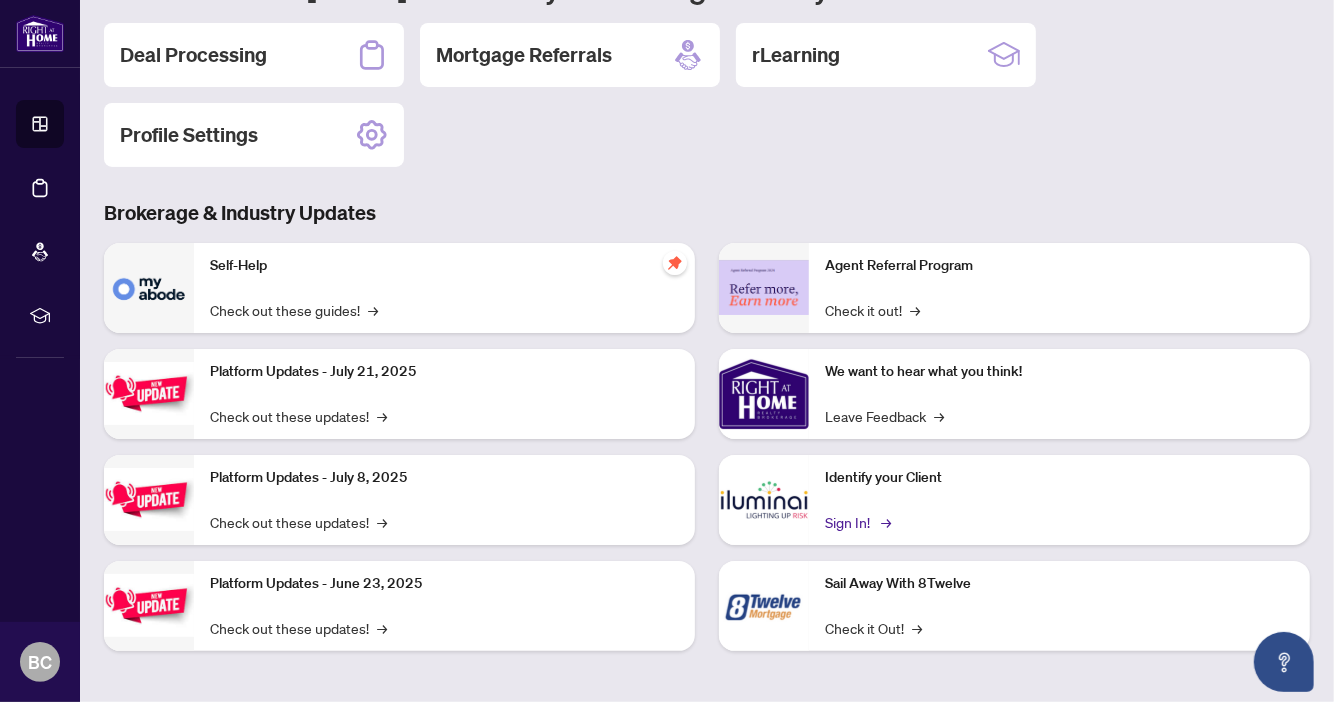 click on "Sign In! →" at bounding box center (856, 522) 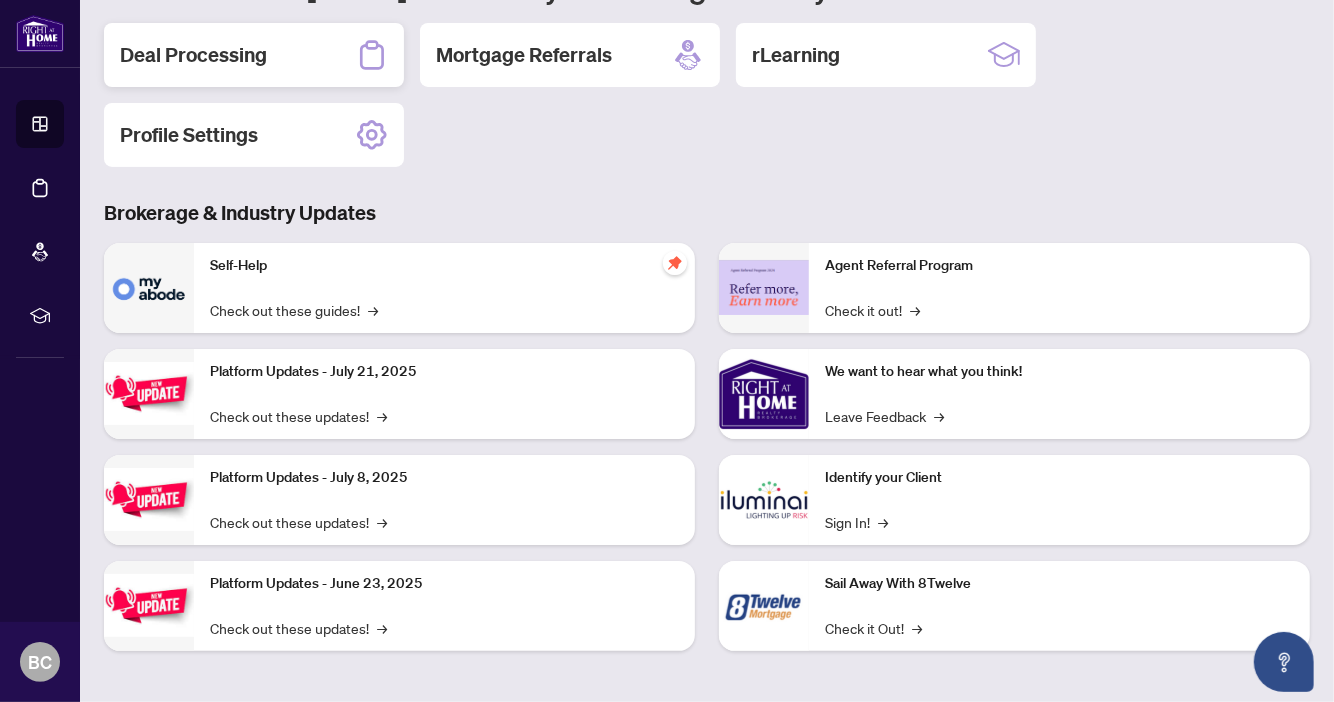 click on "Deal Processing" at bounding box center [193, 55] 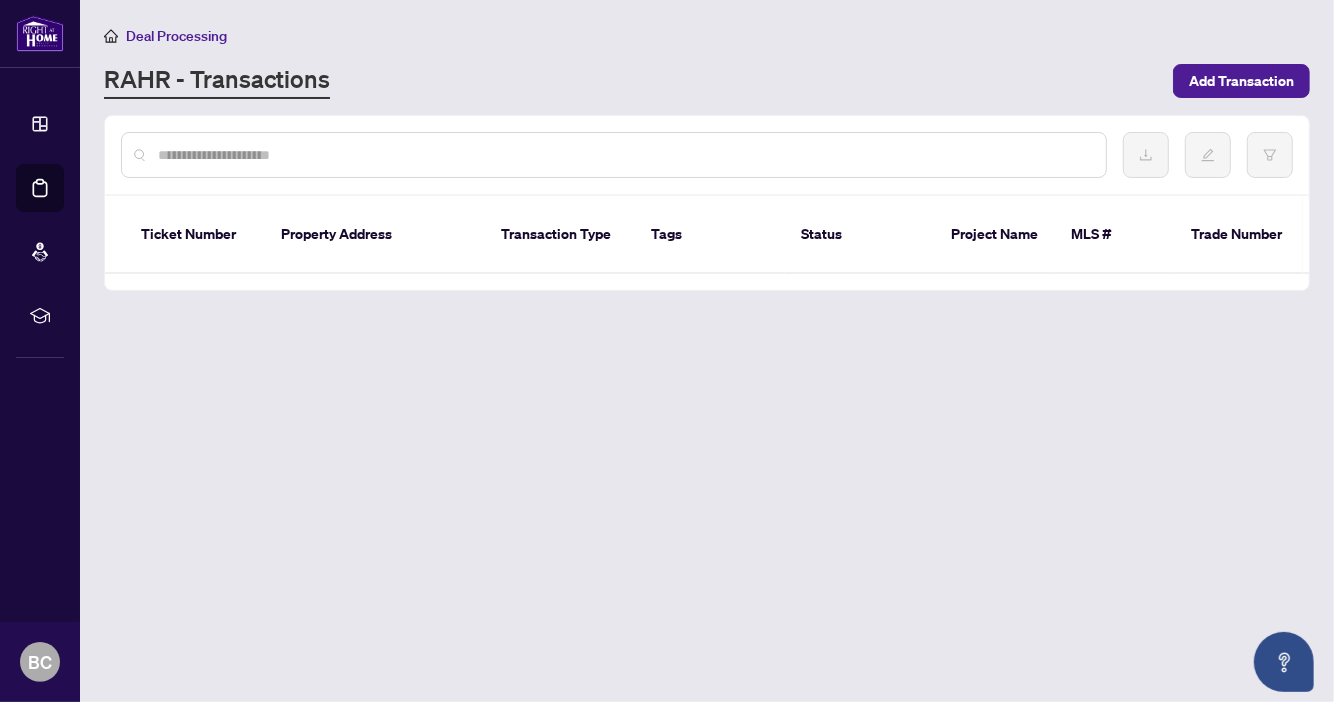 scroll, scrollTop: 0, scrollLeft: 0, axis: both 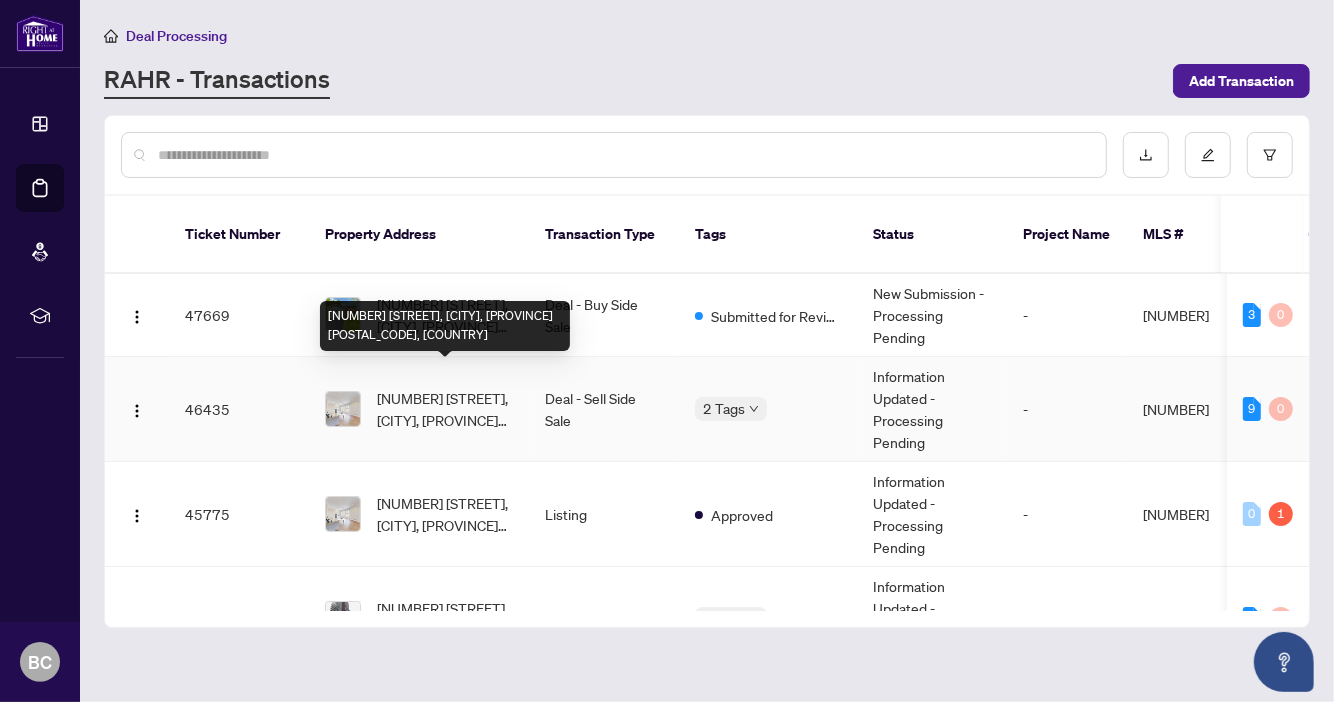 click on "[NUMBER] [STREET], [CITY], [PROVINCE] [POSTAL_CODE], [COUNTRY]" at bounding box center [445, 409] 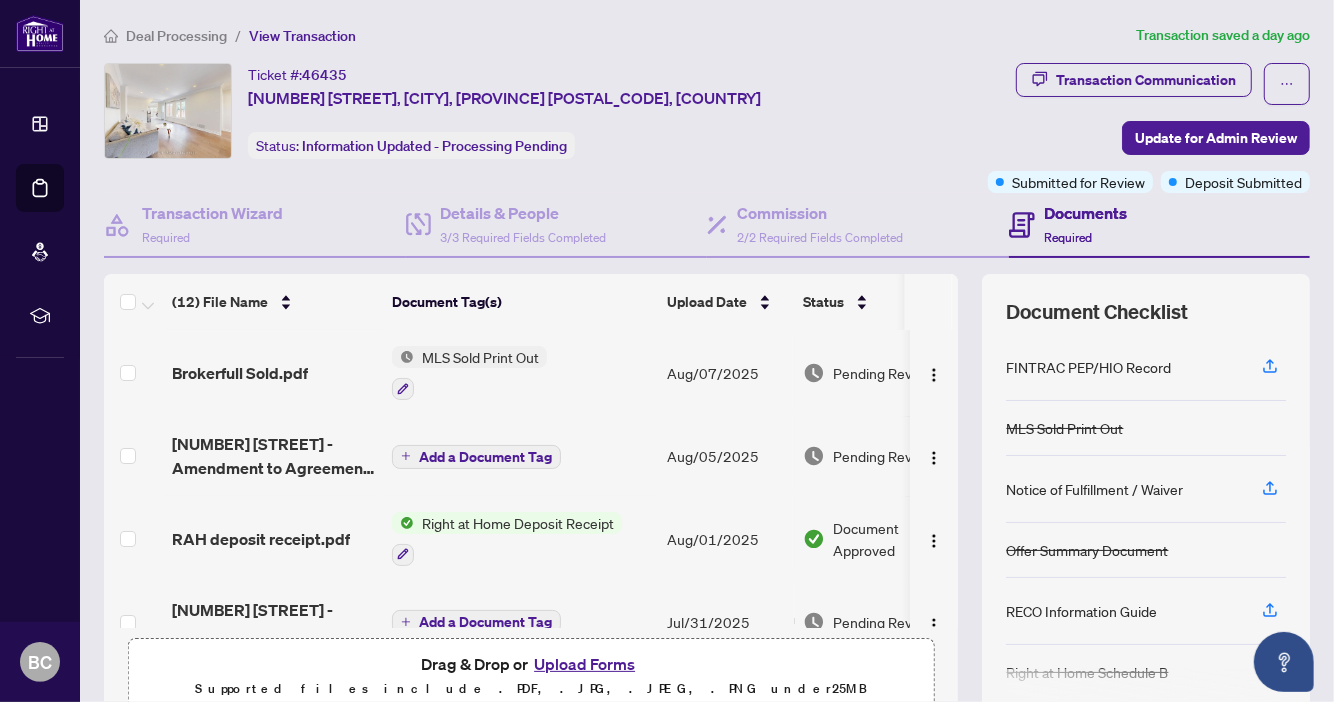 scroll, scrollTop: 204, scrollLeft: 0, axis: vertical 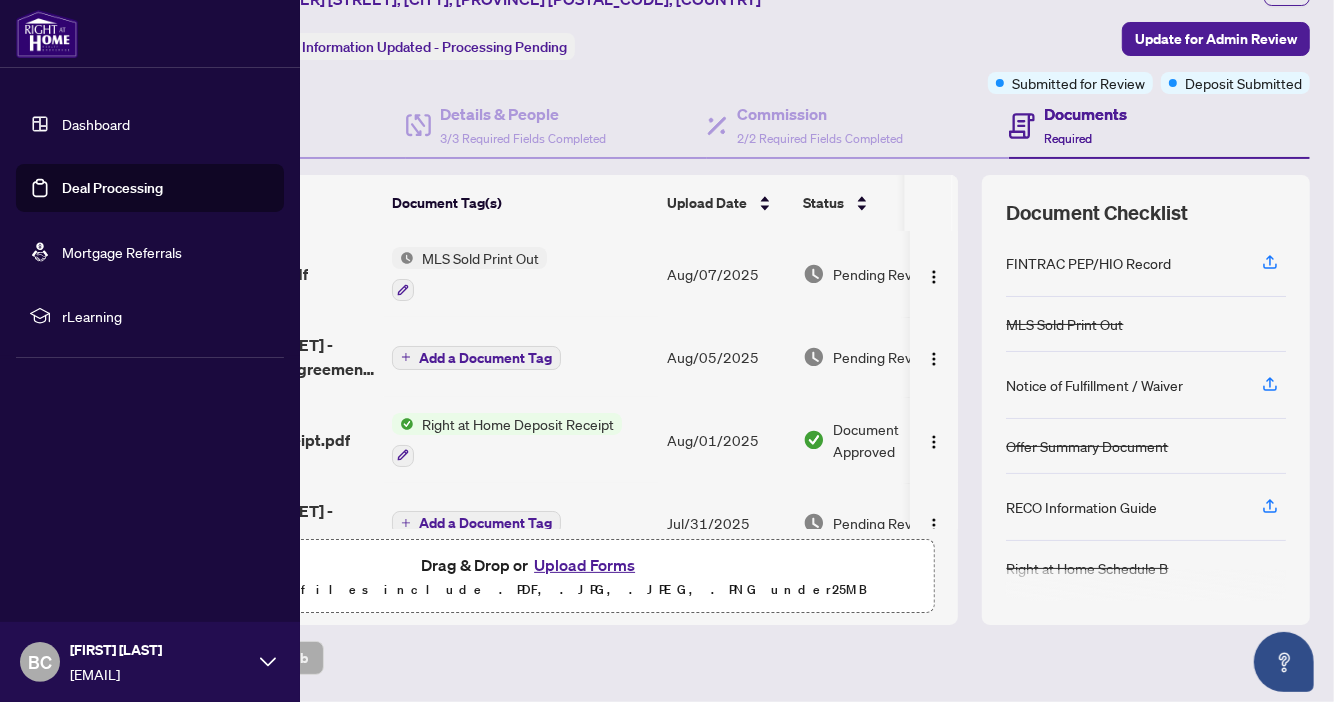 click on "Dashboard" at bounding box center [96, 124] 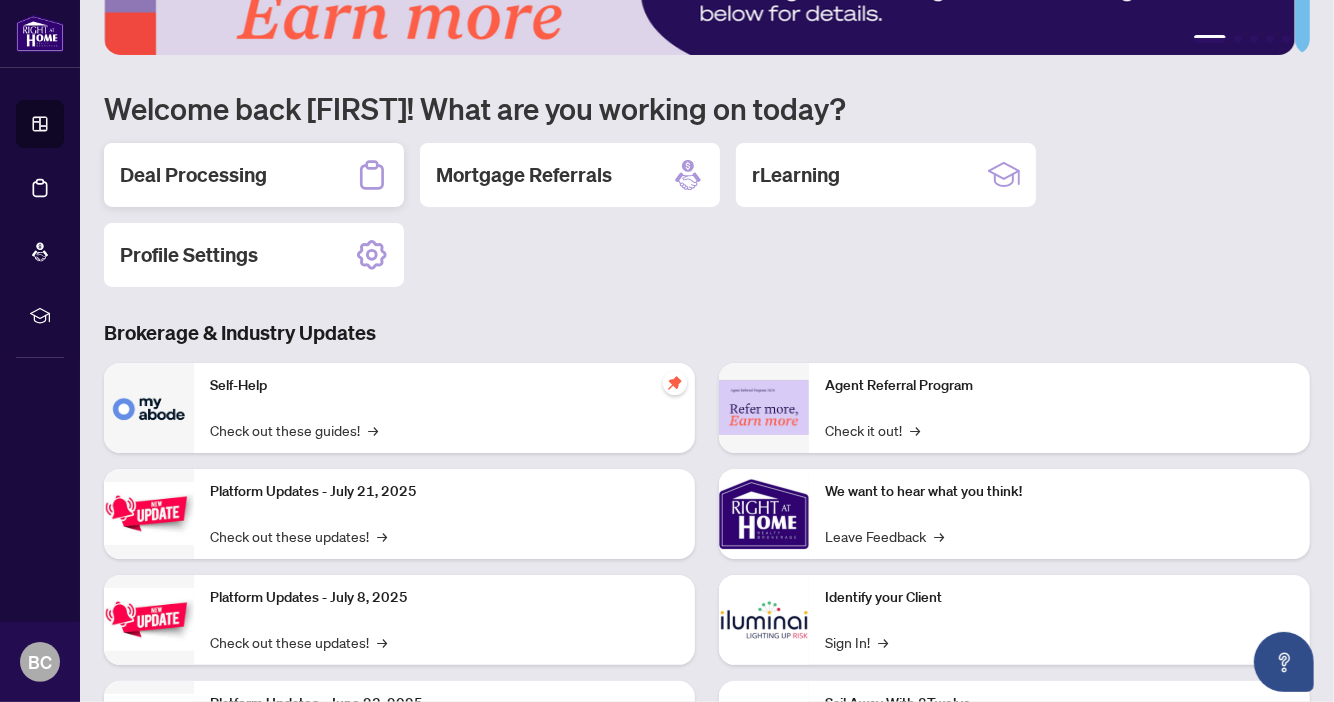 click on "Deal Processing" at bounding box center (193, 175) 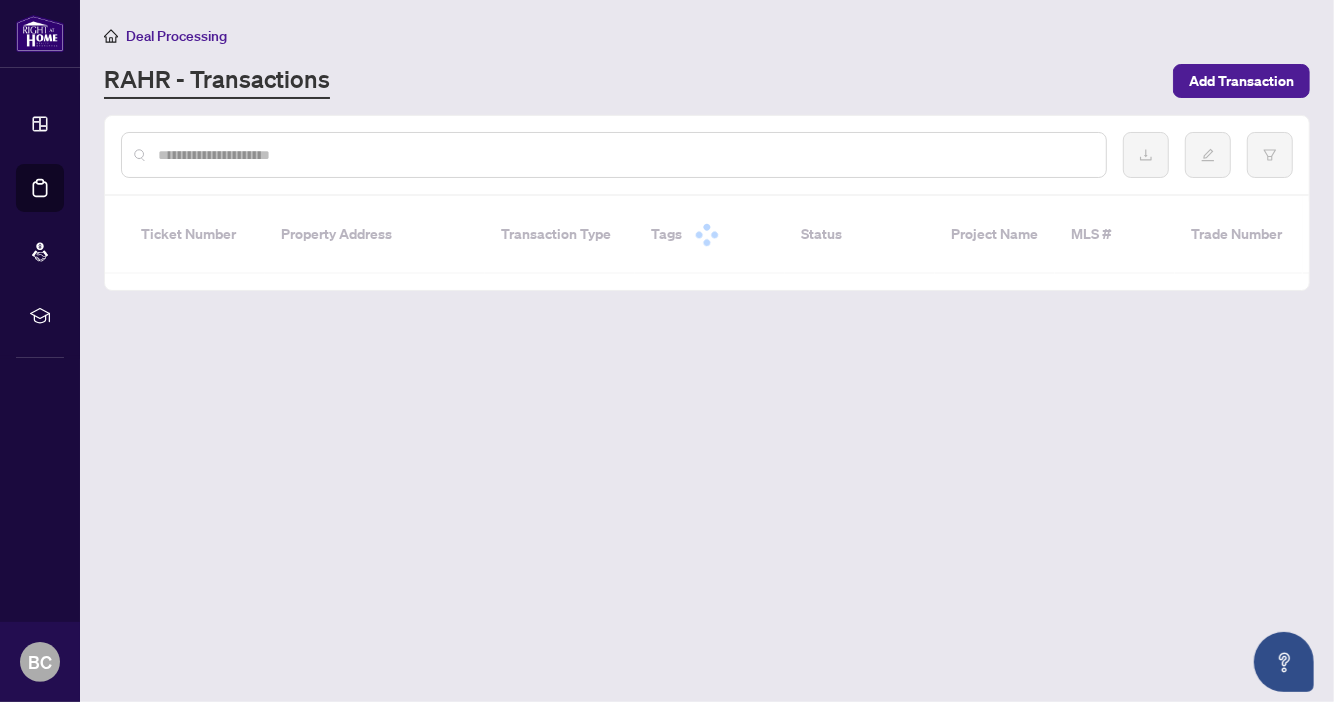scroll, scrollTop: 0, scrollLeft: 0, axis: both 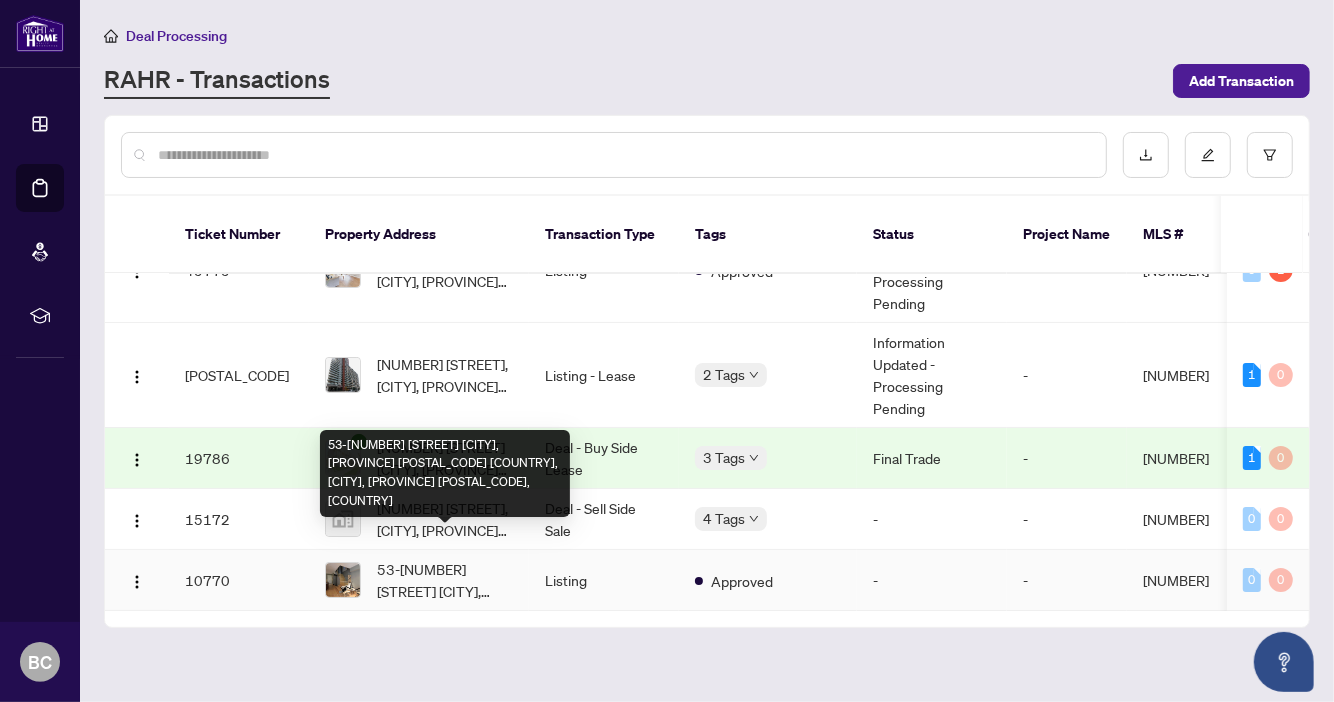 click on "53-[NUMBER] [STREET] [CITY], [PROVINCE] [POSTAL_CODE] [COUNTRY], [CITY], [PROVINCE] [POSTAL_CODE], [COUNTRY]" at bounding box center [445, 580] 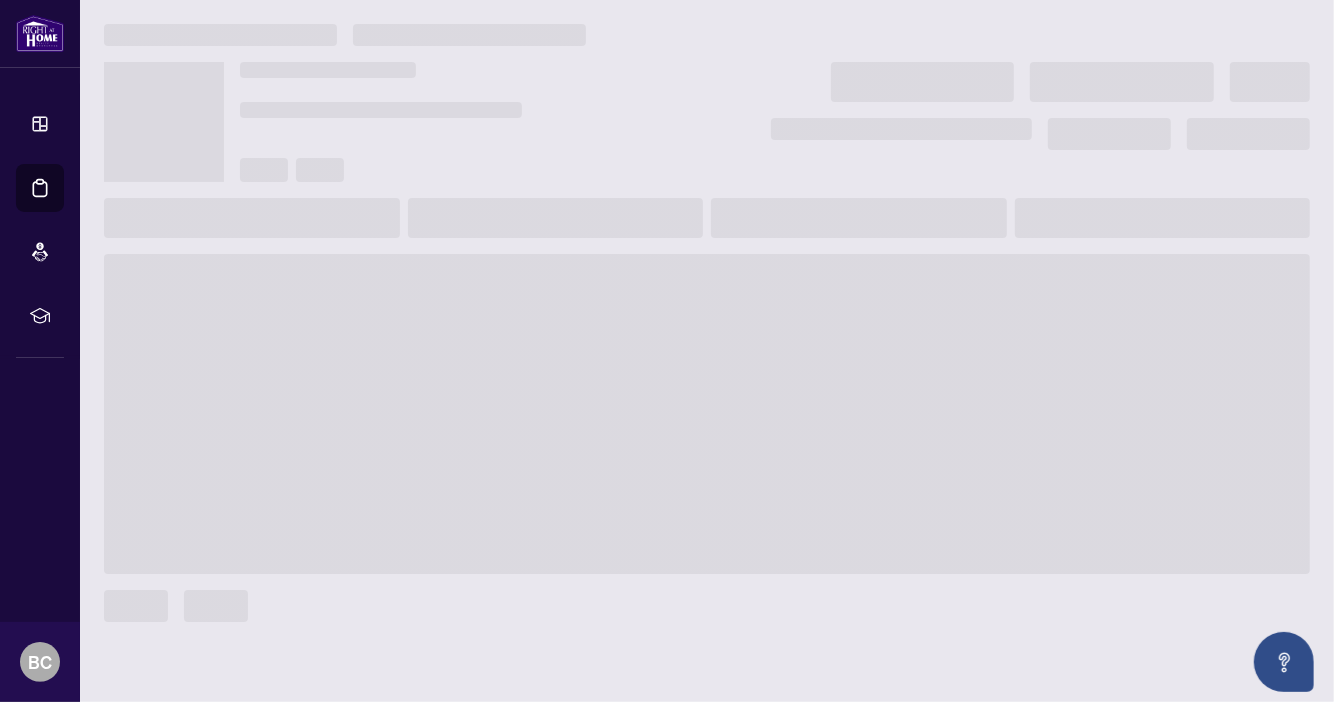 click at bounding box center (707, 414) 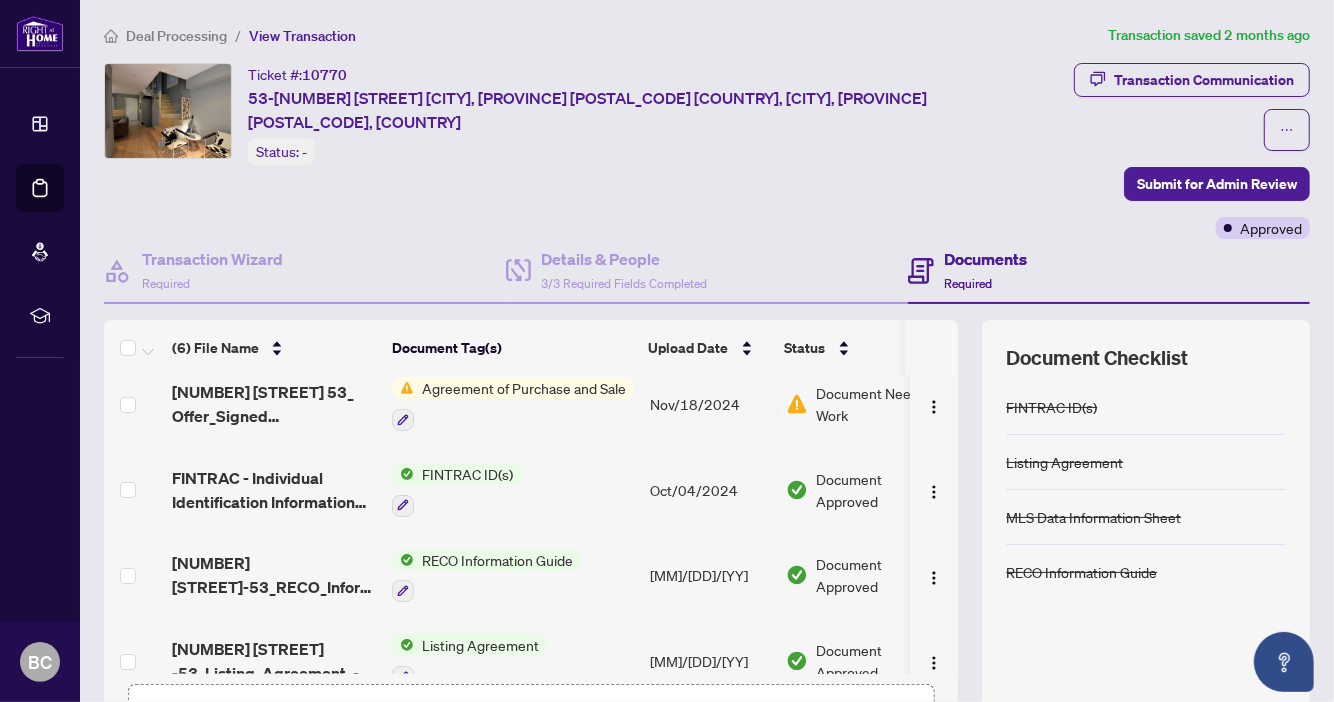 scroll, scrollTop: 0, scrollLeft: 0, axis: both 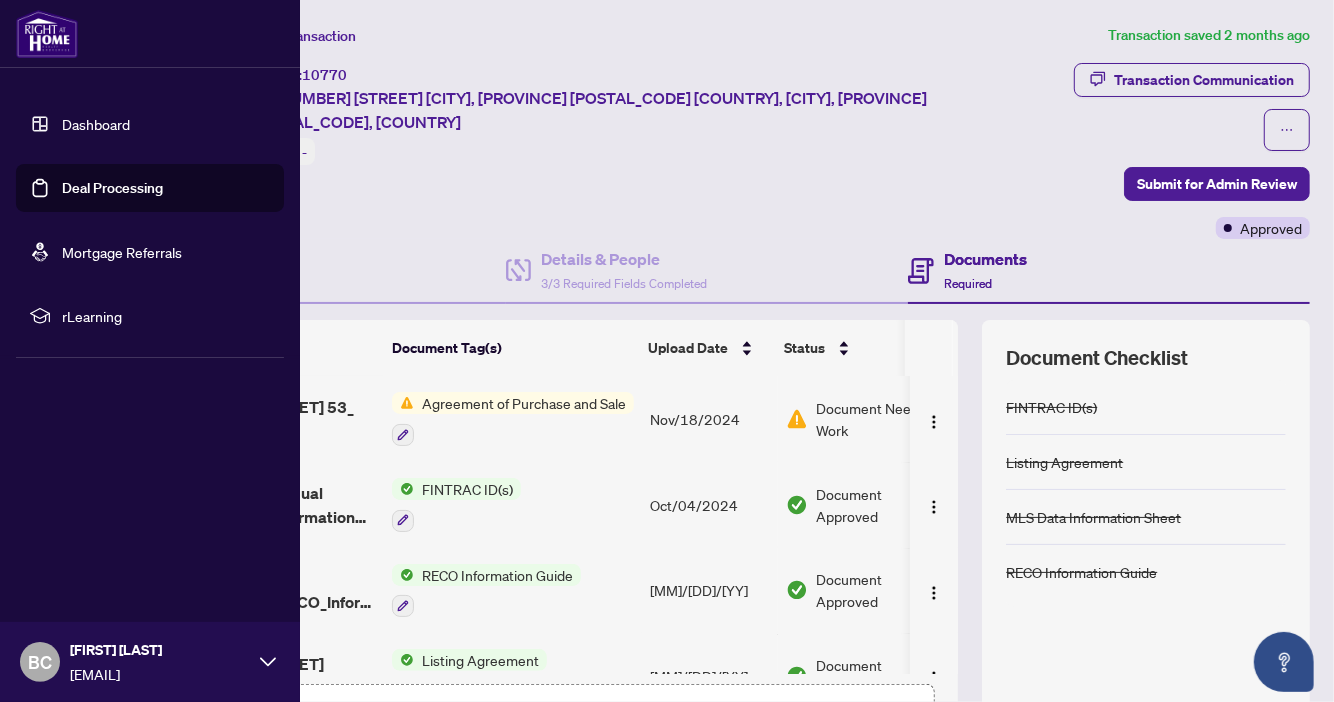click on "Dashboard" at bounding box center [96, 124] 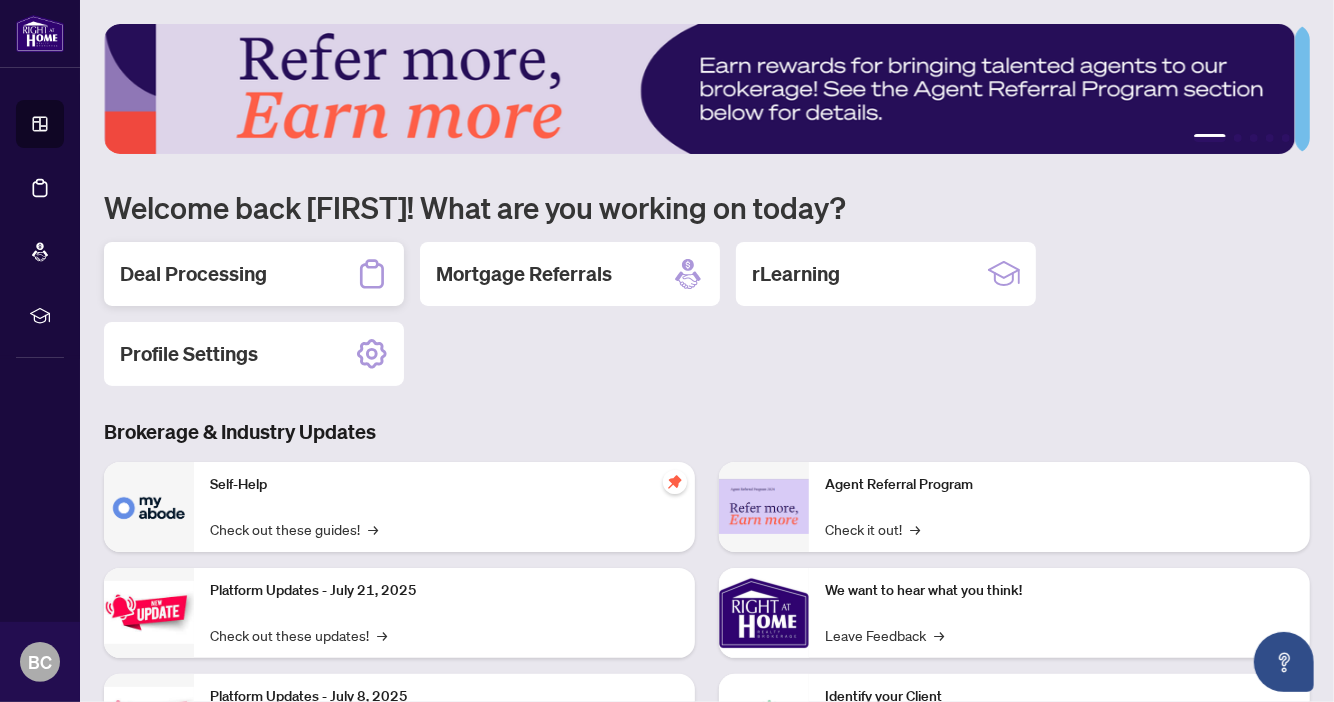 click on "Deal Processing" at bounding box center [193, 274] 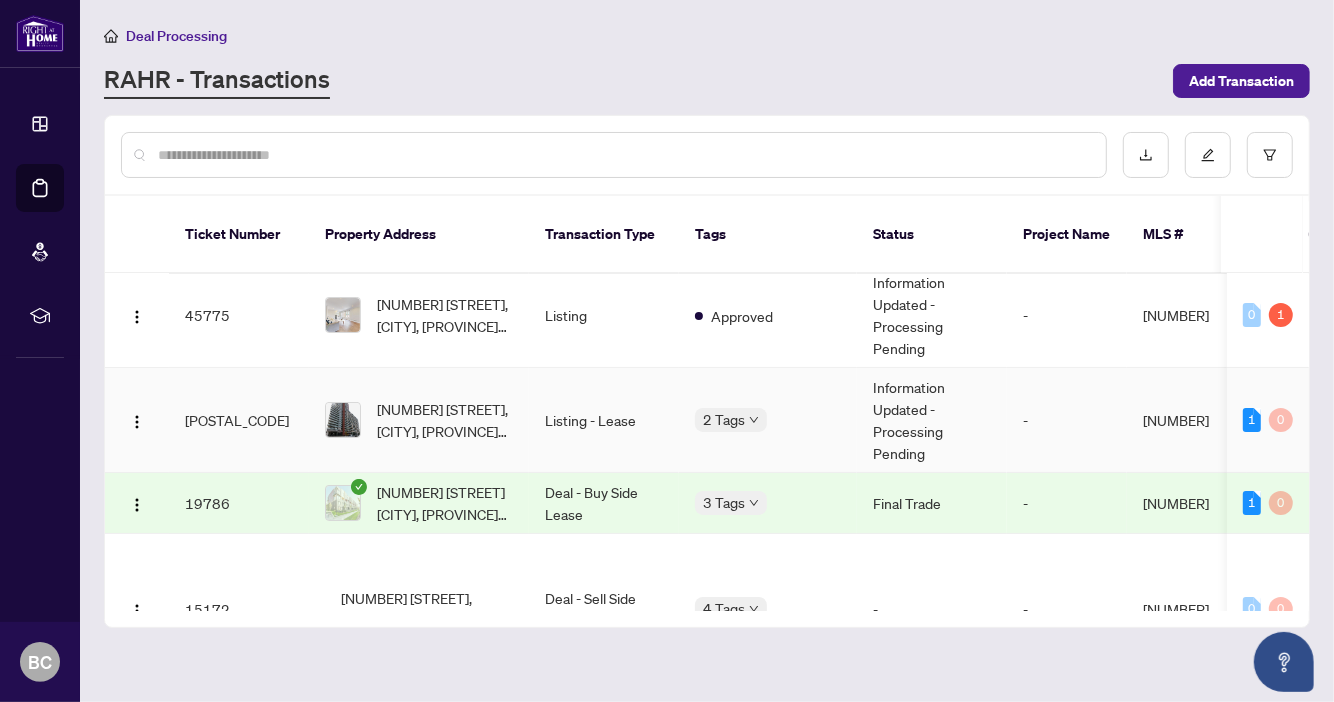 scroll, scrollTop: 248, scrollLeft: 0, axis: vertical 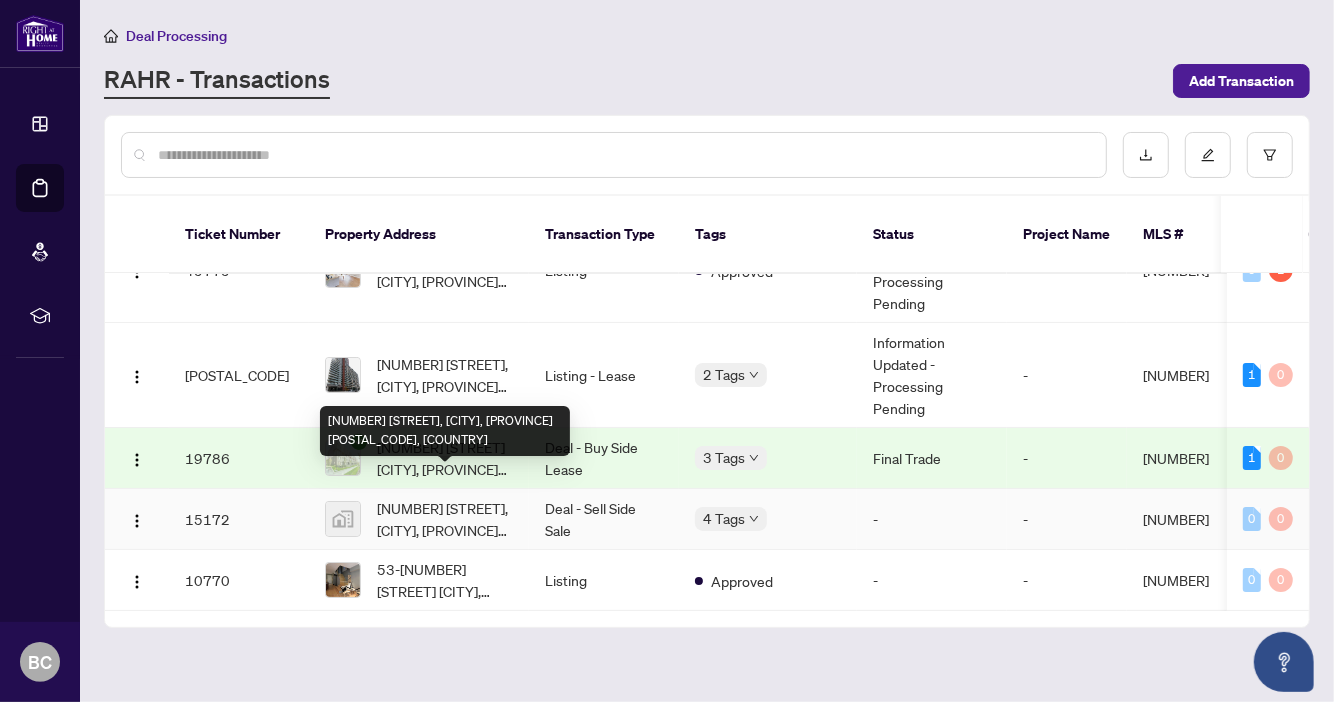 click on "[NUMBER] [STREET], [CITY], [PROVINCE] [POSTAL_CODE], [COUNTRY]" at bounding box center [445, 519] 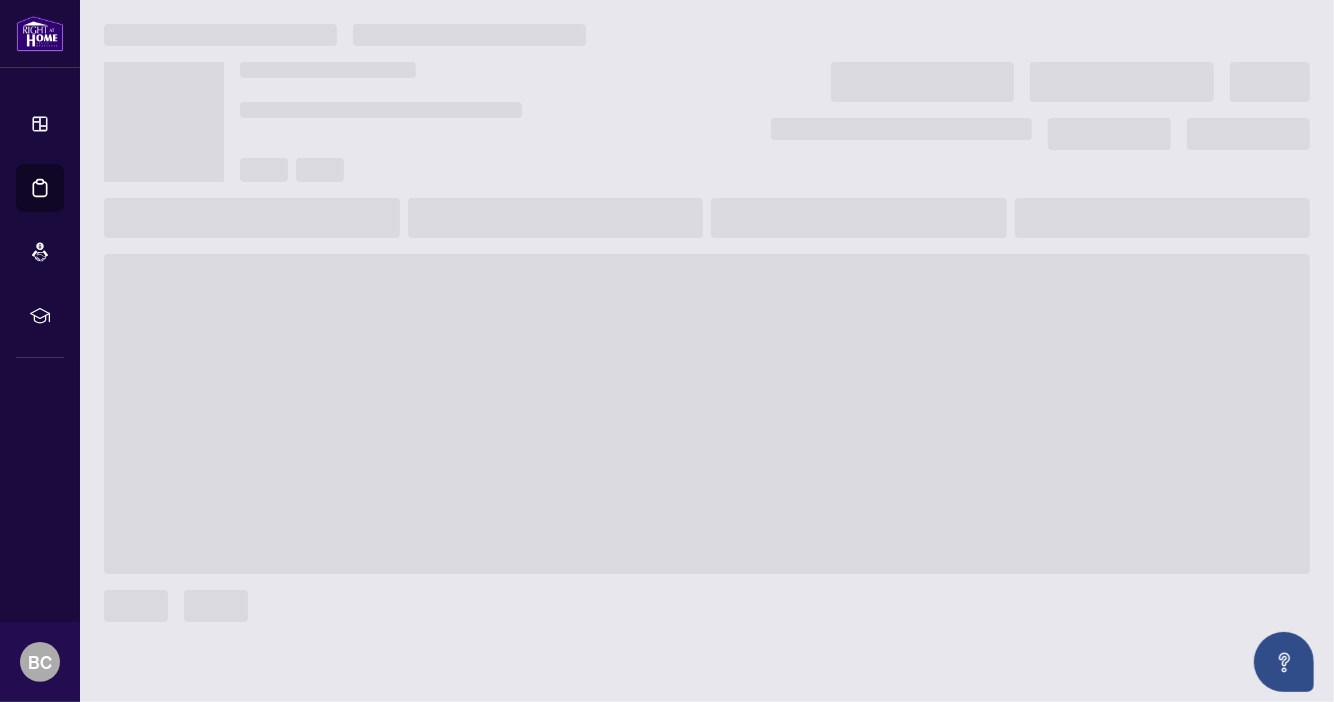 click at bounding box center (707, 414) 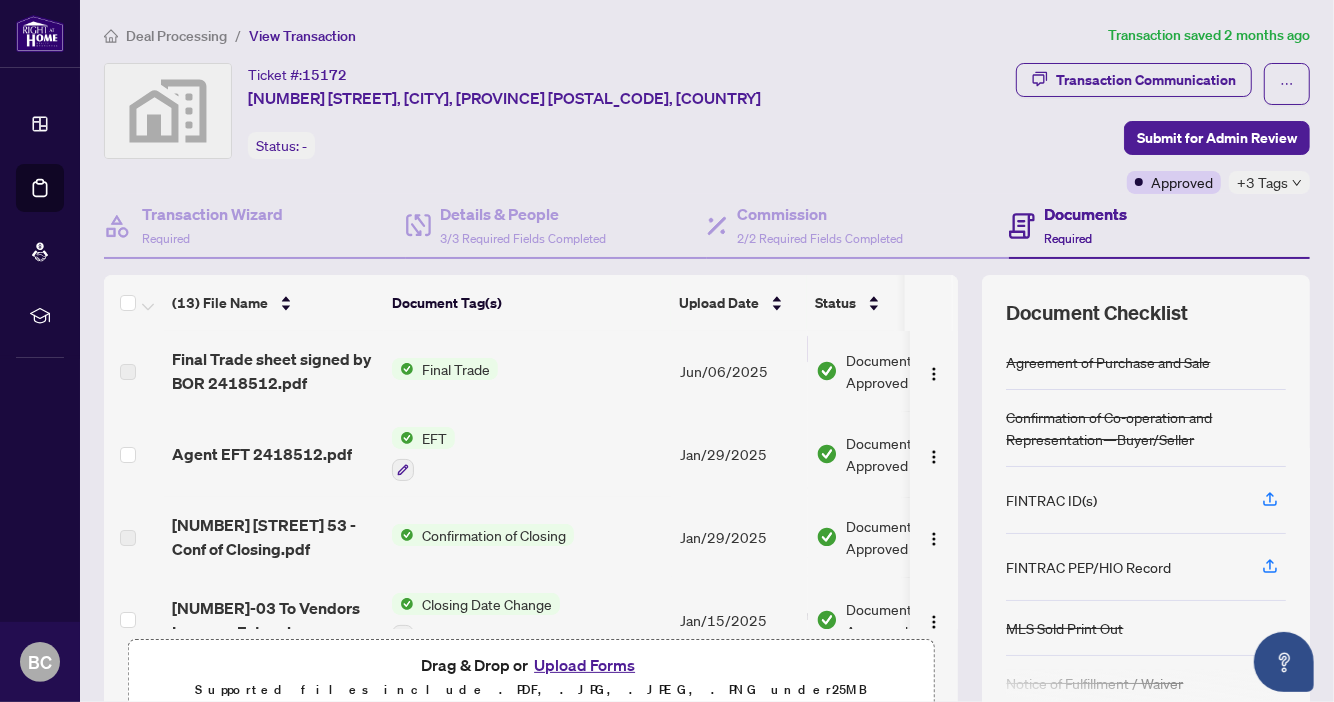 scroll, scrollTop: 192, scrollLeft: 0, axis: vertical 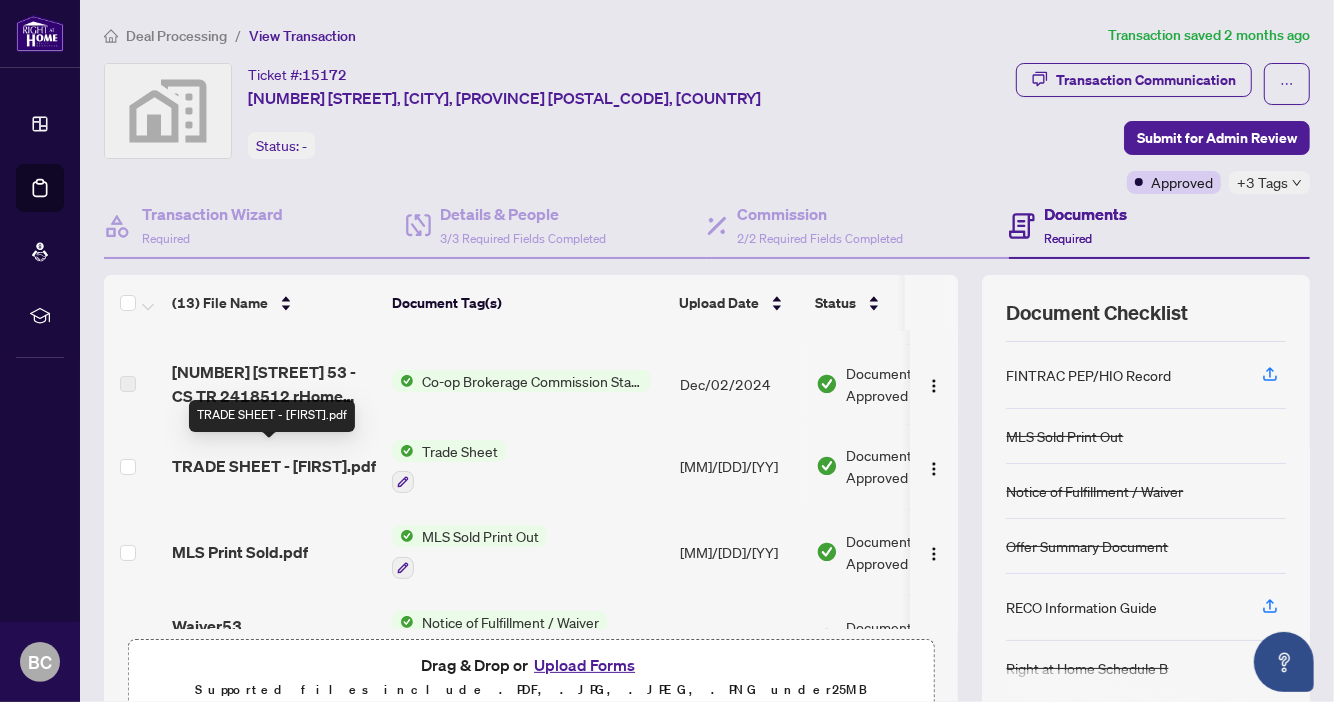 click on "TRADE SHEET - [FIRST].pdf" at bounding box center [274, 466] 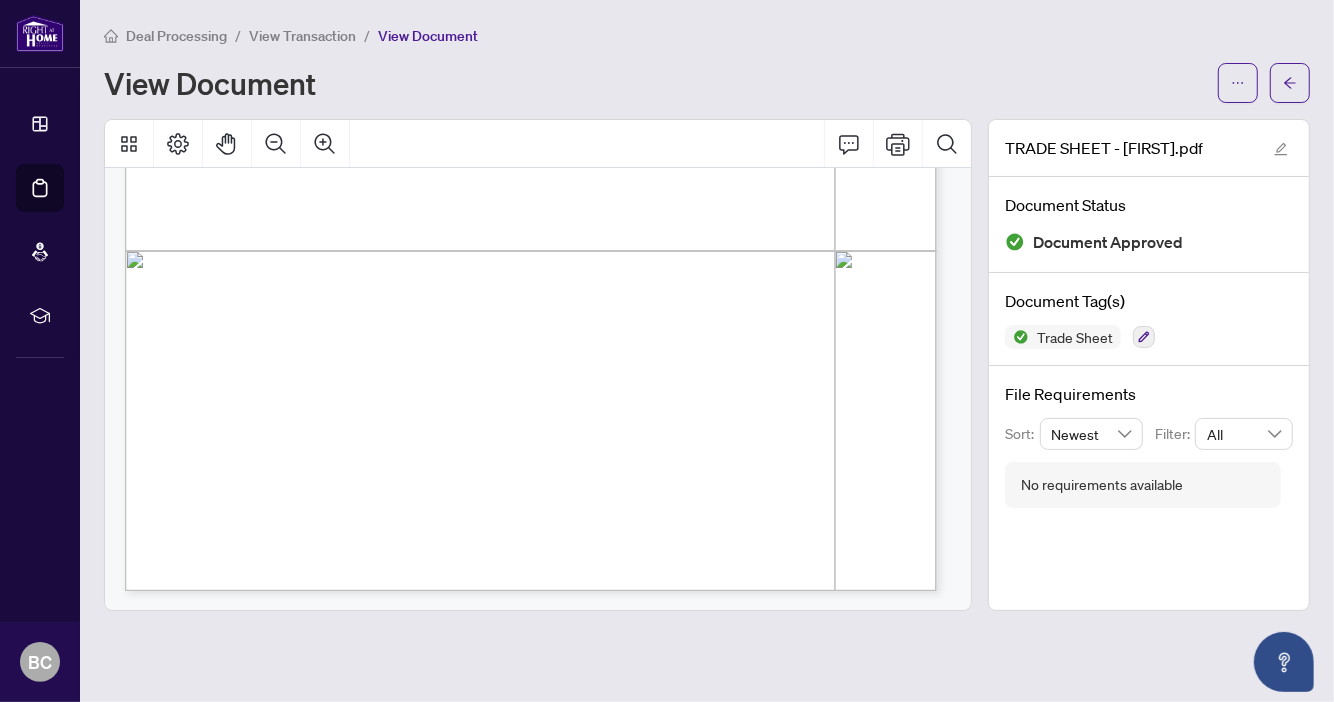 scroll, scrollTop: 0, scrollLeft: 0, axis: both 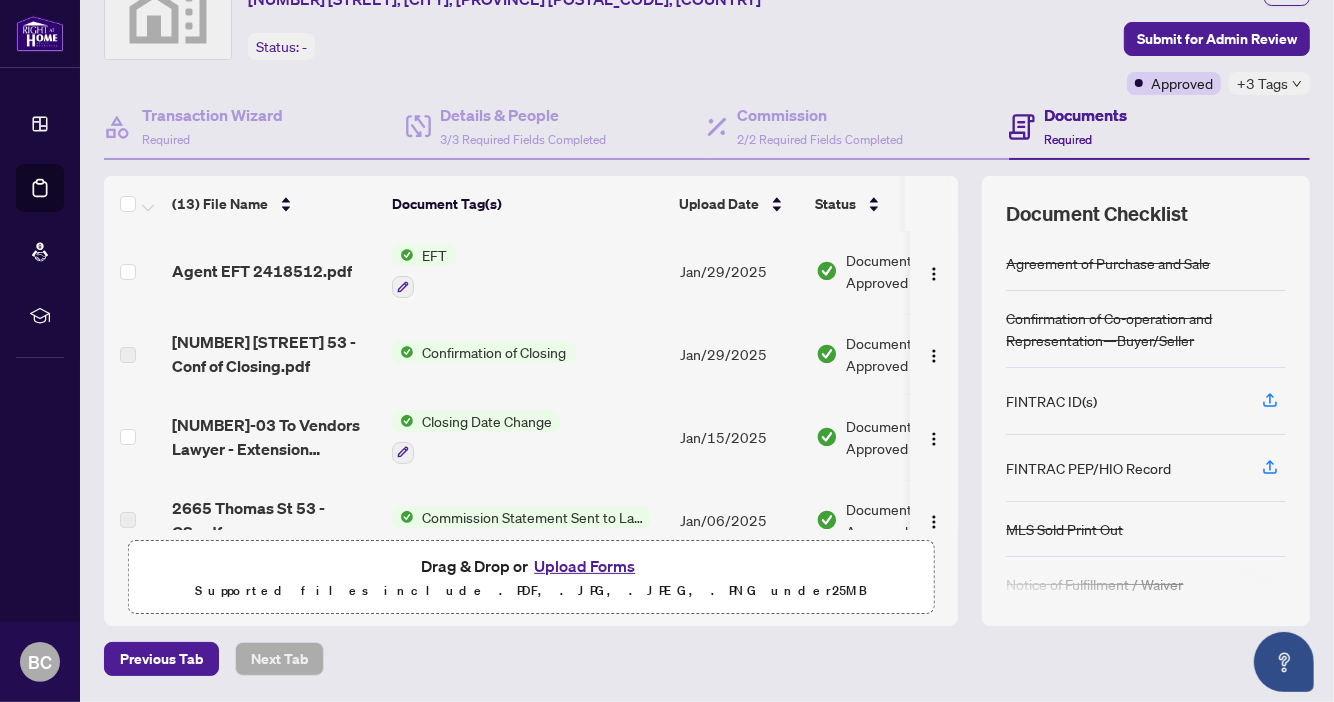 click on "Closing Date Change" at bounding box center [487, 421] 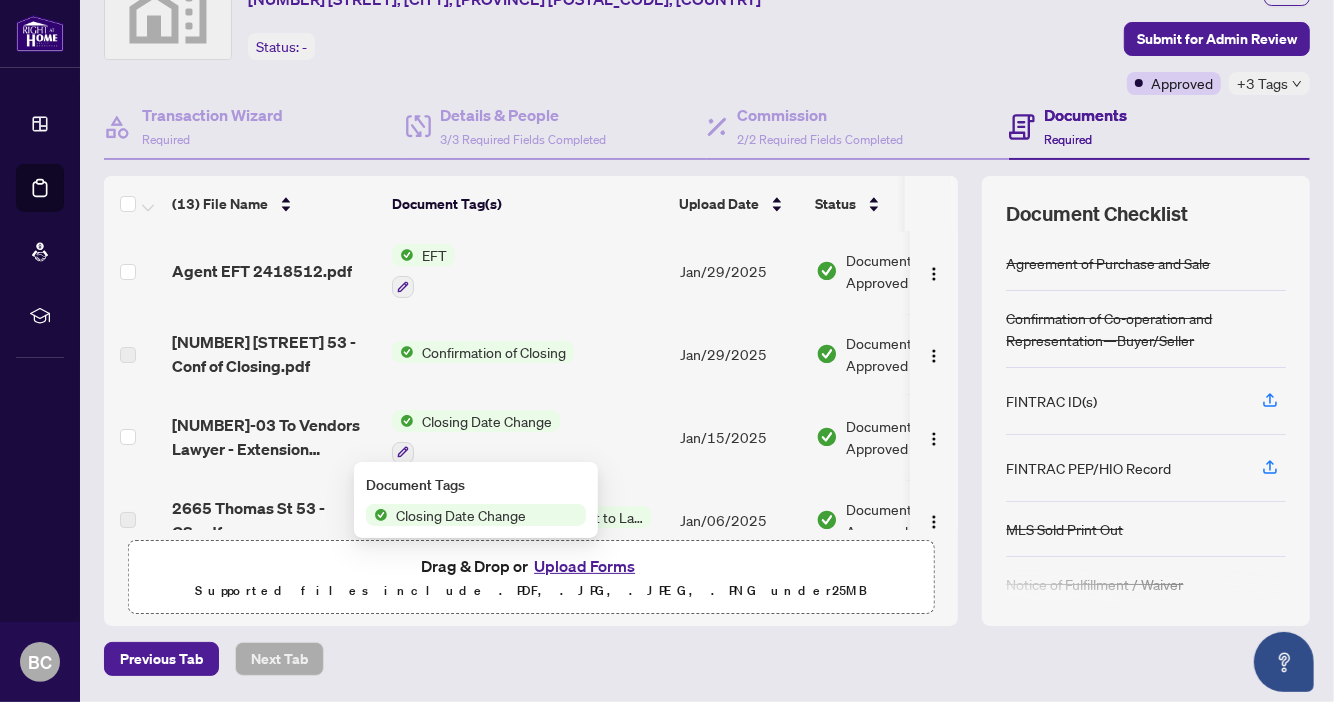 click on "Closing Date Change" at bounding box center (461, 515) 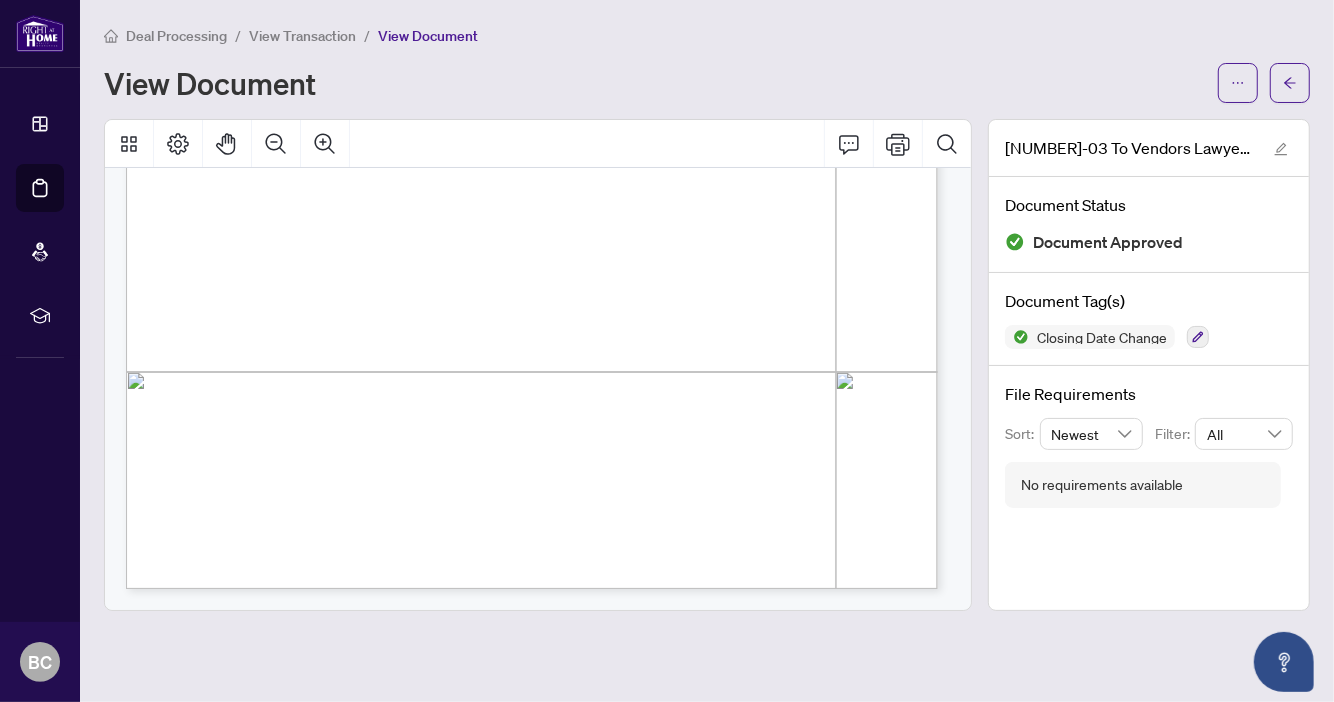 scroll, scrollTop: 2792, scrollLeft: 0, axis: vertical 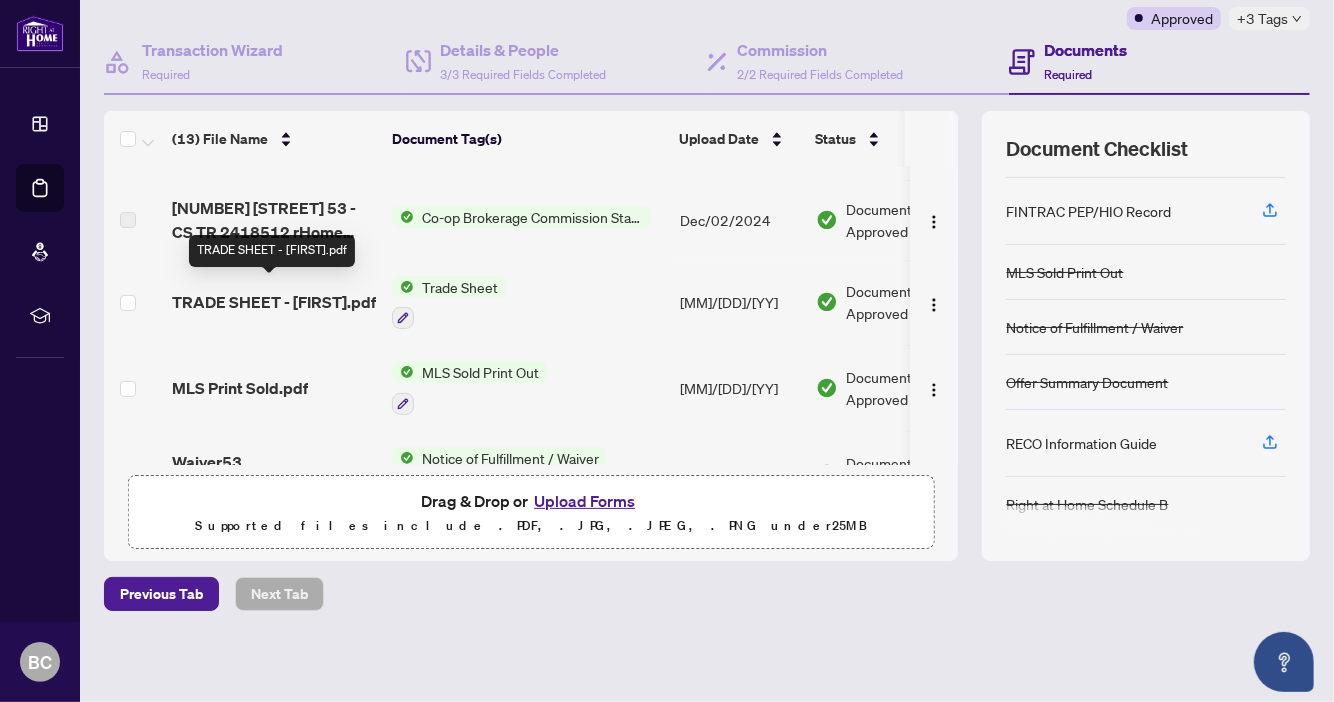 click on "TRADE SHEET - [FIRST].pdf" at bounding box center (274, 302) 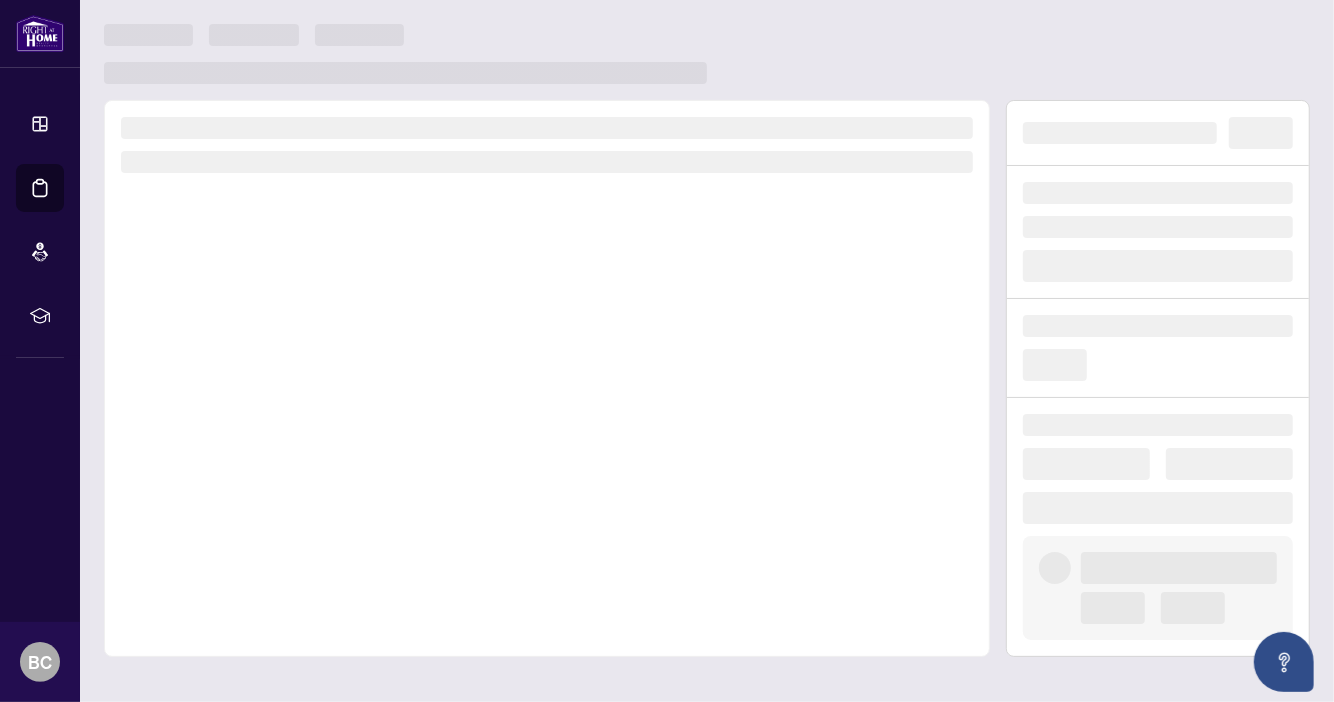 scroll, scrollTop: 0, scrollLeft: 0, axis: both 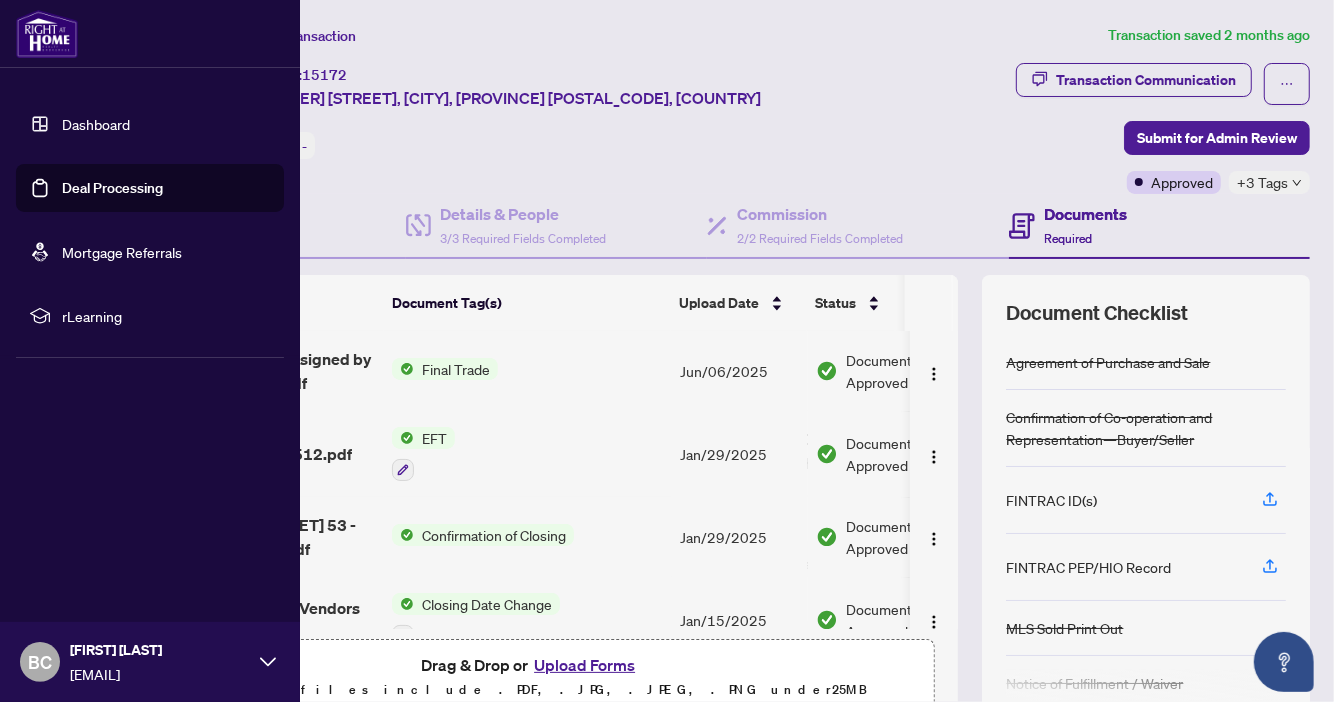 click on "Dashboard" at bounding box center [96, 124] 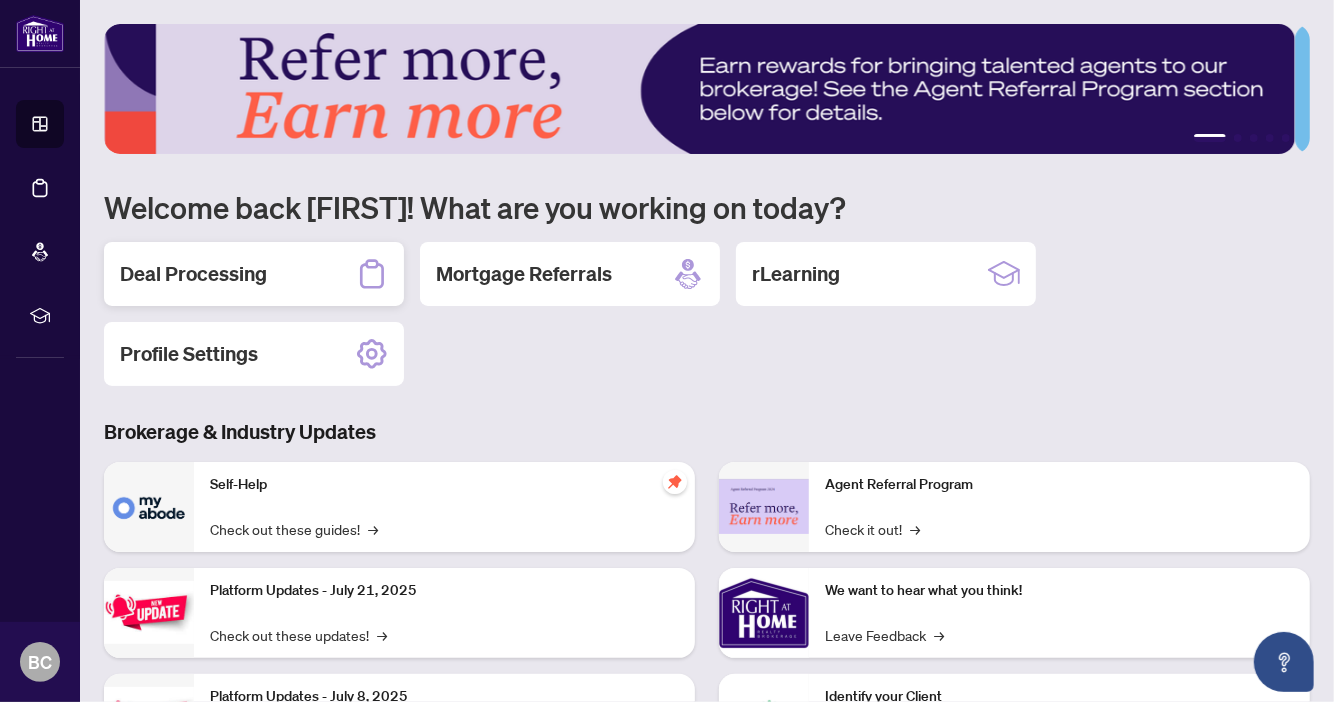 click on "Deal Processing" at bounding box center [193, 274] 